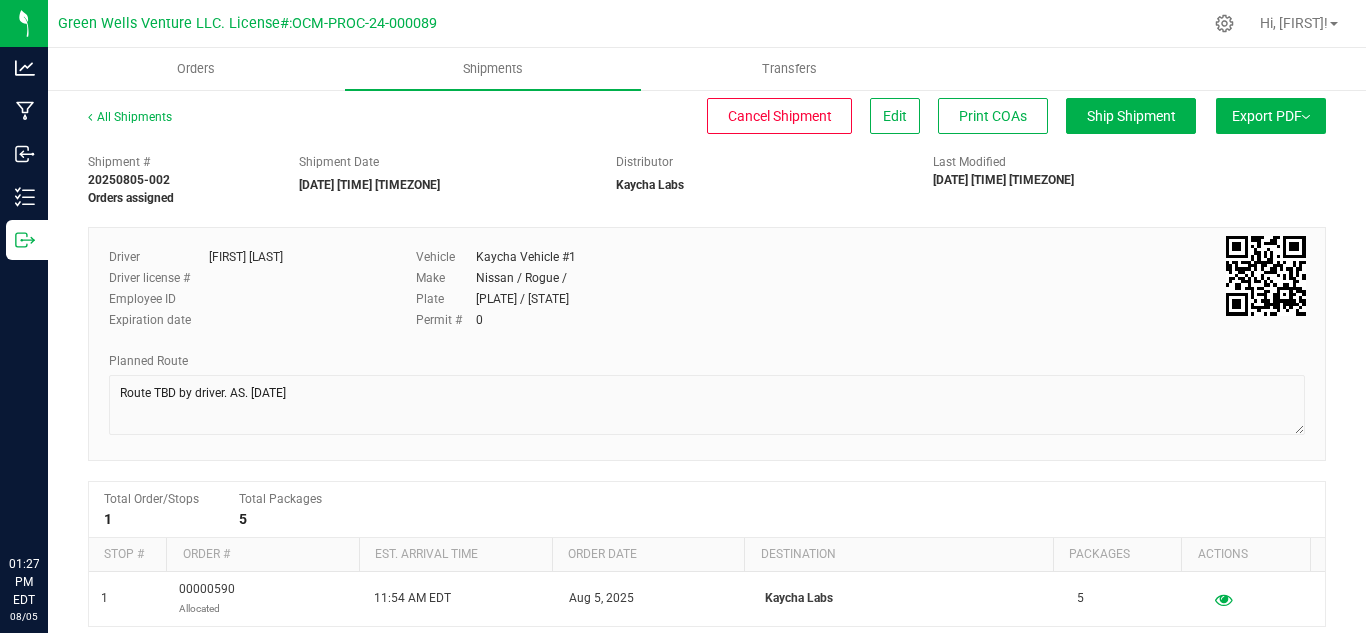 scroll, scrollTop: 0, scrollLeft: 0, axis: both 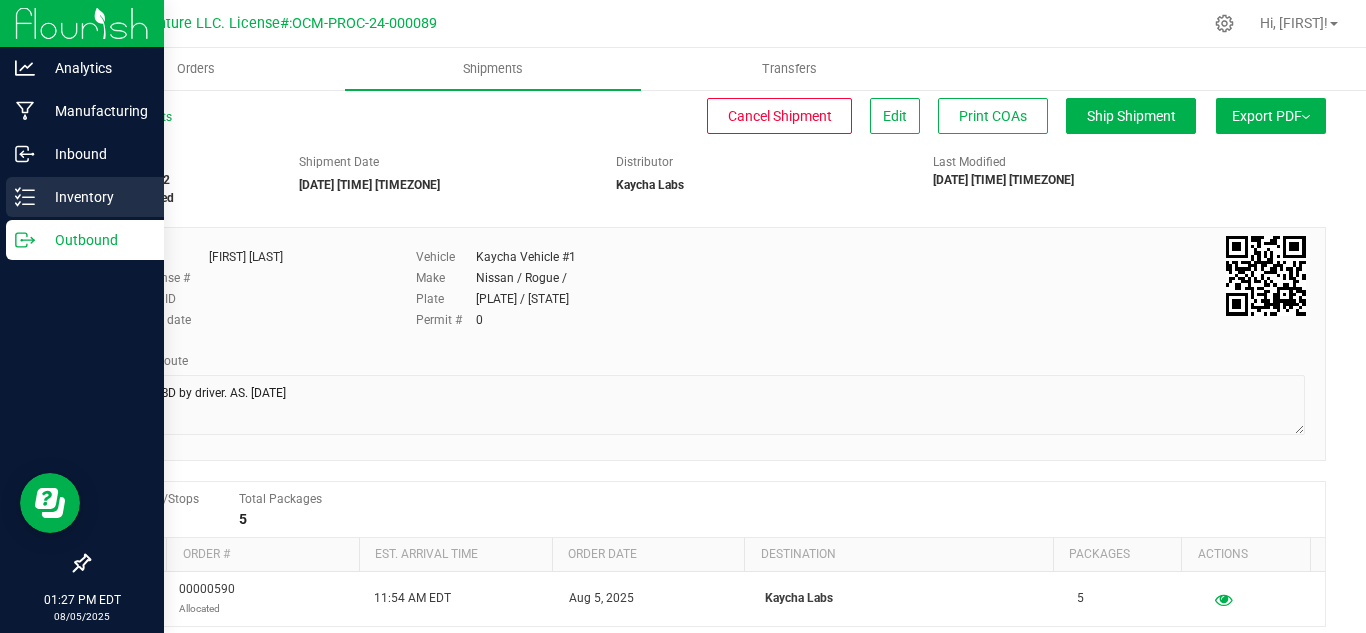 click on "Inventory" at bounding box center [95, 197] 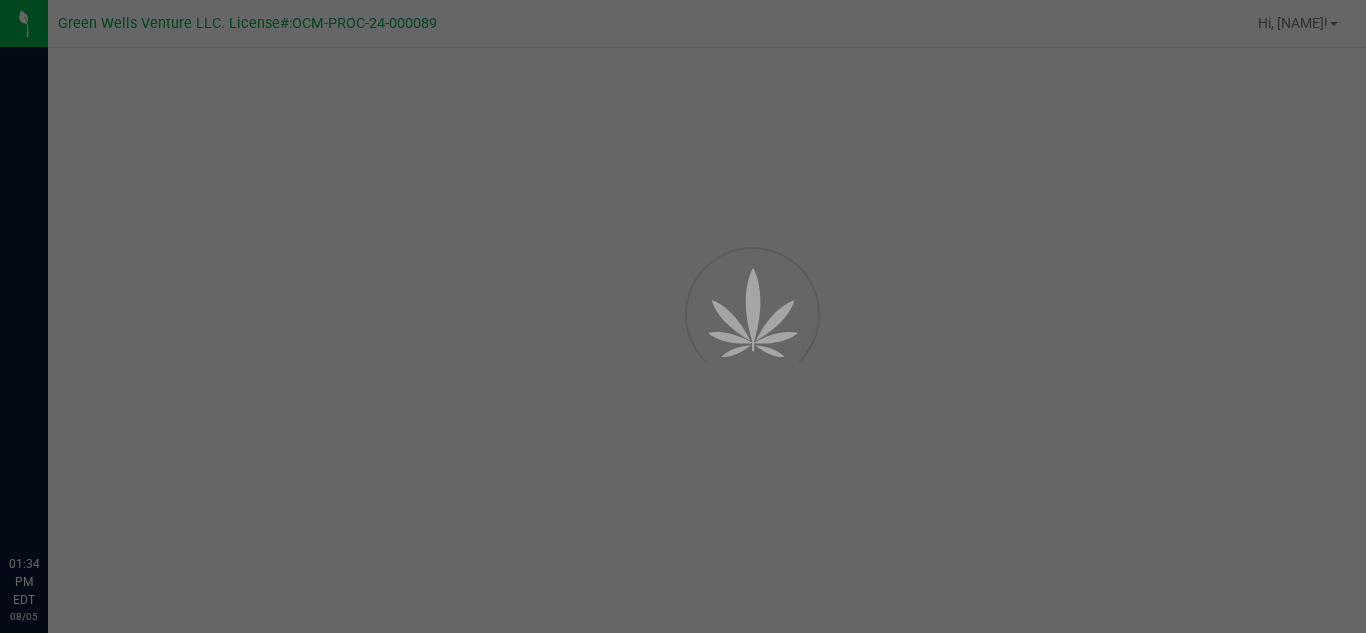 scroll, scrollTop: 0, scrollLeft: 0, axis: both 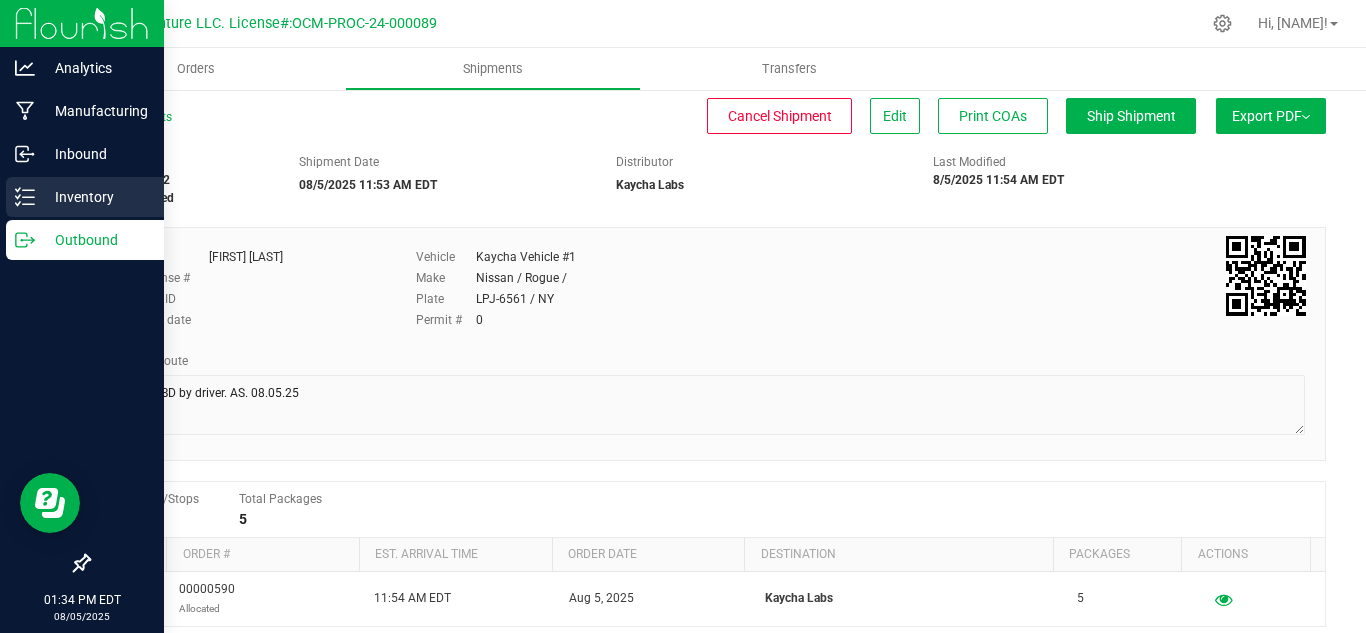 click on "Inventory" at bounding box center [95, 197] 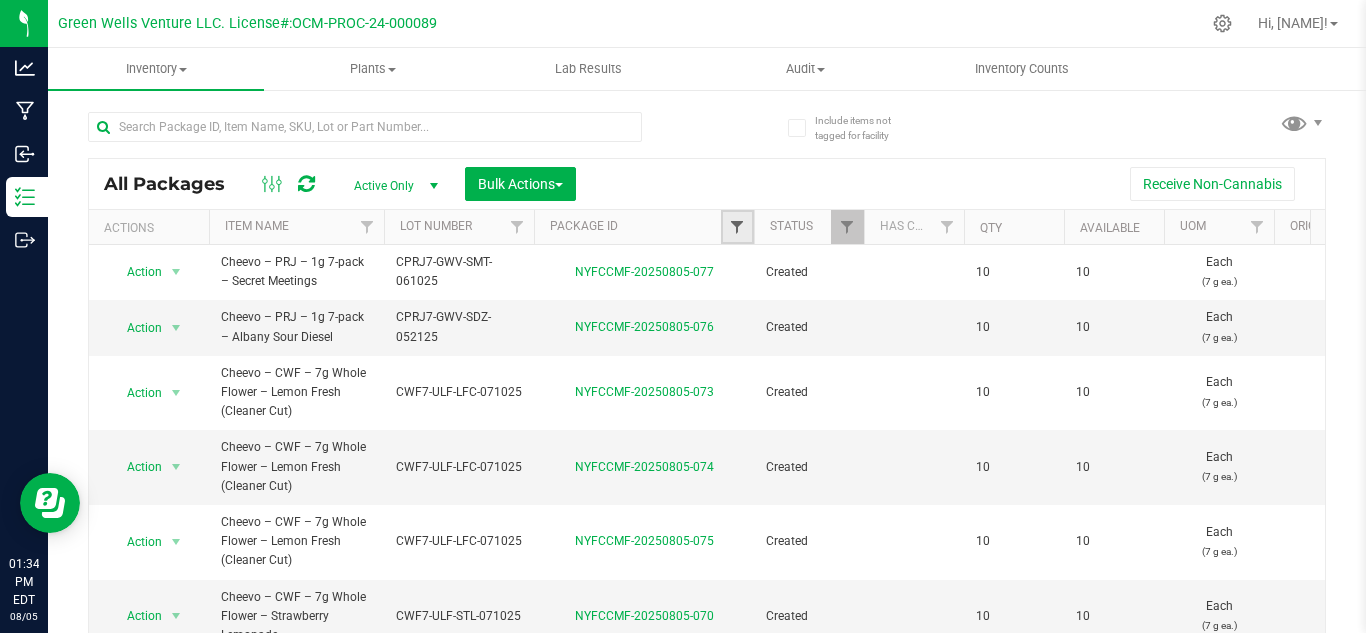 click at bounding box center (737, 227) 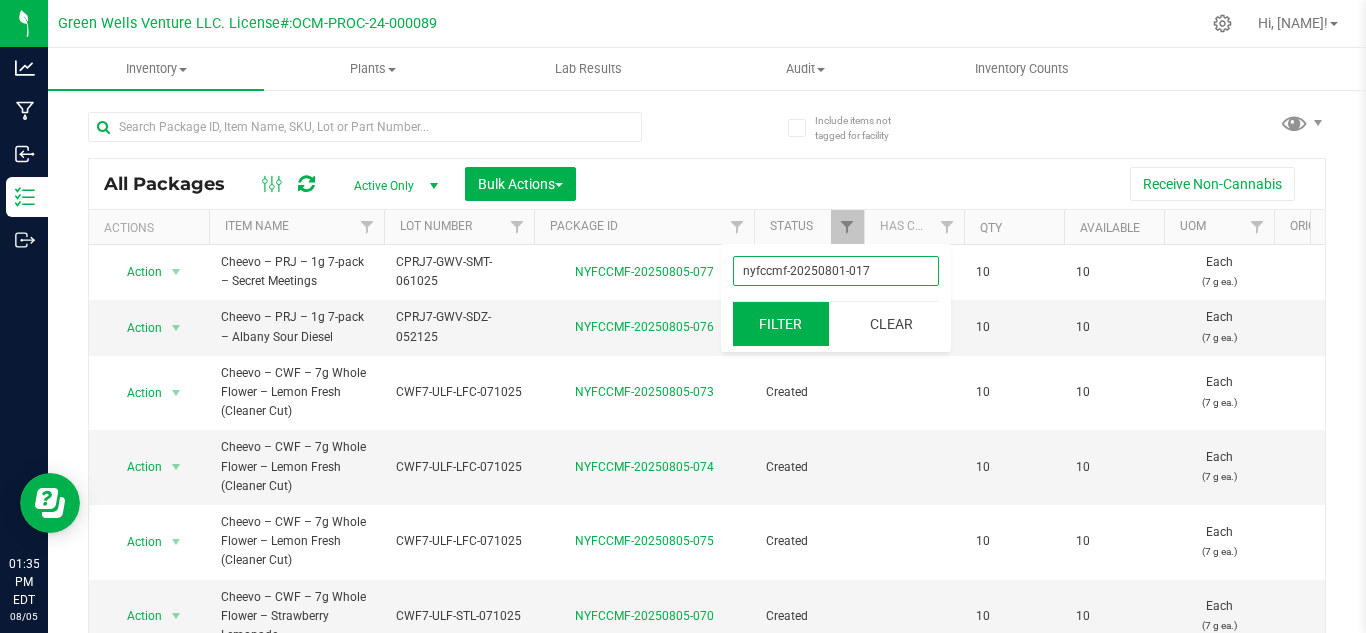 type on "nyfccmf-20250801-017" 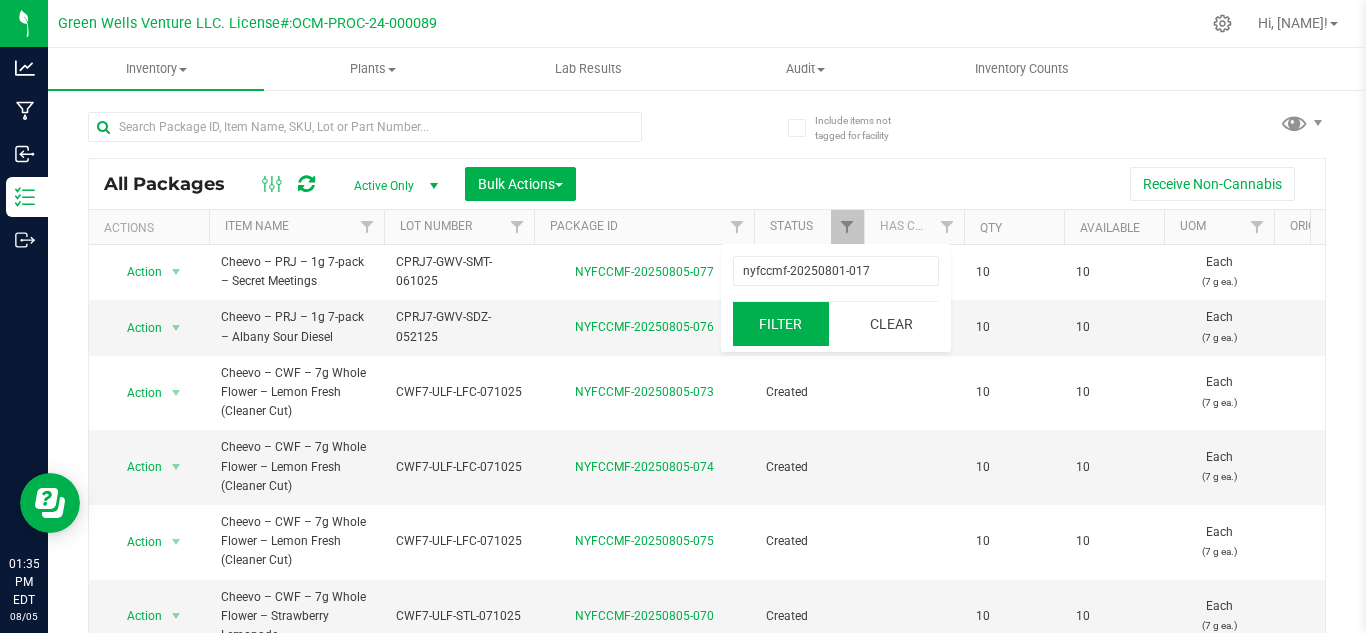 click on "Filter" at bounding box center (781, 324) 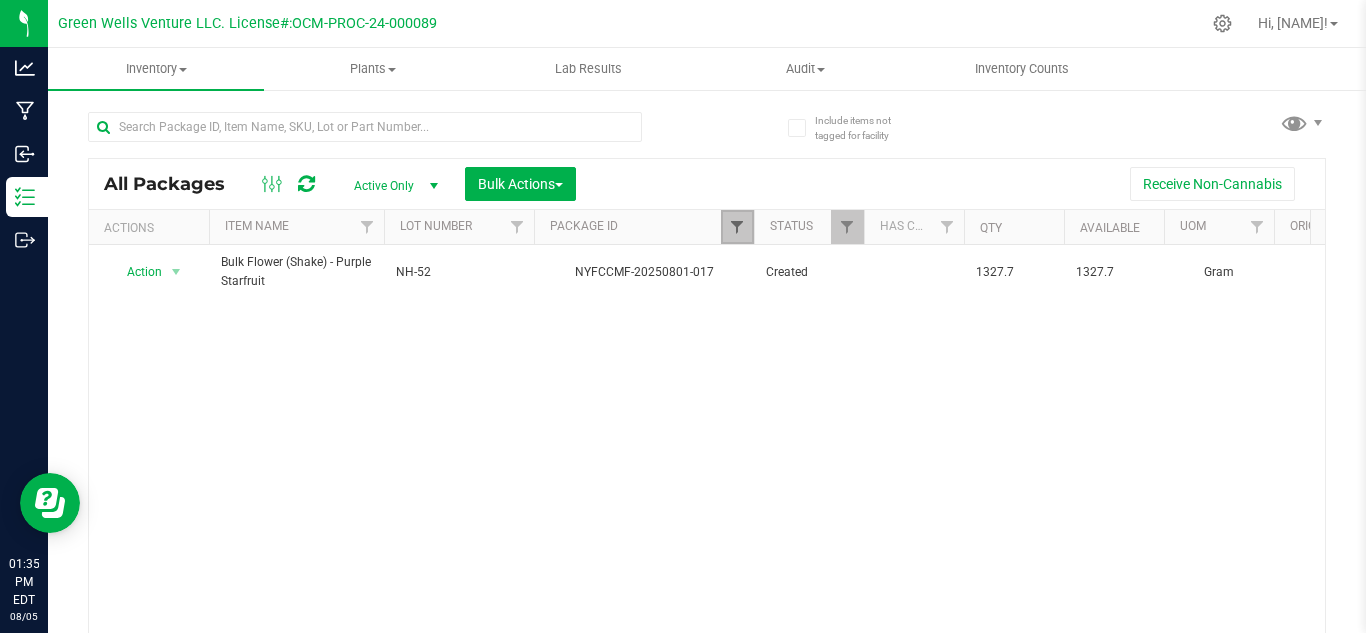 click at bounding box center [737, 227] 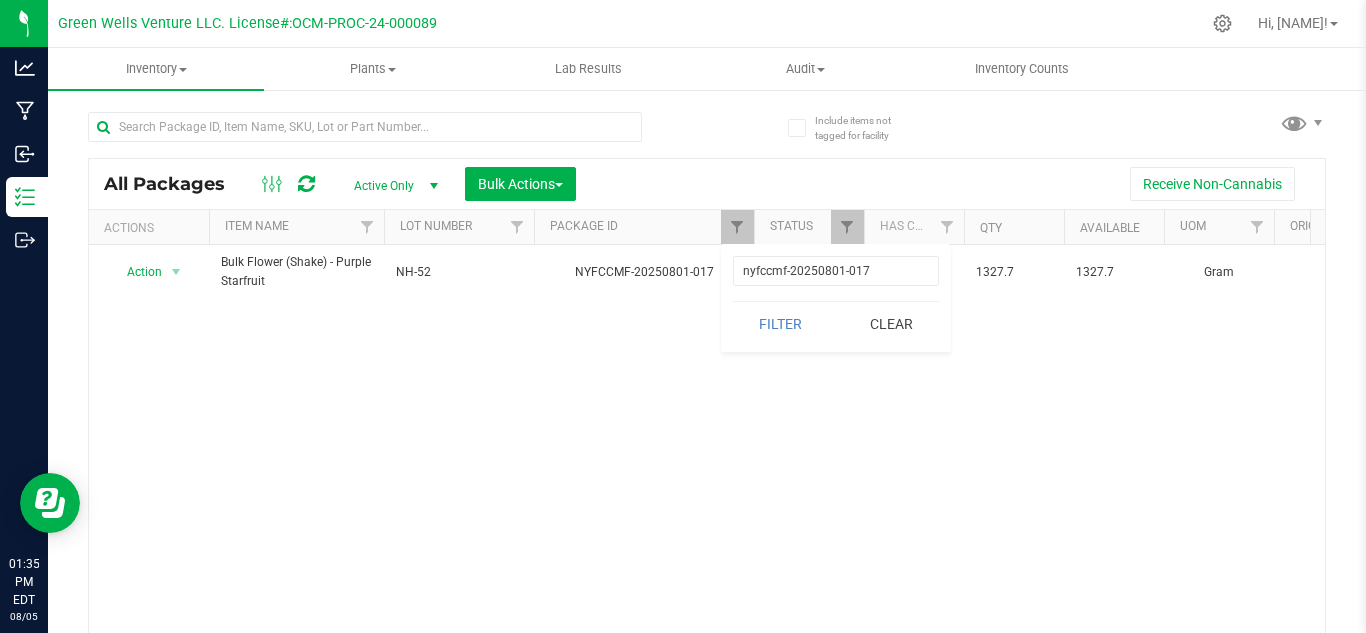 click on "Action Action Adjust qty Create package Edit attributes Global inventory Locate package Lock package Mark as sample Print package label Print product labels Record a lab result See history Take lab sample Bulk Flower (Shake) - Purple Starfruit NH-52 NYFCCMF-20250801-017 Created 1327.7 1327.7 Gram $1.55500 $0.00000 Finished Goods Vault 1.2.14.598.0 $2,064.57 $2,064.57 $0.00 Aug 1, 2025 09:42:17 EDT Now 0000050 Internal" at bounding box center (707, 444) 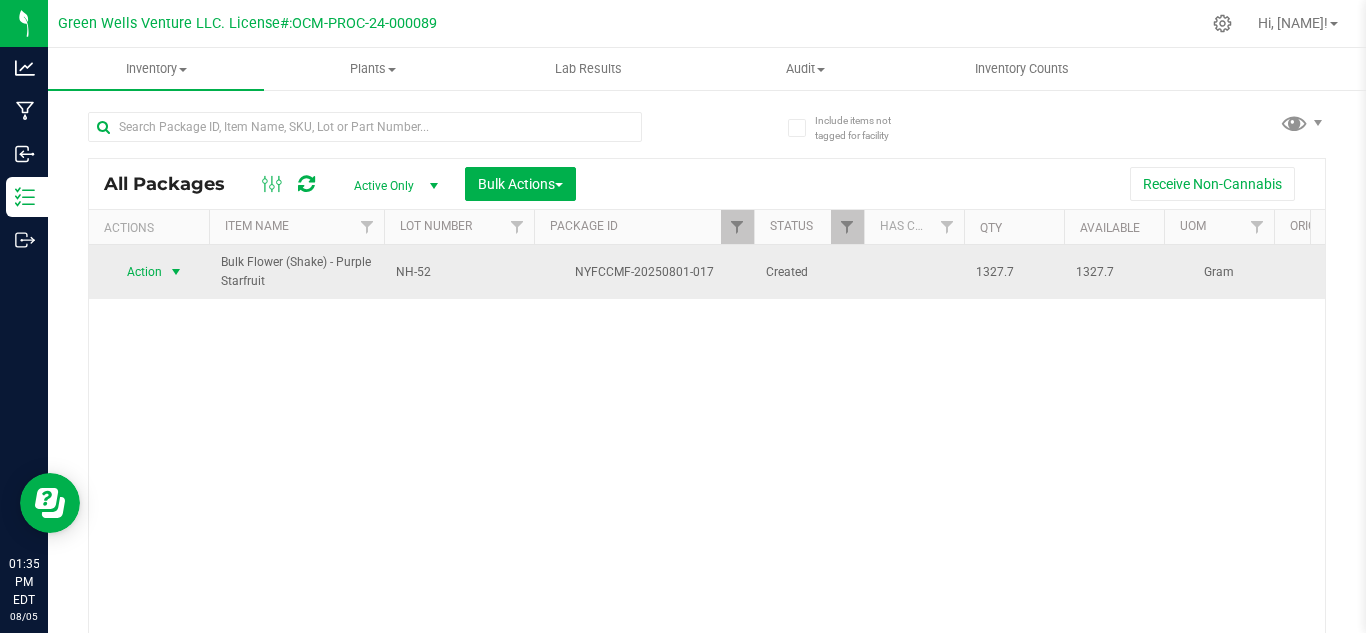 click on "Action" at bounding box center [136, 272] 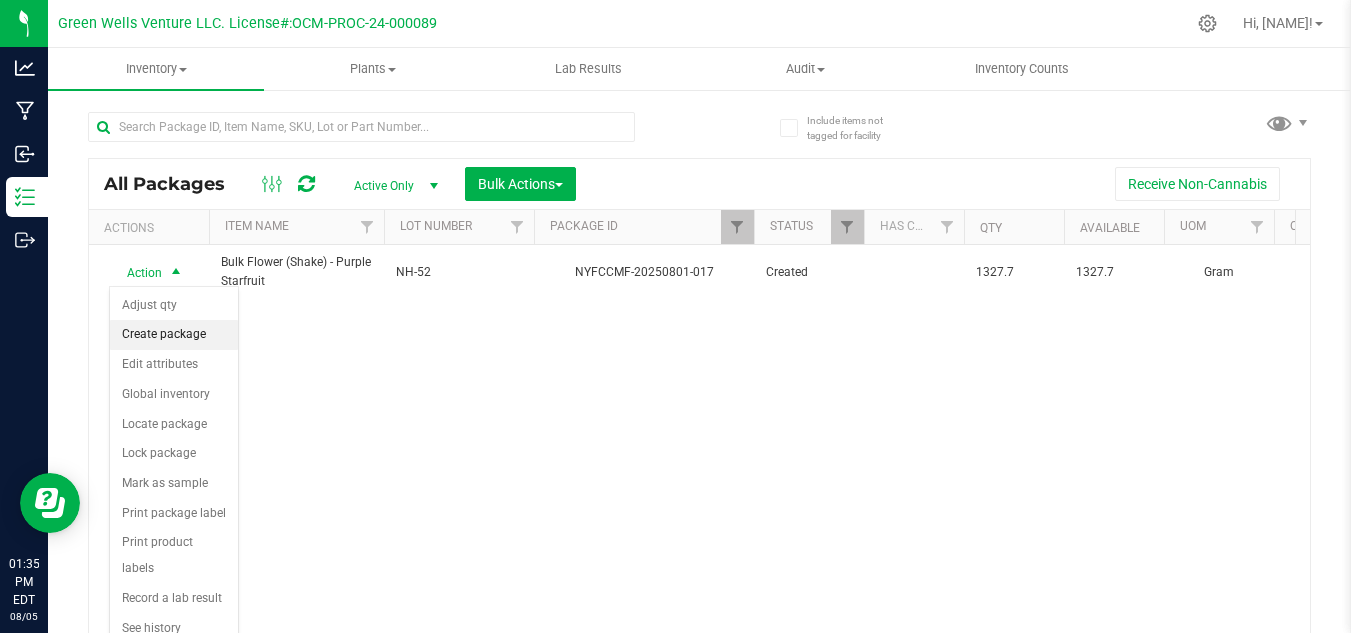 click on "Create package" at bounding box center (174, 335) 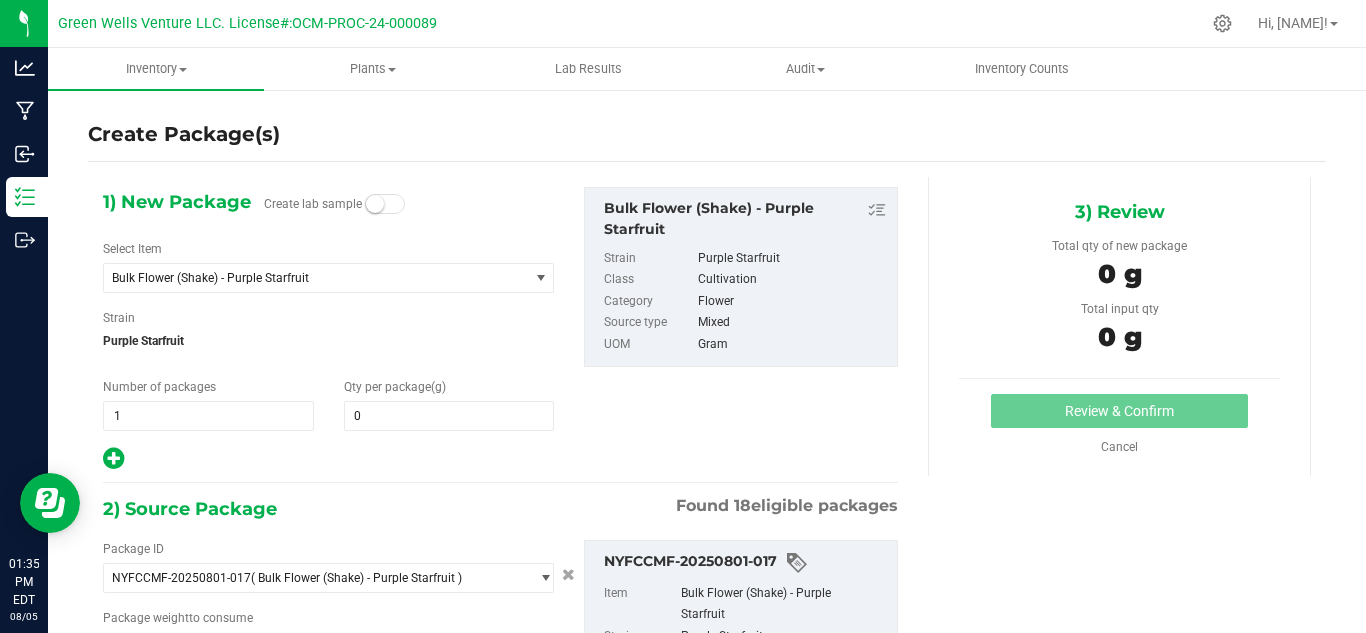type on "0.0000" 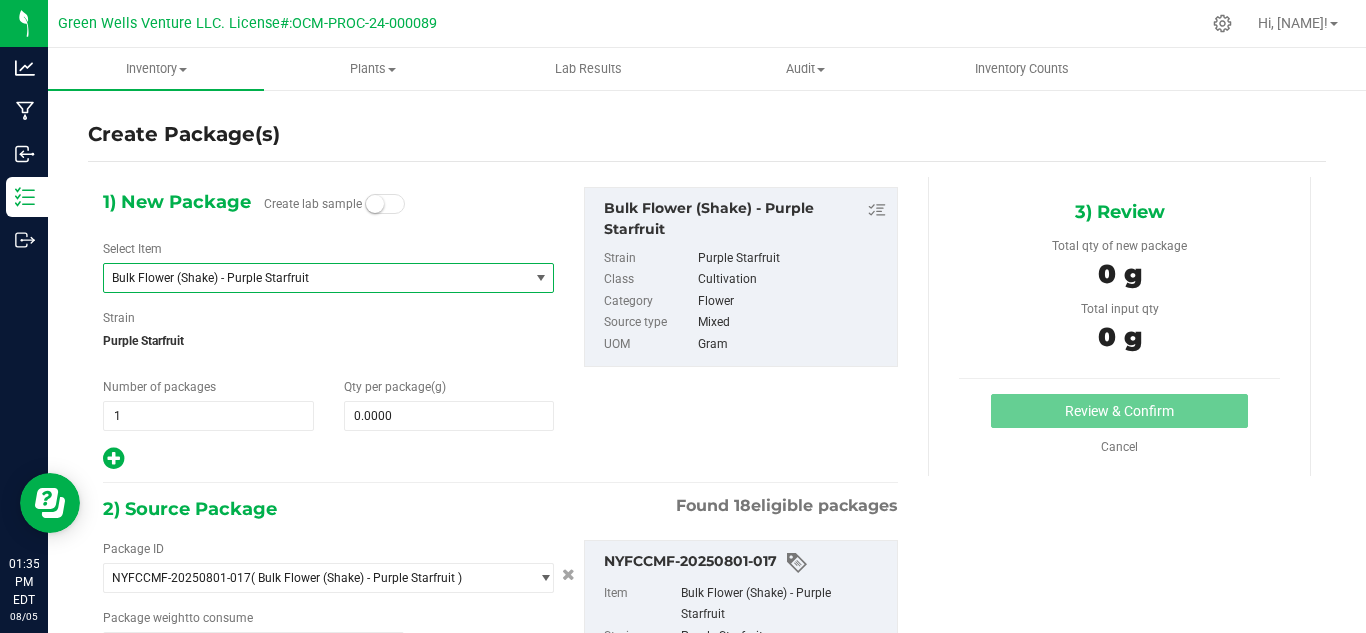 click on "Bulk Flower (Shake) - Purple Starfruit" at bounding box center (308, 278) 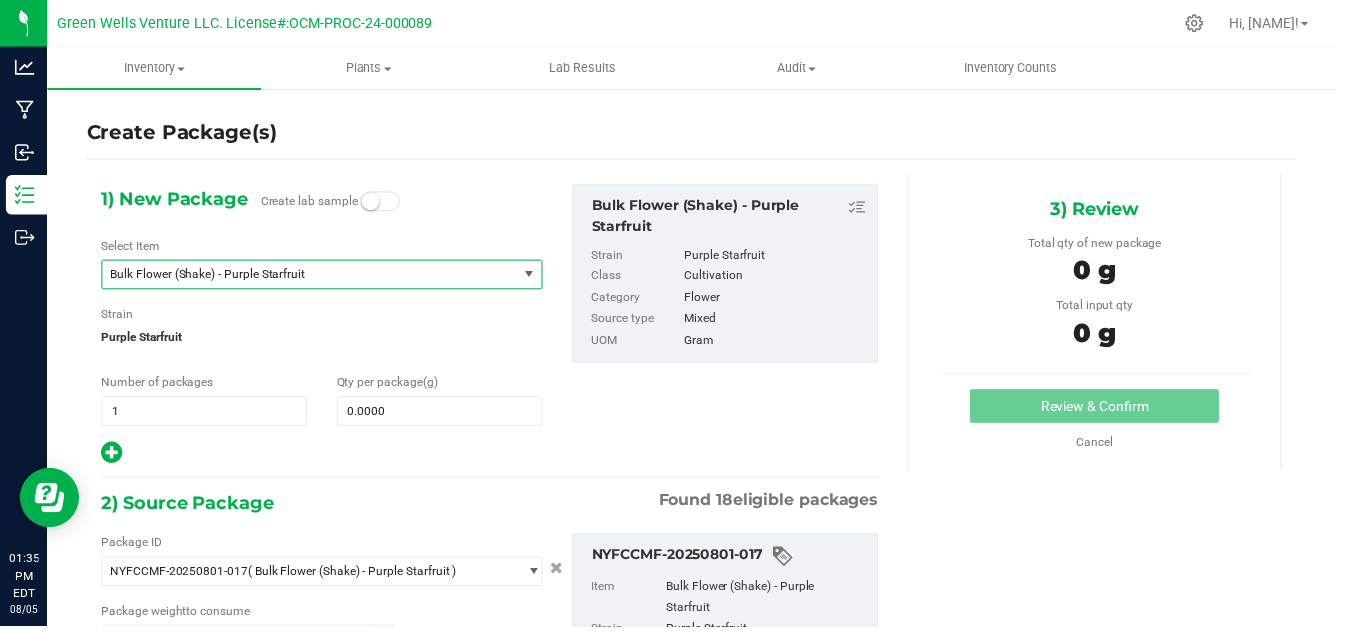 scroll, scrollTop: 1120, scrollLeft: 0, axis: vertical 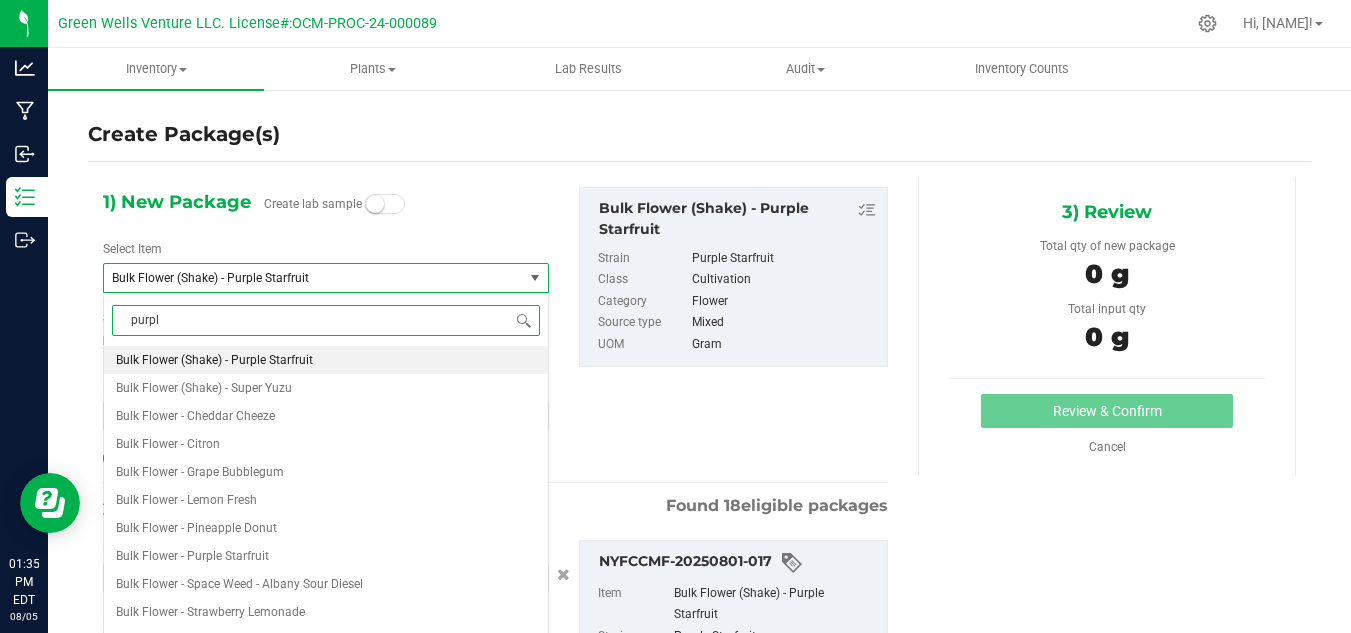type on "purple" 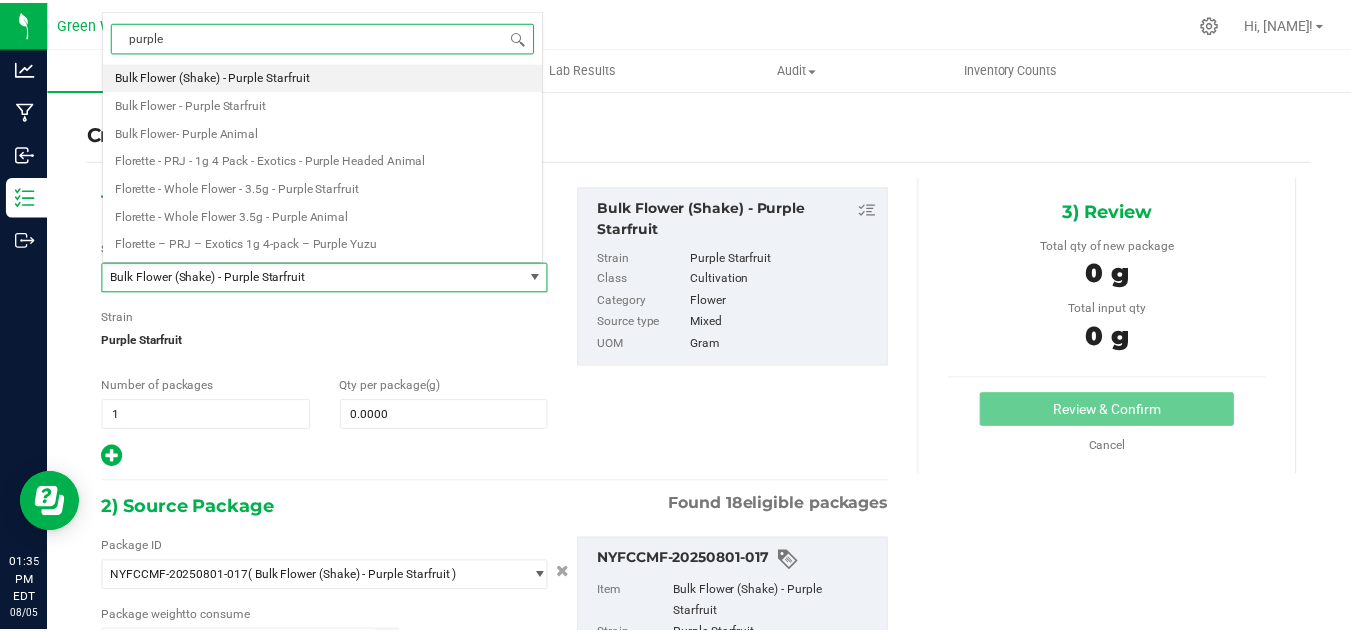 scroll, scrollTop: 0, scrollLeft: 0, axis: both 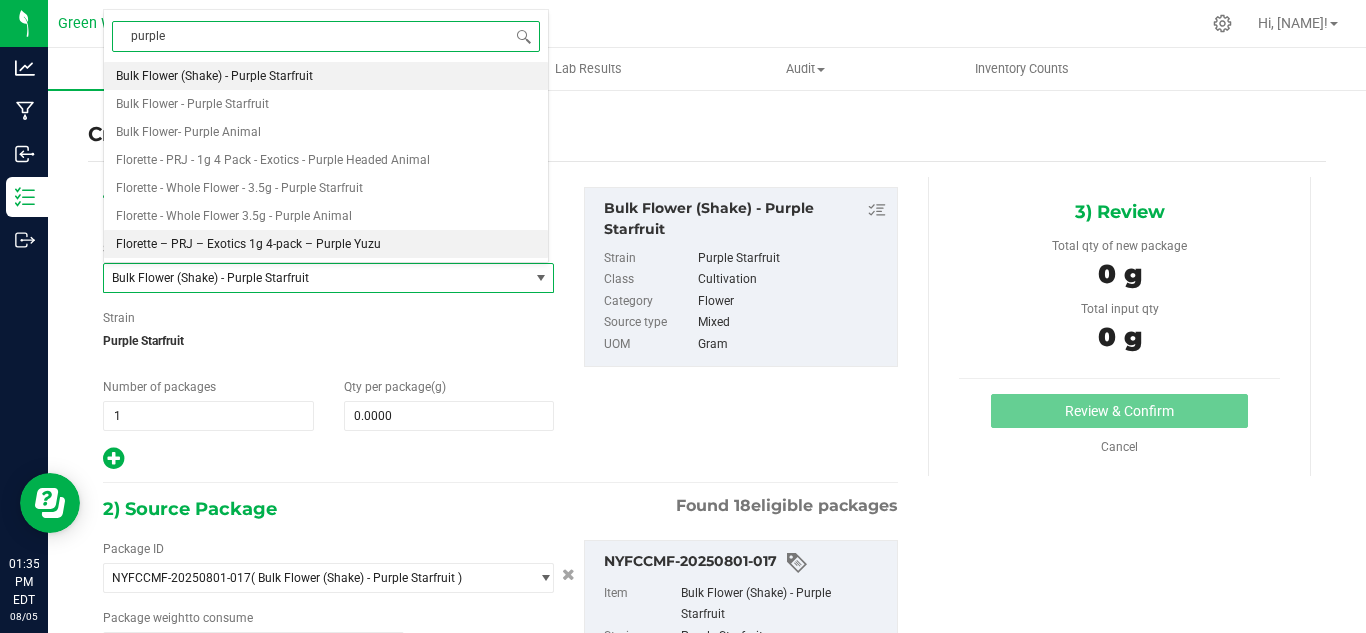 click on "Florette – PRJ – Exotics 1g 4-pack – Purple Yuzu" at bounding box center (248, 244) 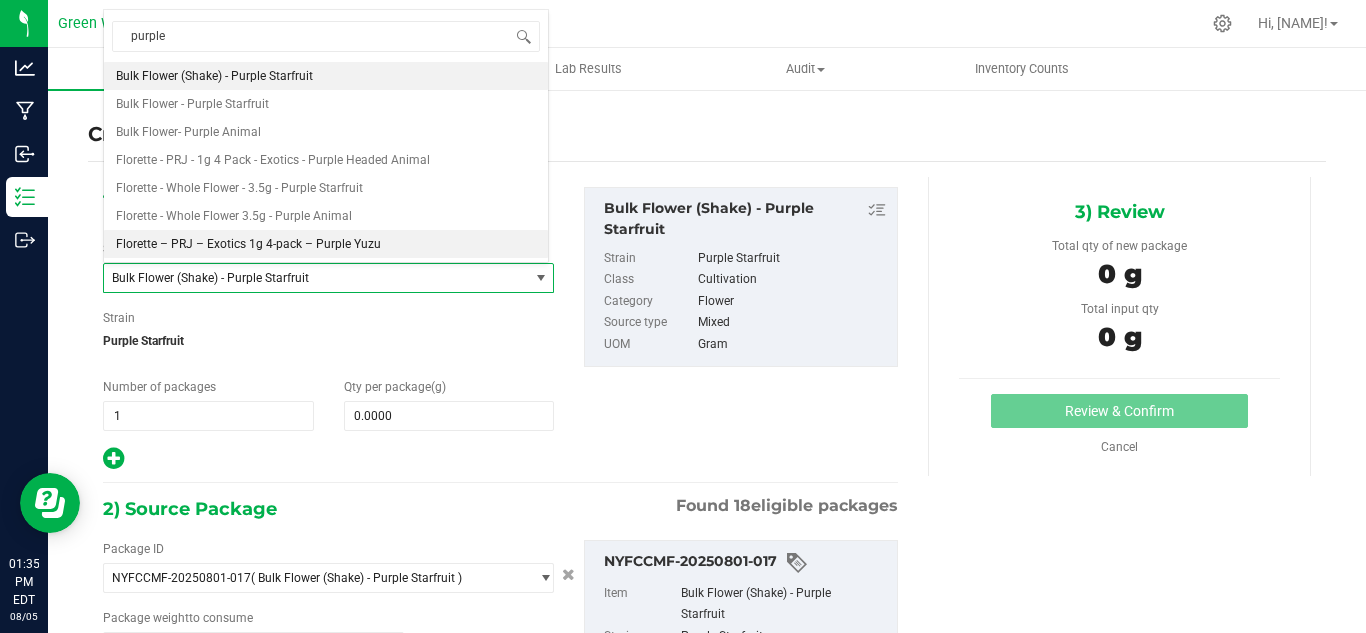 type 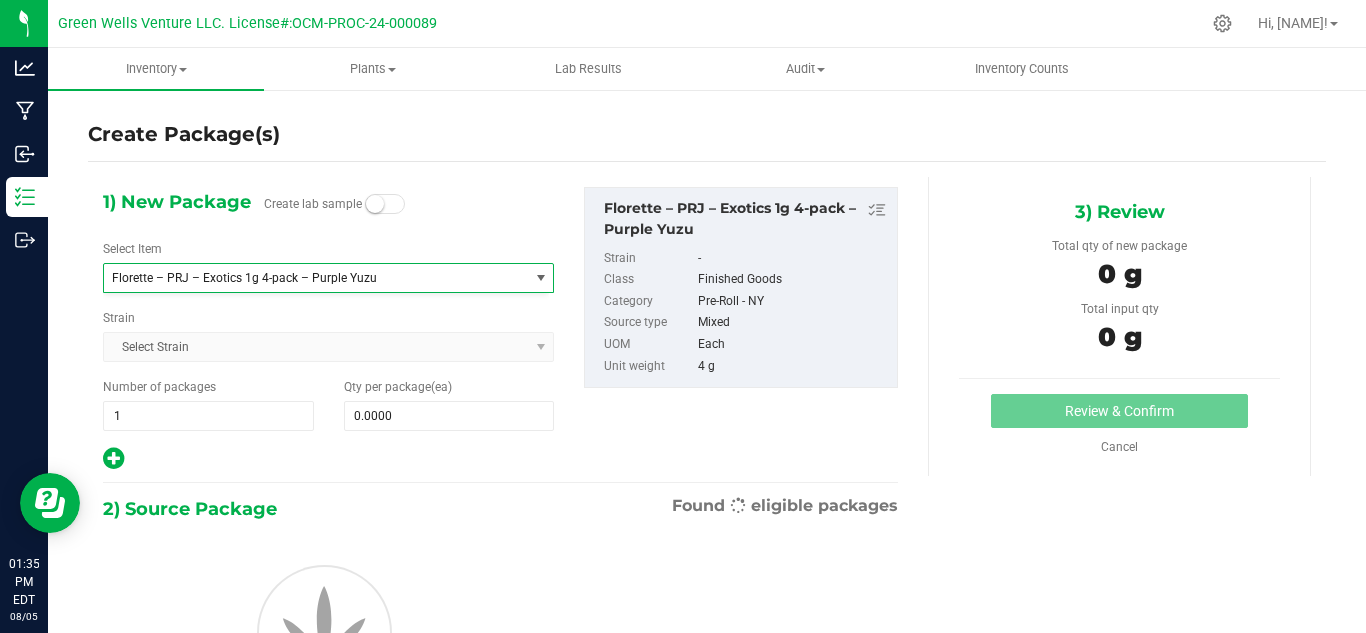 type on "0" 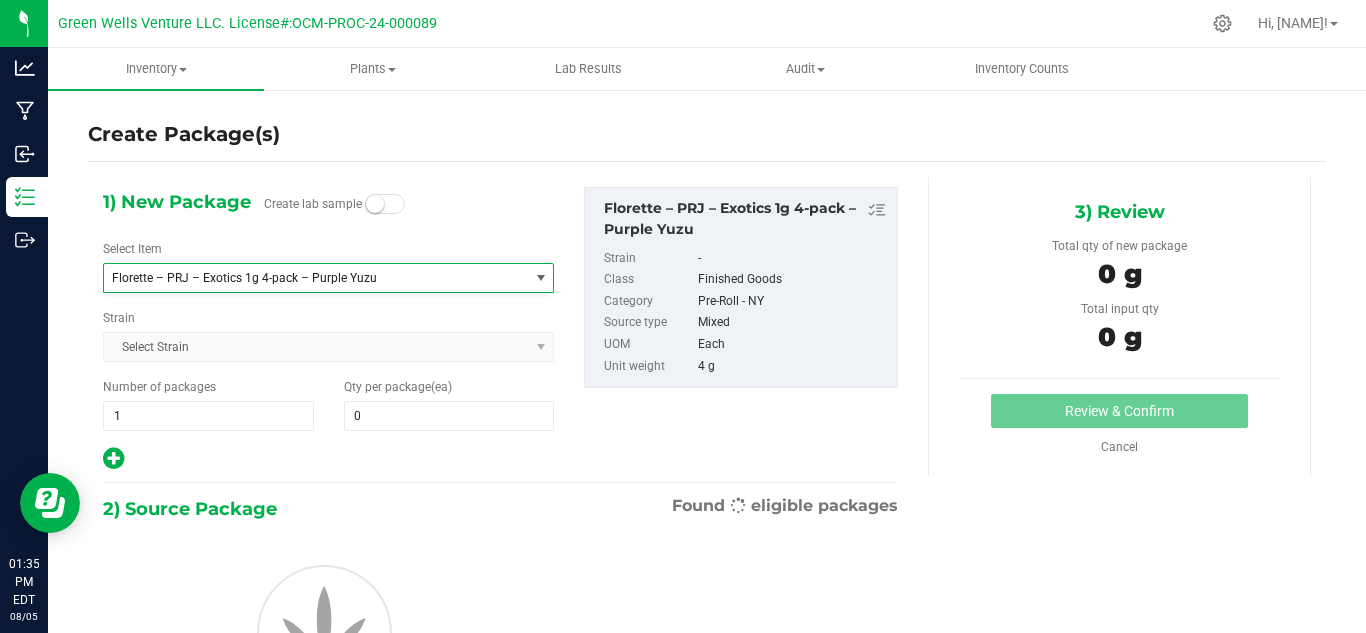 scroll, scrollTop: 10500, scrollLeft: 0, axis: vertical 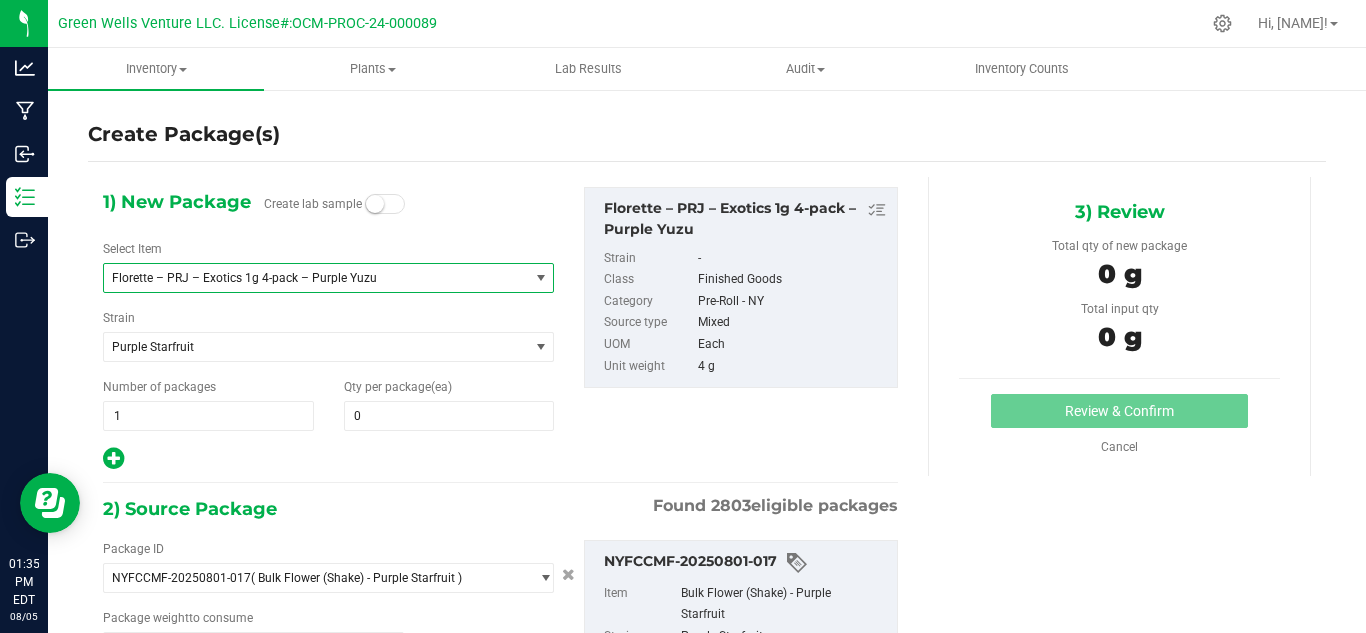 type on "0.0000 g" 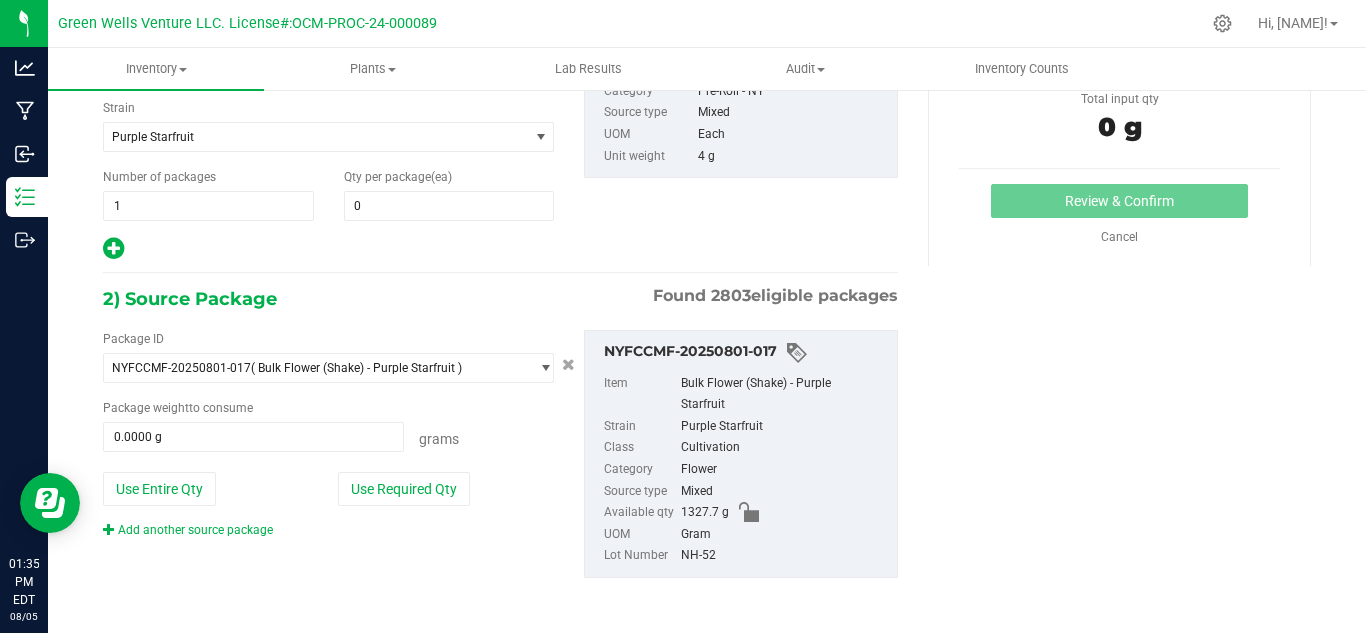 scroll, scrollTop: 212, scrollLeft: 0, axis: vertical 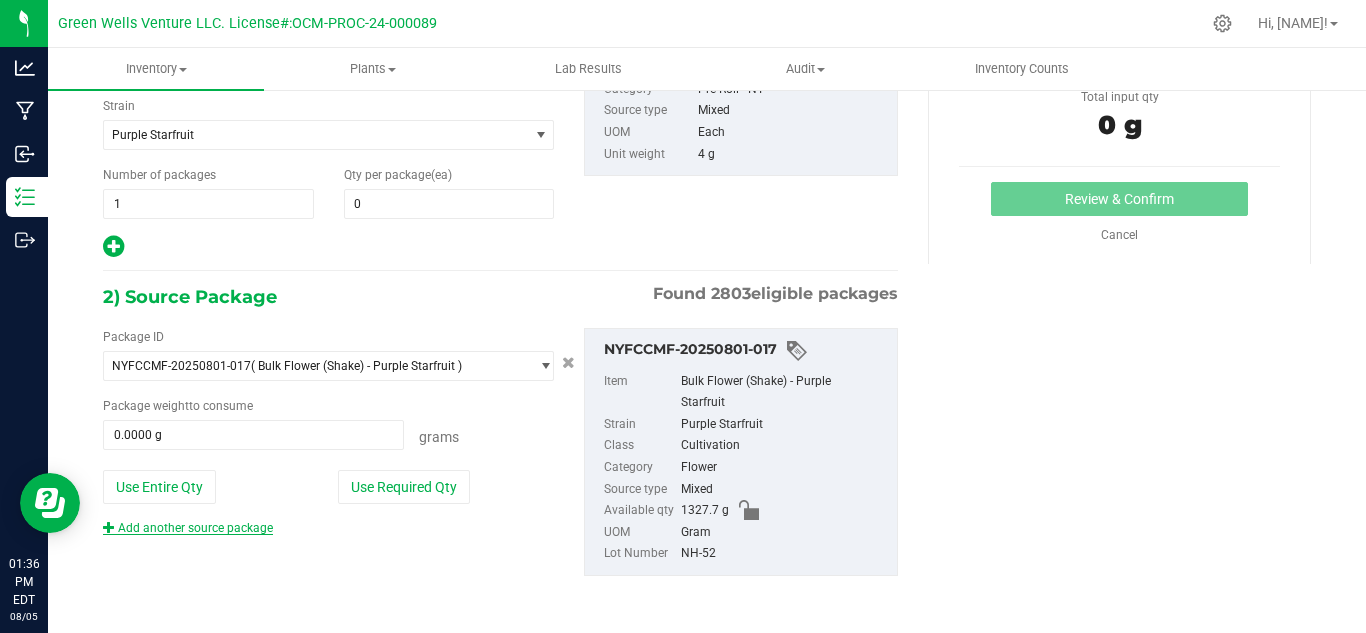 click on "Add another source package" at bounding box center [188, 528] 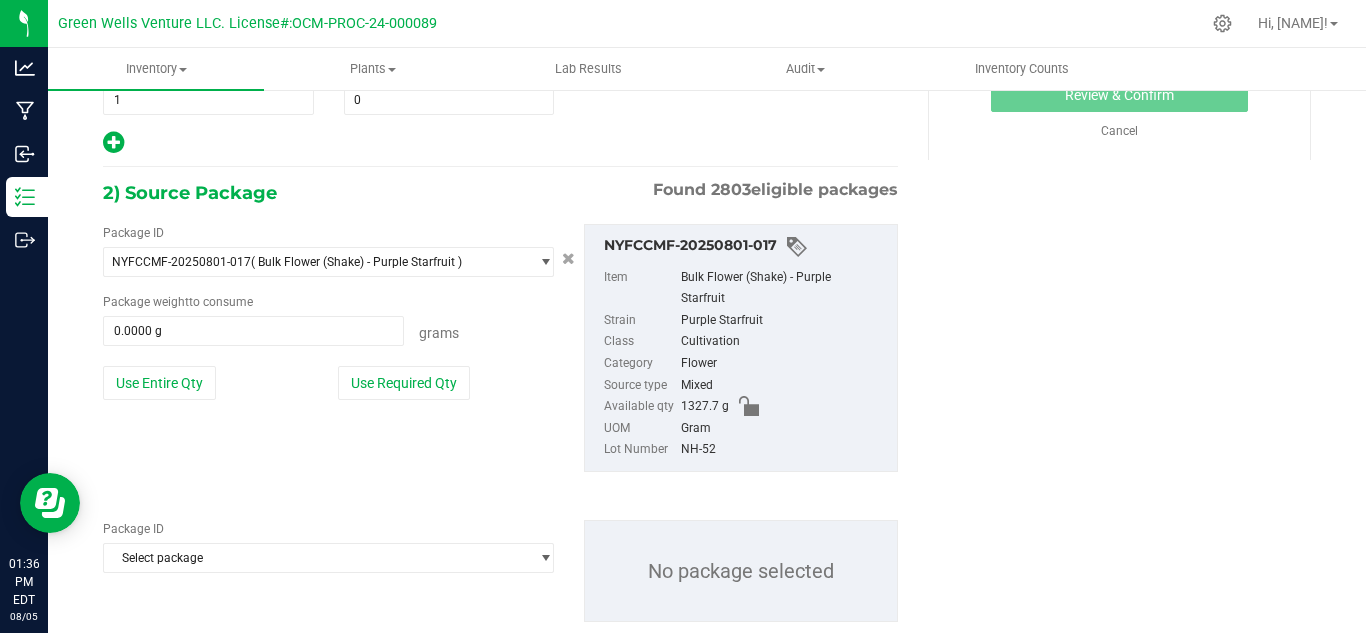scroll, scrollTop: 362, scrollLeft: 0, axis: vertical 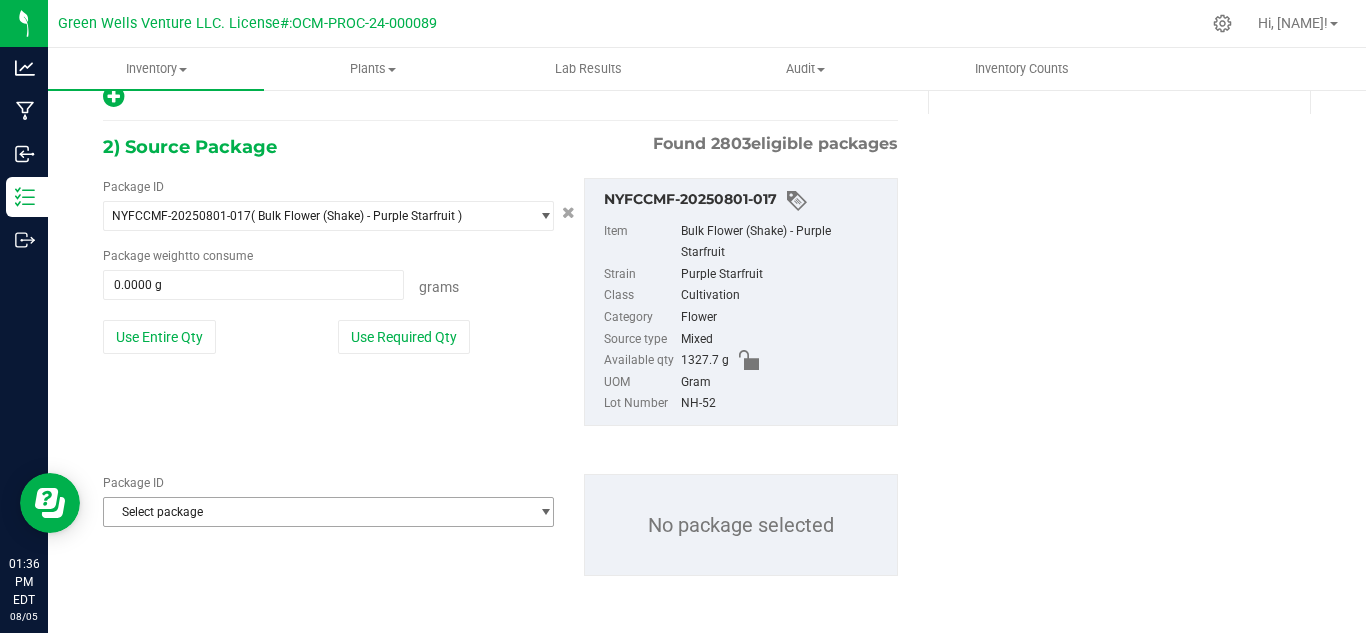 click on "Select package" at bounding box center (316, 512) 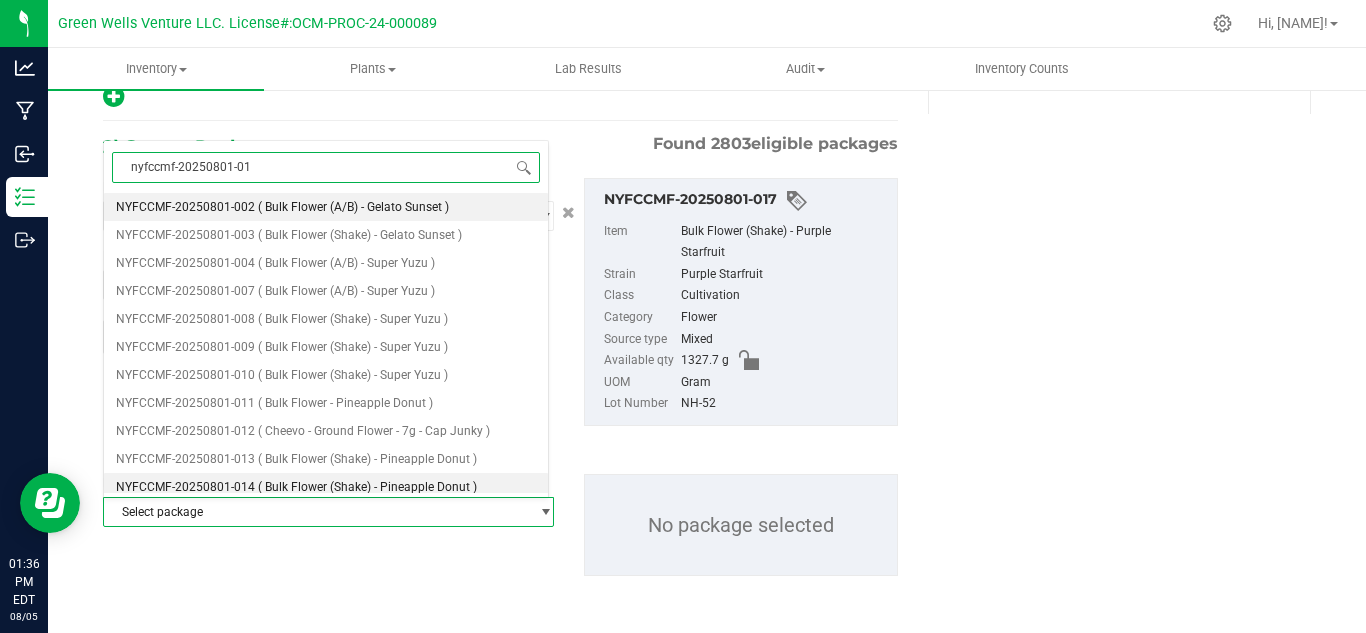 type on "nyfccmf-20250801-010" 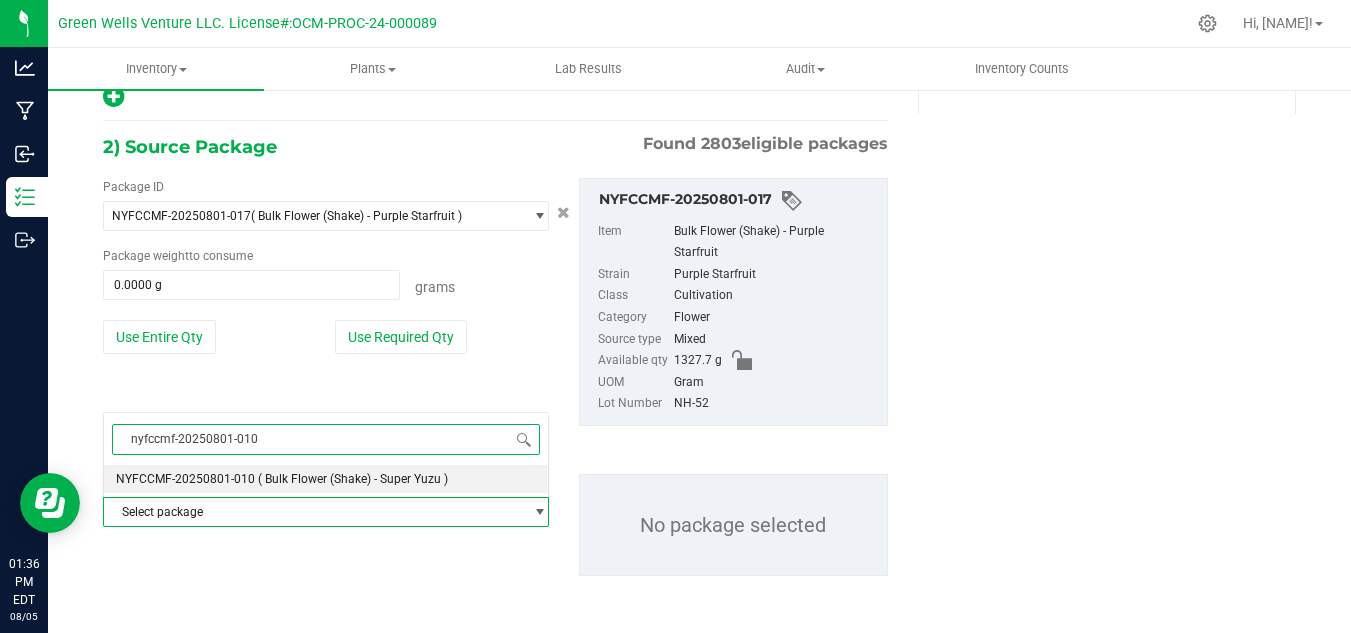 click on "(
Bulk Flower (Shake) - Super Yuzu
)" at bounding box center (353, 479) 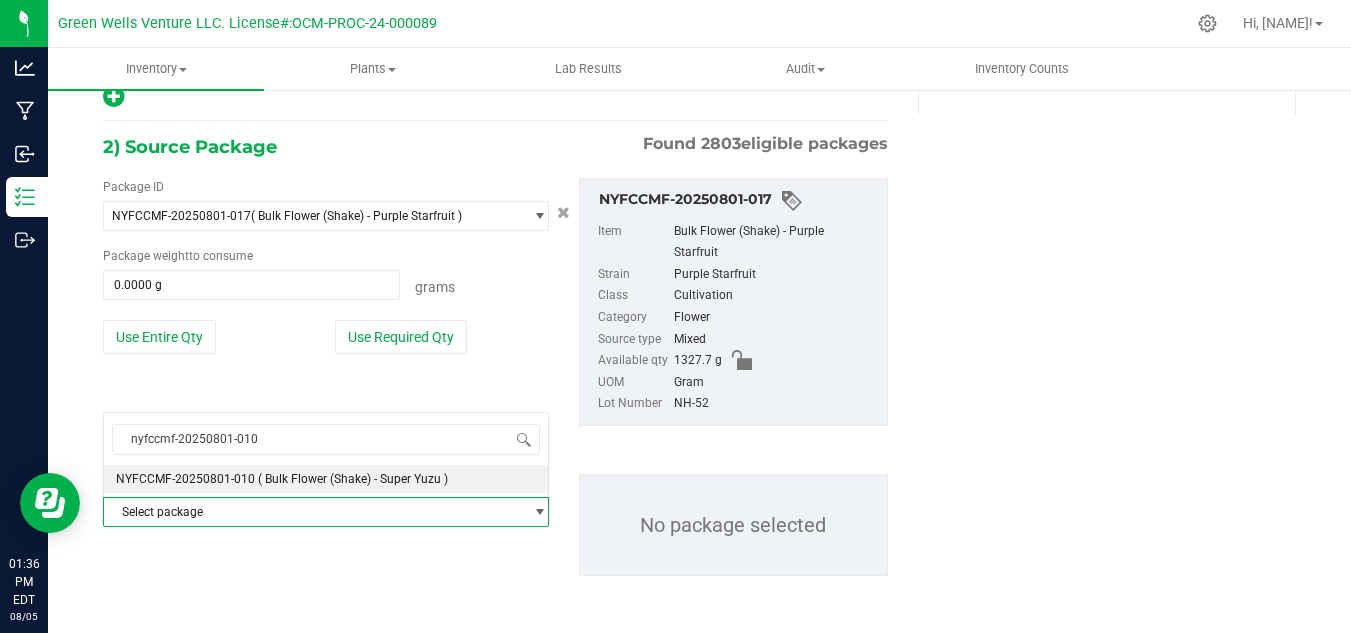 type 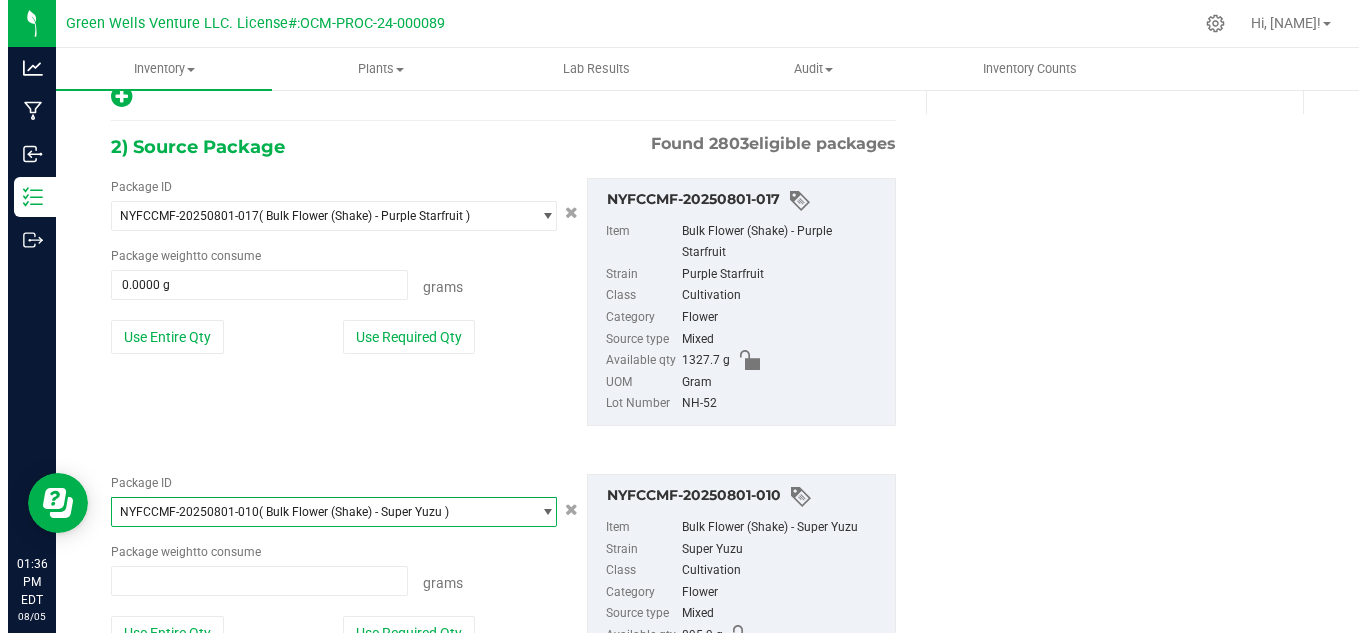 scroll, scrollTop: 75824, scrollLeft: 0, axis: vertical 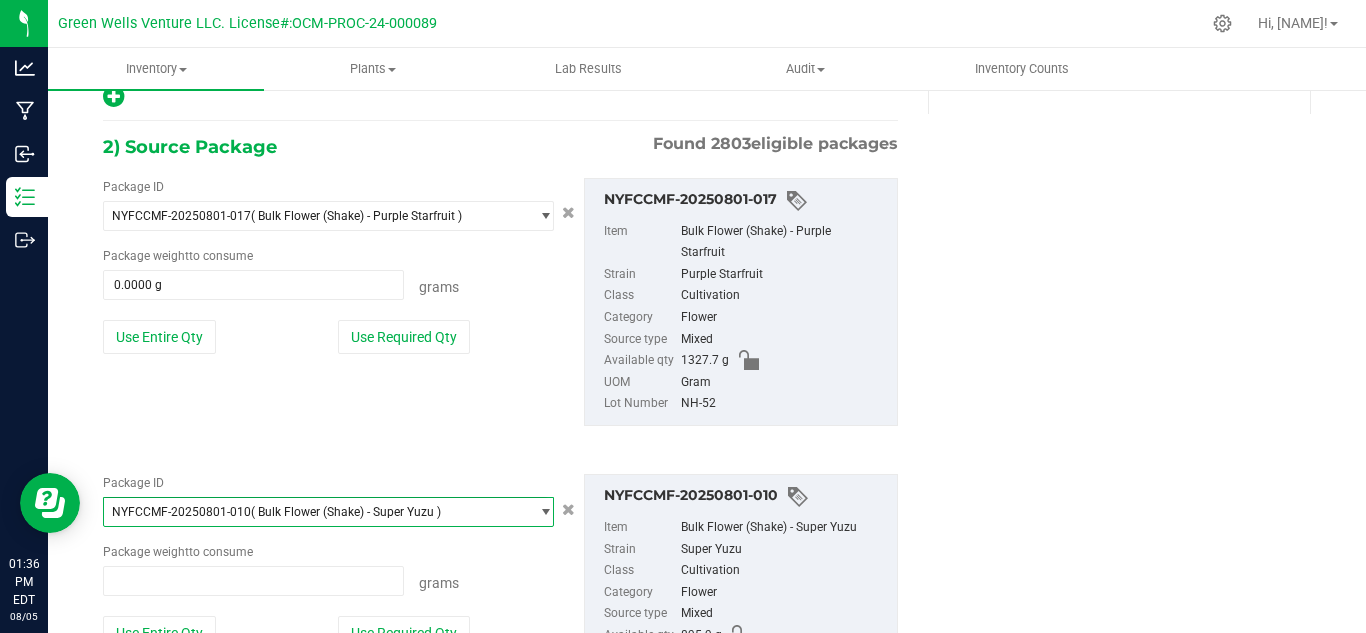 type on "0.0000 g" 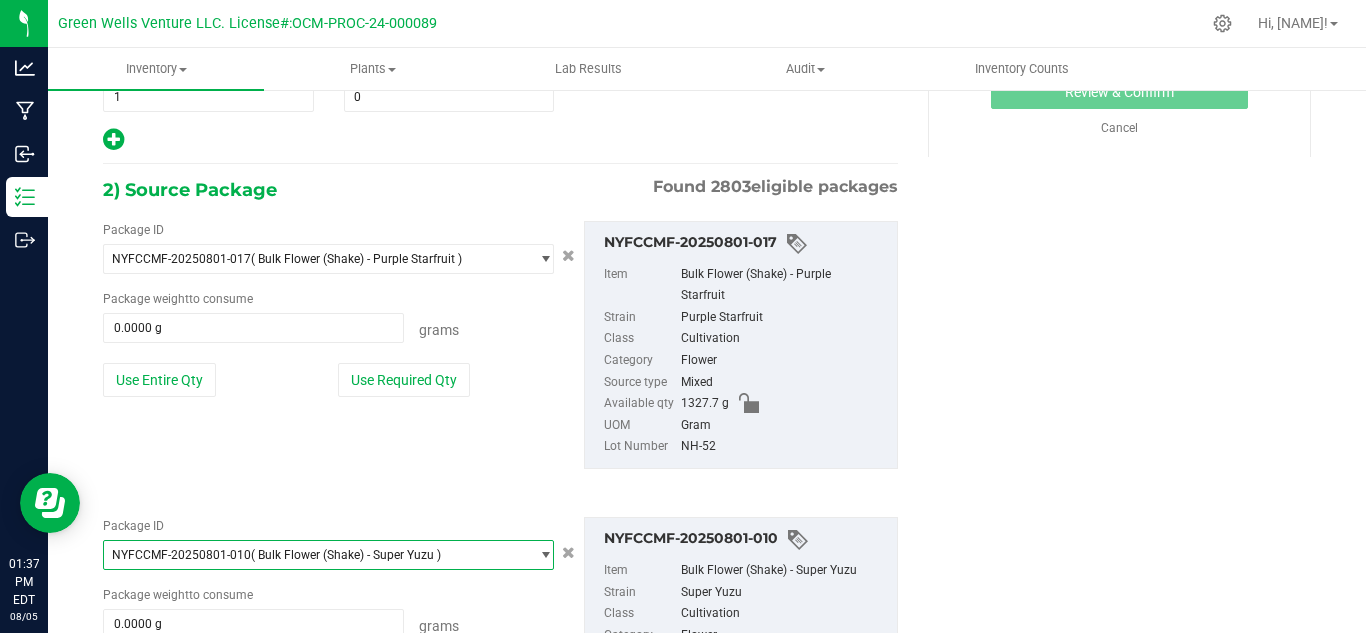 scroll, scrollTop: 400, scrollLeft: 0, axis: vertical 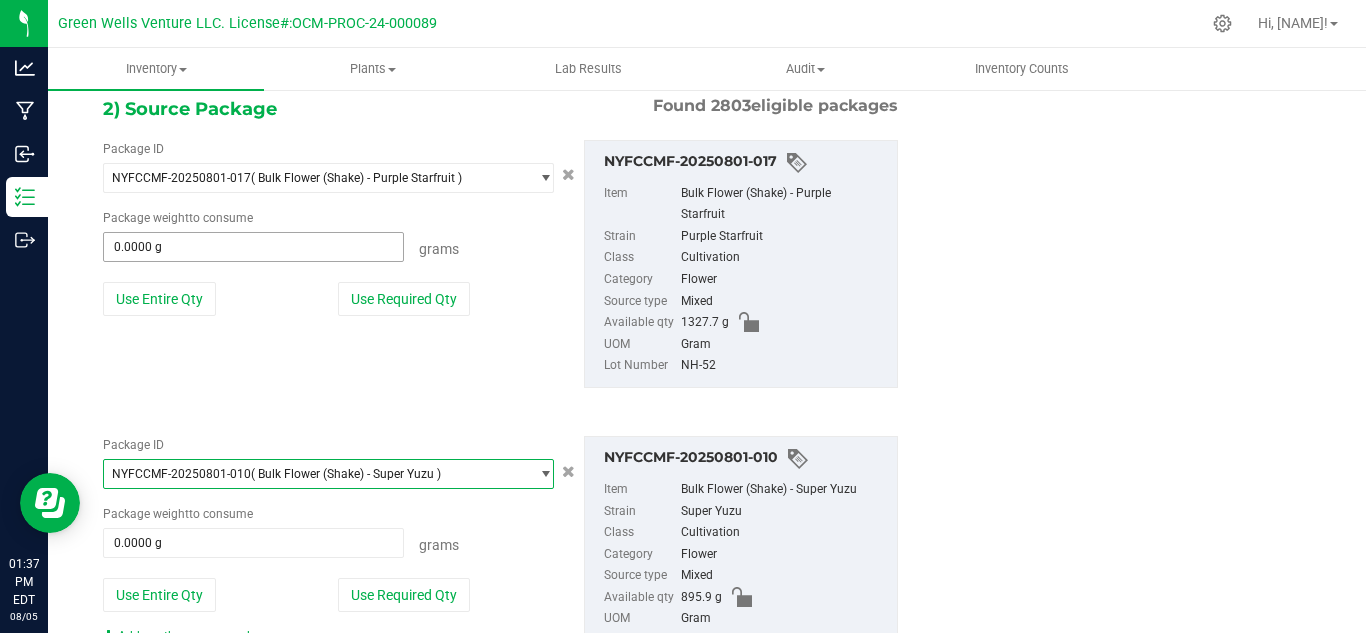 click on "0.0000 g 0" at bounding box center [253, 247] 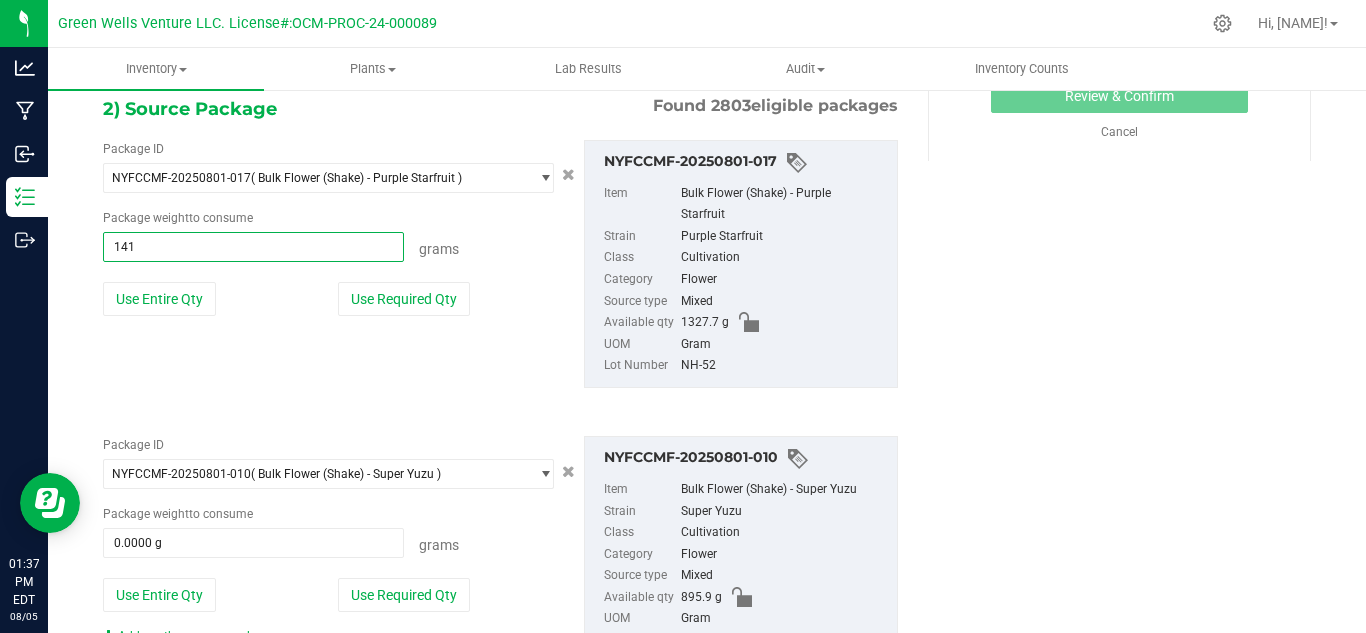 type on "1413" 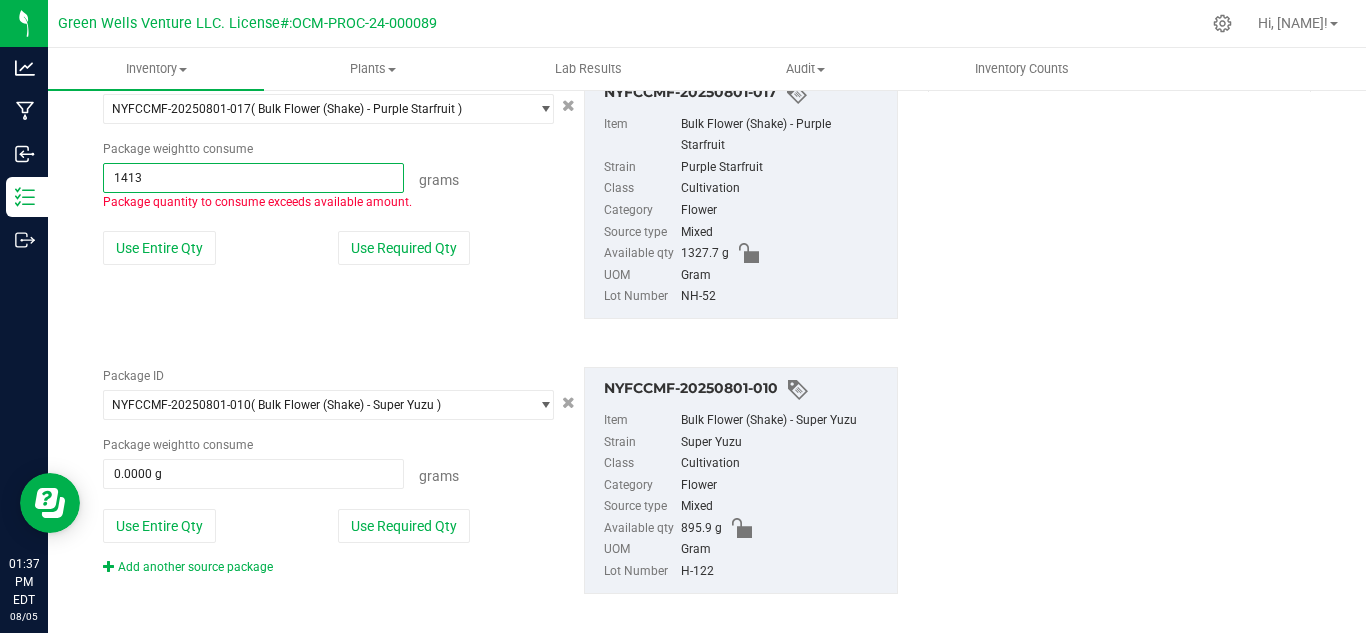 scroll, scrollTop: 487, scrollLeft: 0, axis: vertical 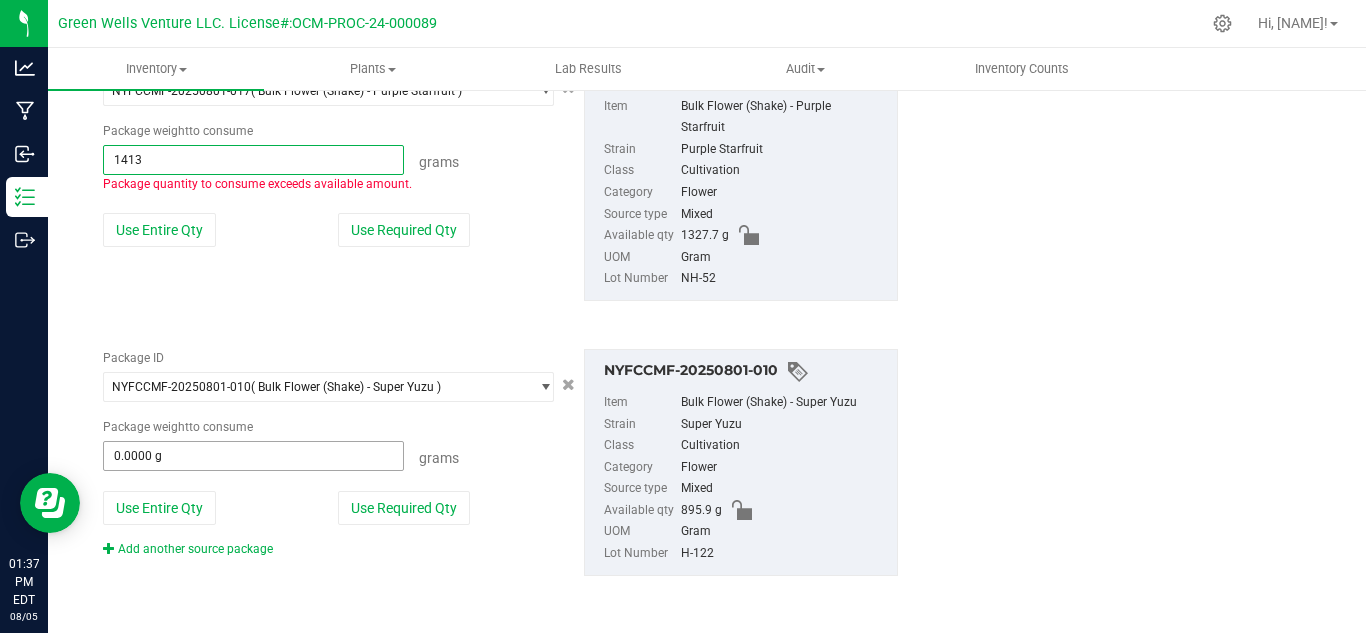 type on "1413.0000 g" 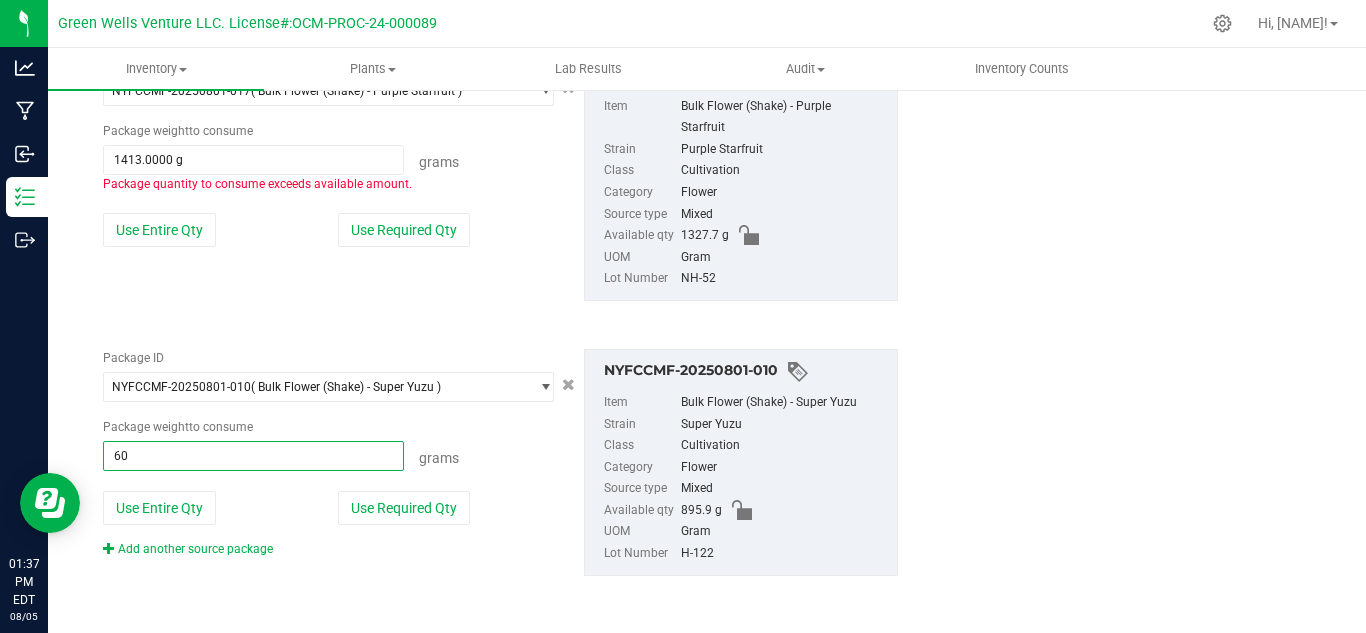 type on "600" 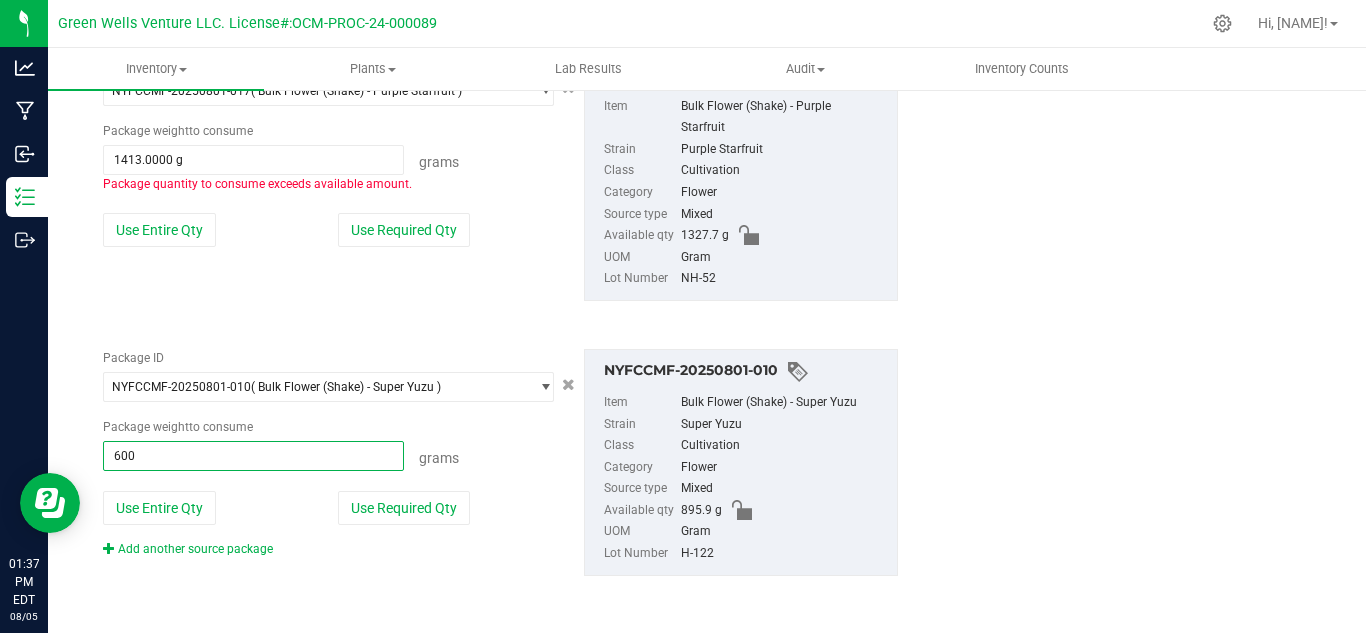 click on "2) Source Package Found 2803 eligible packages Package ID NYFCCMF-20250801-017 (Bulk Flower (Shake) - Purple Starfruit) 42 43 44 45 46 47 NYFCCCU-20240924-056 NYFCCCU-20241004-003 NYFCCCU-20241223-012 NYFCCCU-20241223-015 NYFCCCU-20241223-017 NYFCCCU-20241223-018 NYFCCCU-20241223-019 NYFCCCU-20241223-020 NYFCCCU-20241224-001 NYFCCCU-20241224-002 NYFCCCU-20241224-003 NYFCCCU-20250109-001 NYFCCCU-20250109-018 NYFCCCU-20250109-019 NYFCCCU-20250113-018 NYFCCCU-20250115-001 NYFCCCU-20250117-010 NYFCCCU-20250117-012 NYFCCCU-20250117-015 NYFCCCU-20250120-002" at bounding box center (500, 307) 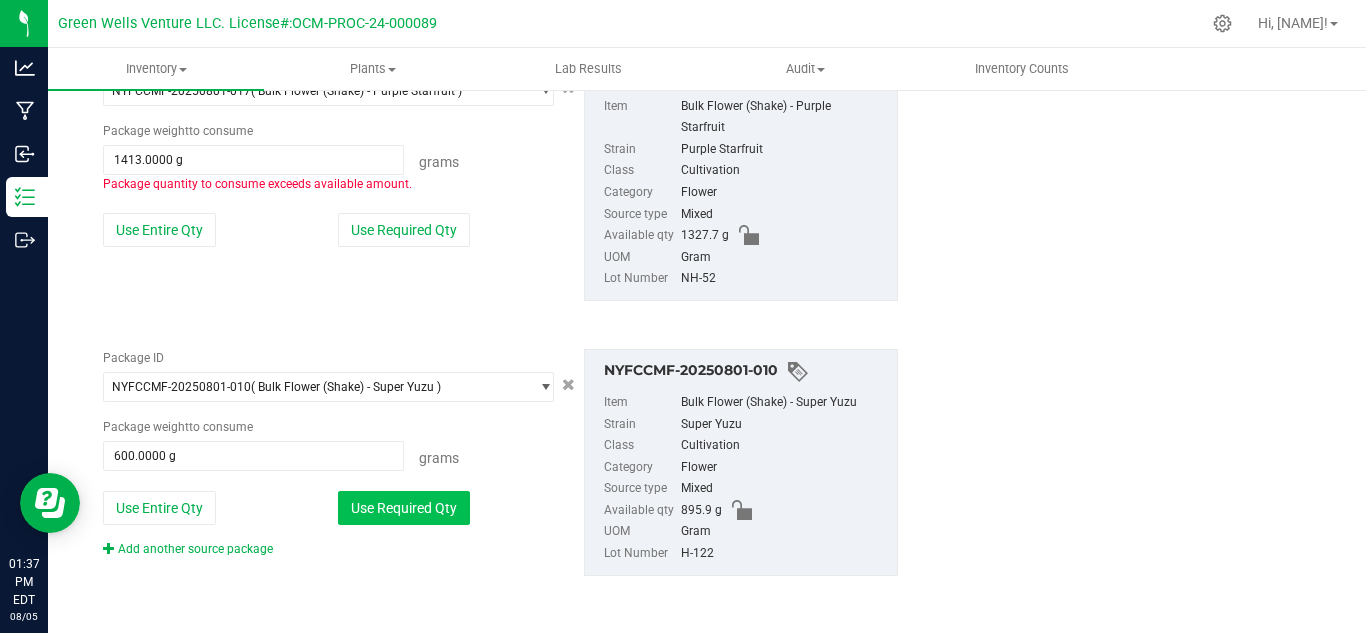 click on "Use Required Qty" at bounding box center [404, 508] 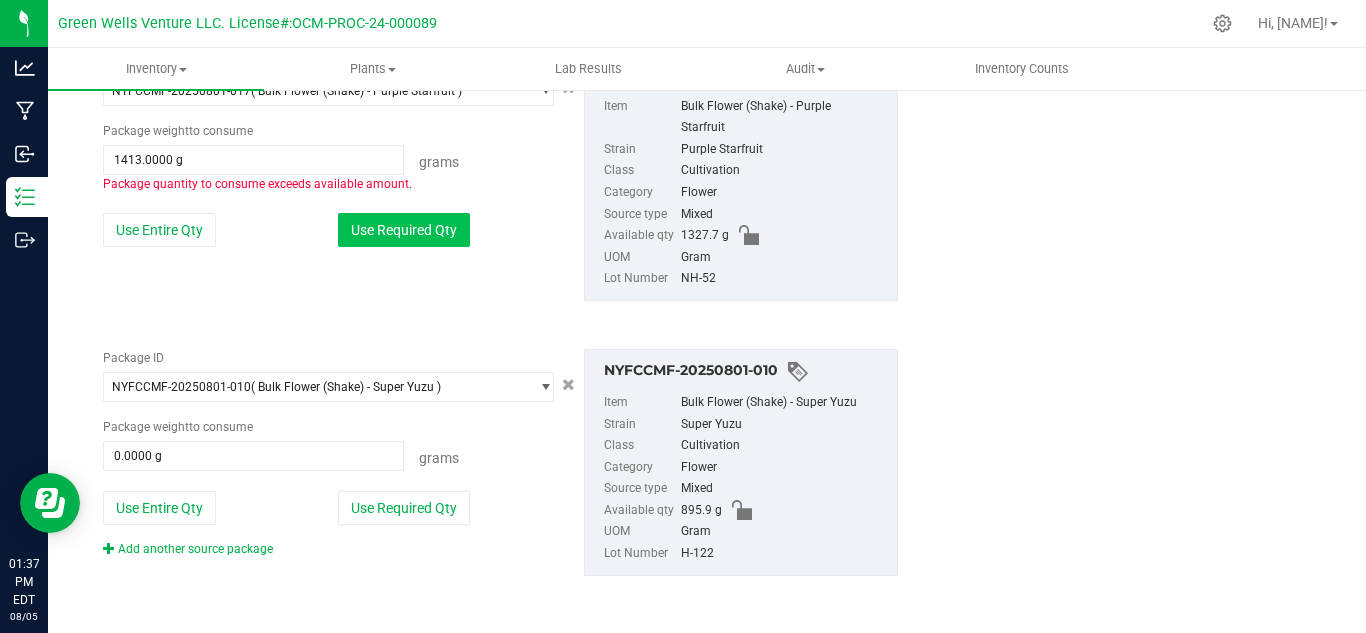 click on "Use Required Qty" at bounding box center (404, 230) 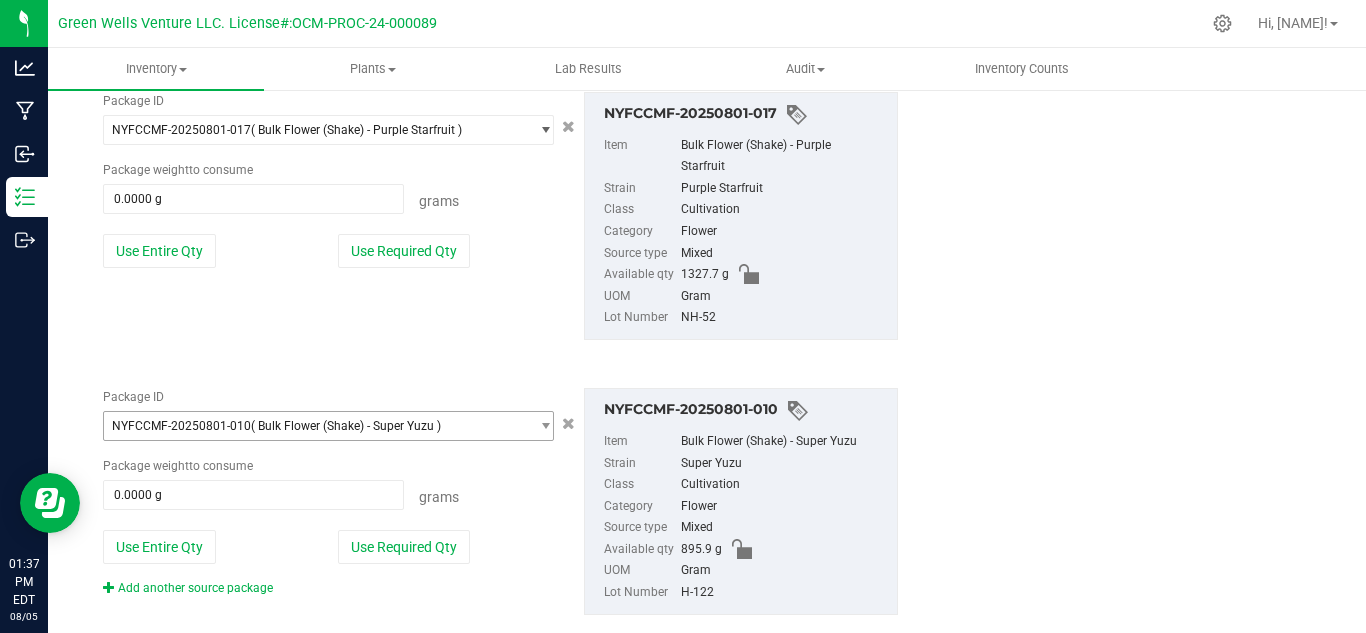 scroll, scrollTop: 487, scrollLeft: 0, axis: vertical 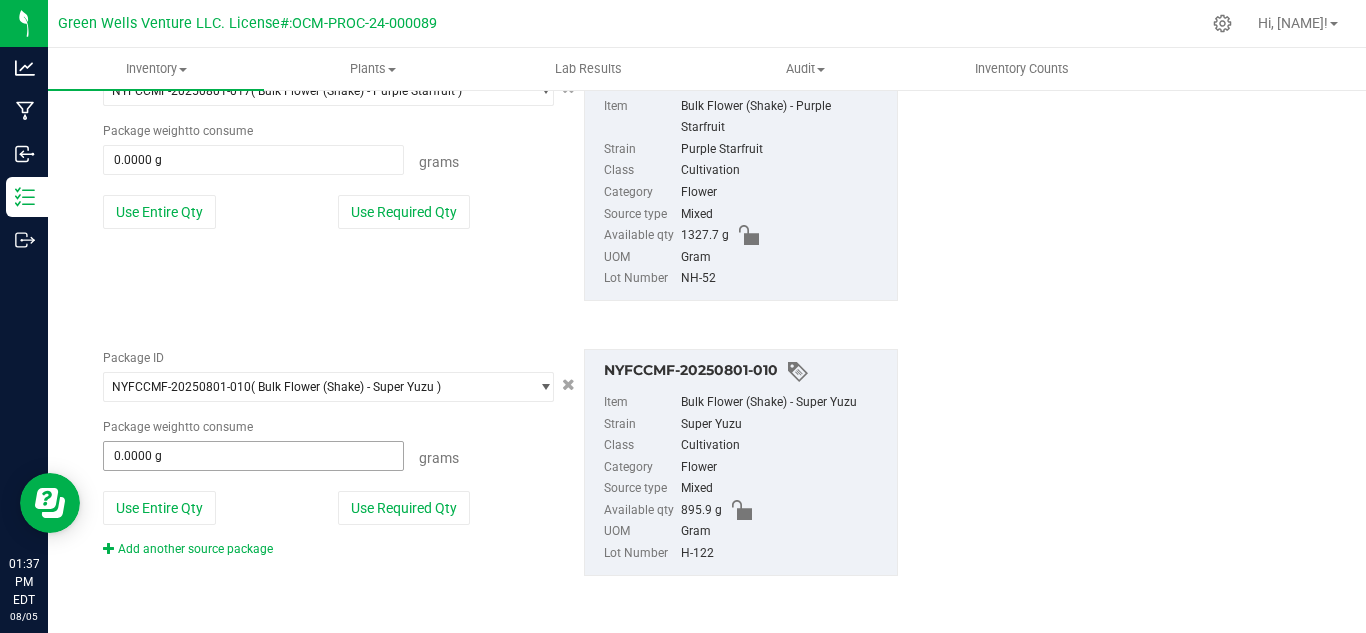 click on "0.0000 g 0" at bounding box center (253, 456) 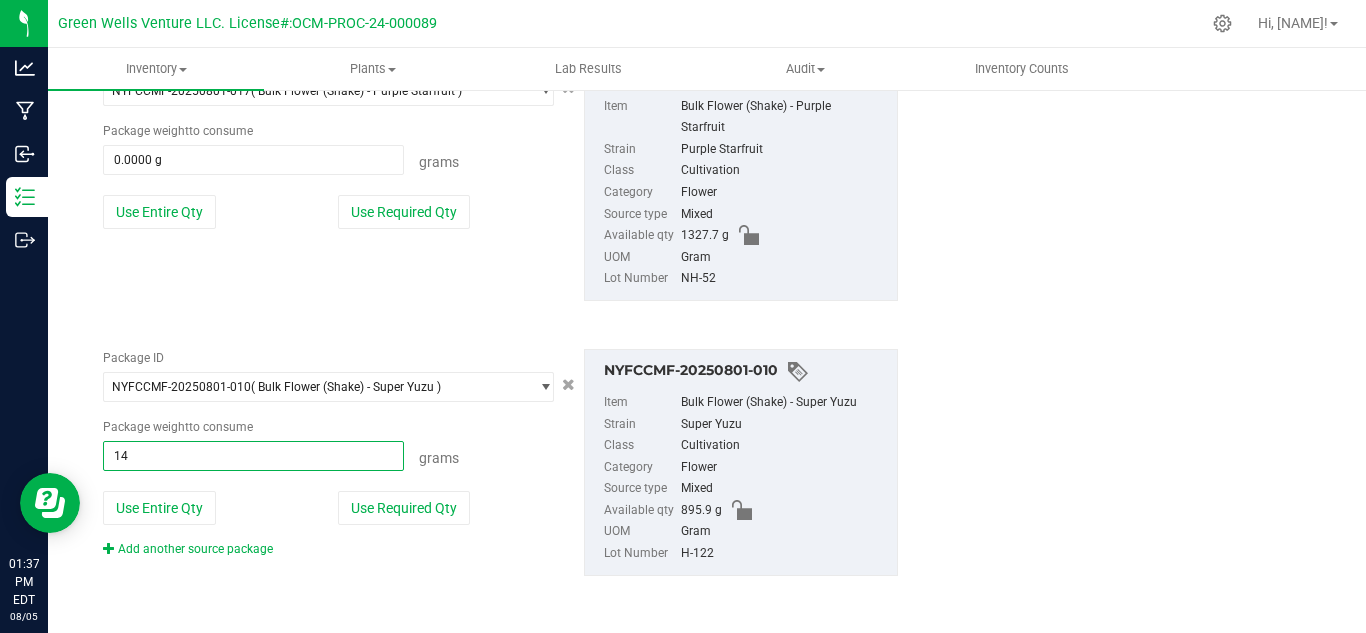 type on "1" 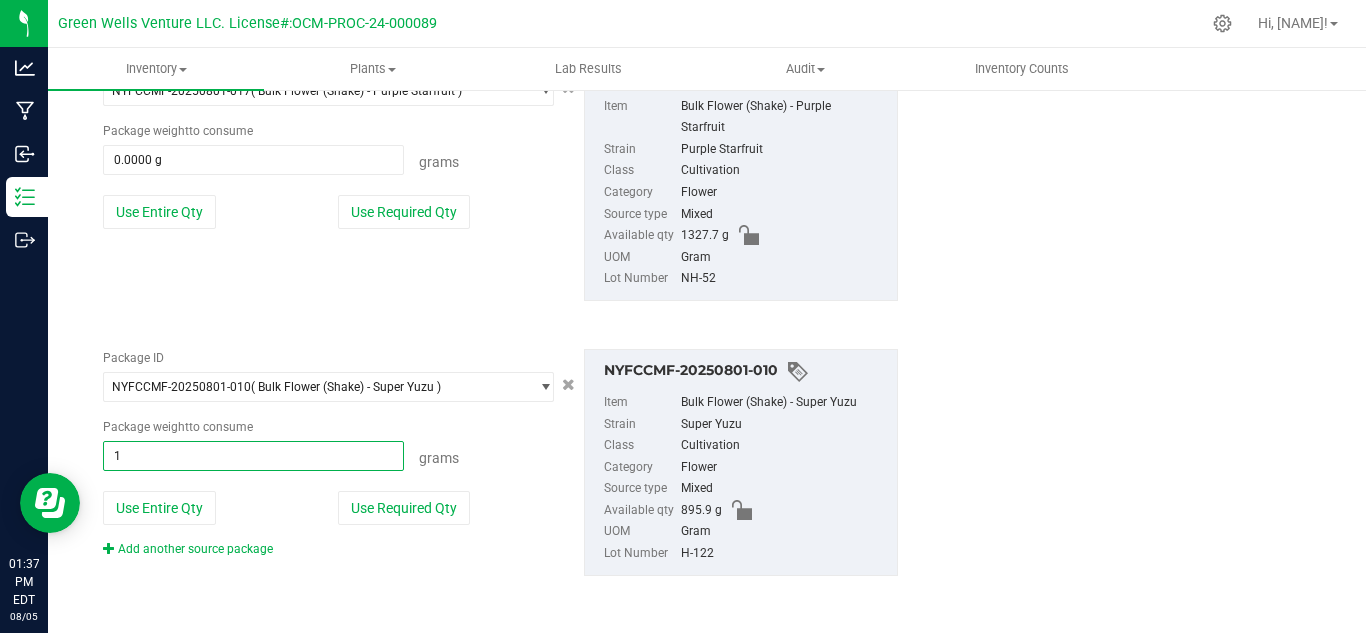 type 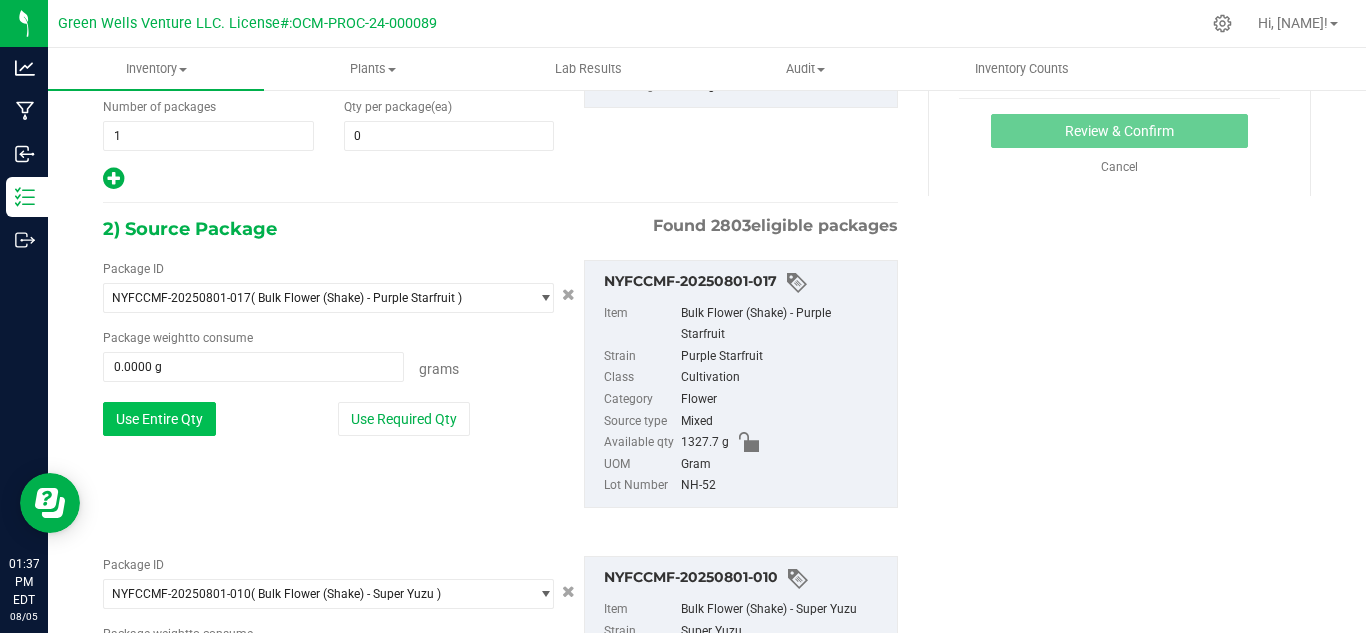 scroll, scrollTop: 300, scrollLeft: 0, axis: vertical 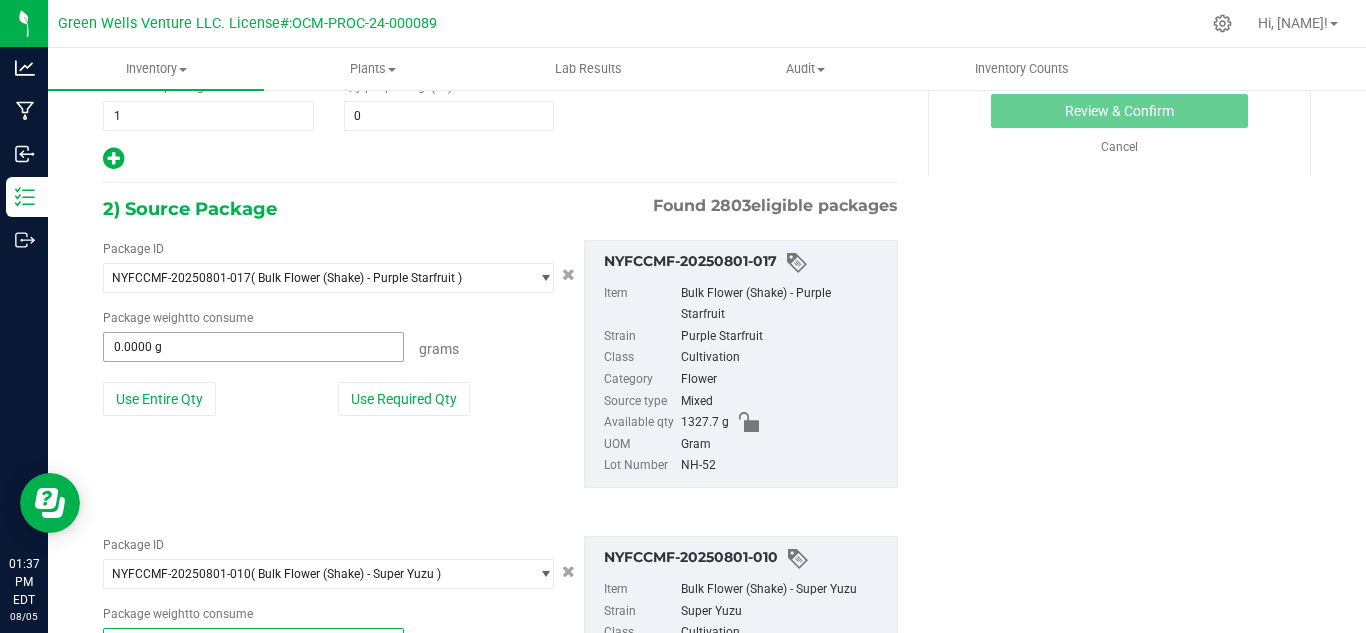 click on "0.0000 g" at bounding box center (253, 347) 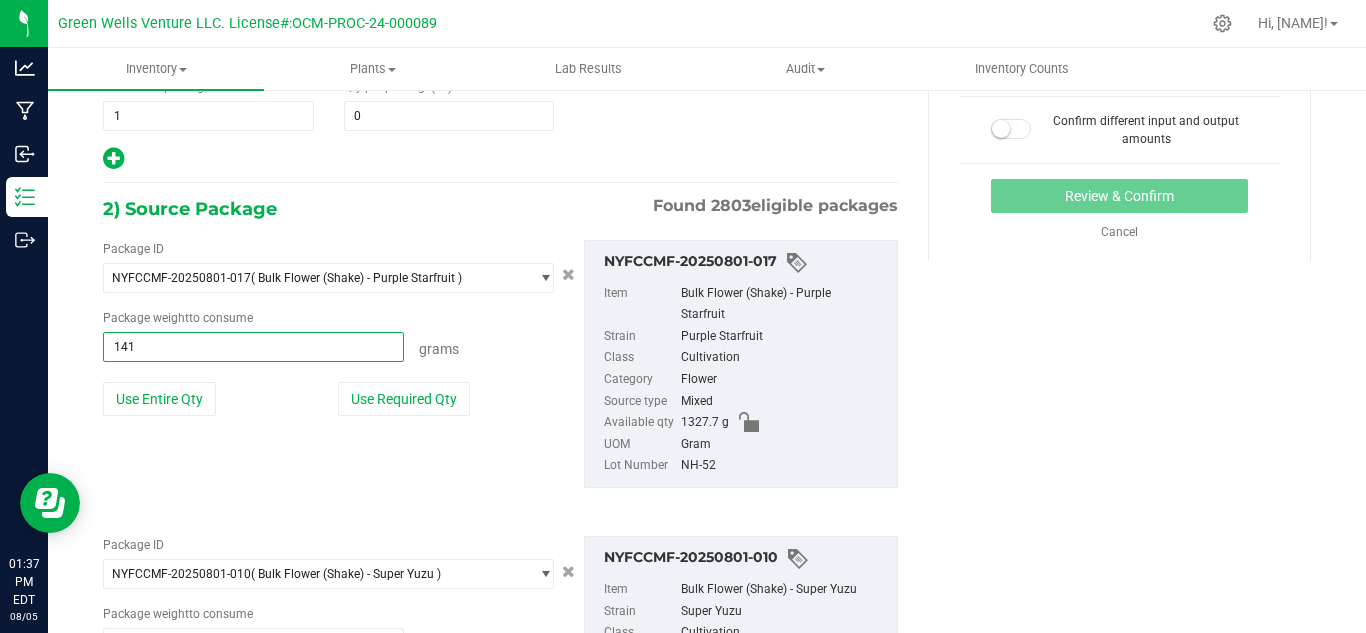 type on "1413" 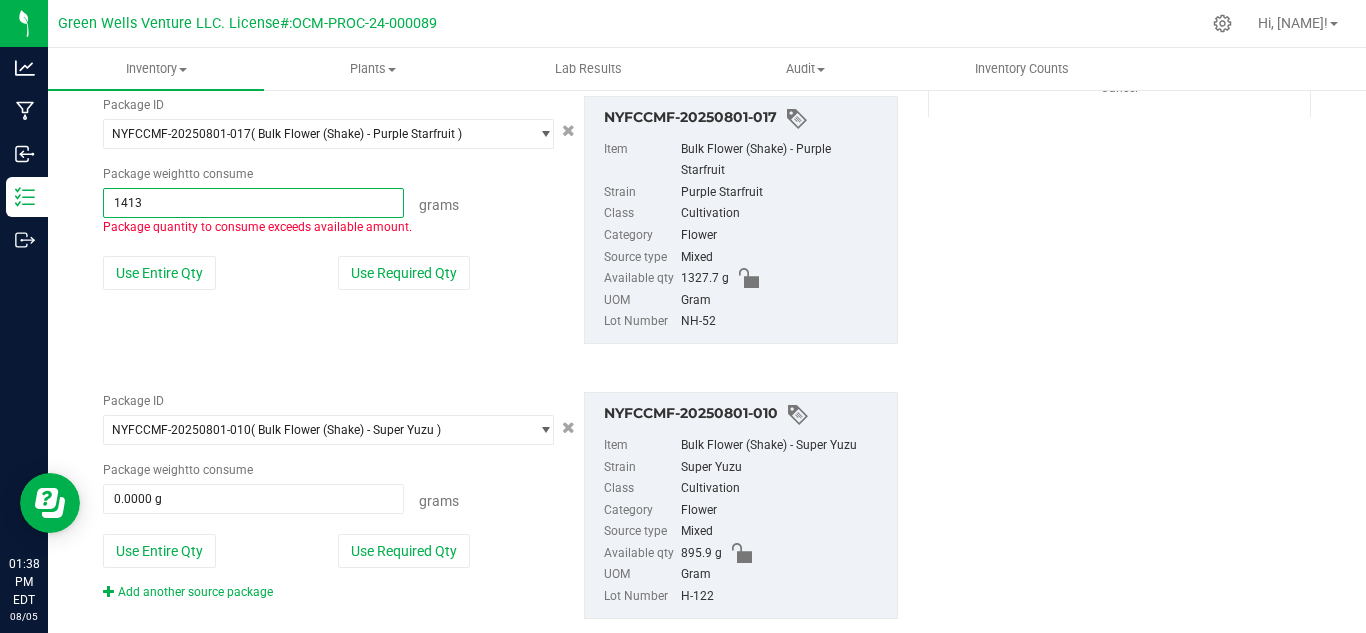 scroll, scrollTop: 487, scrollLeft: 0, axis: vertical 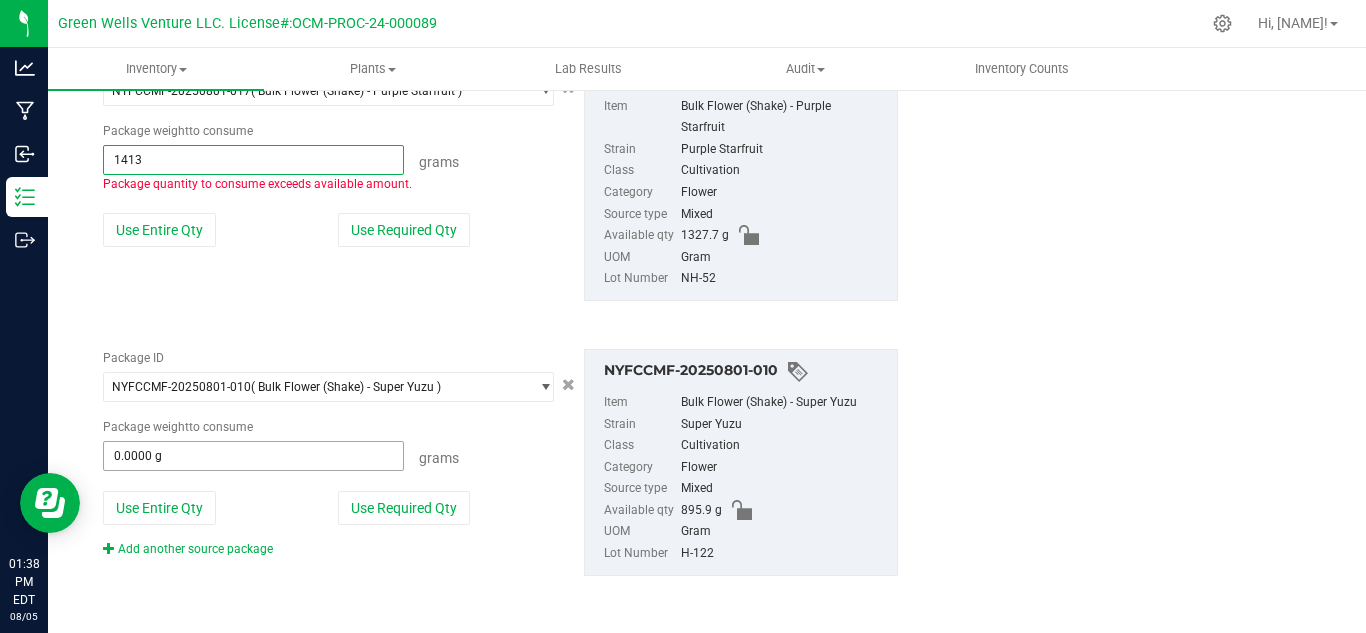 type on "1413.0000 g" 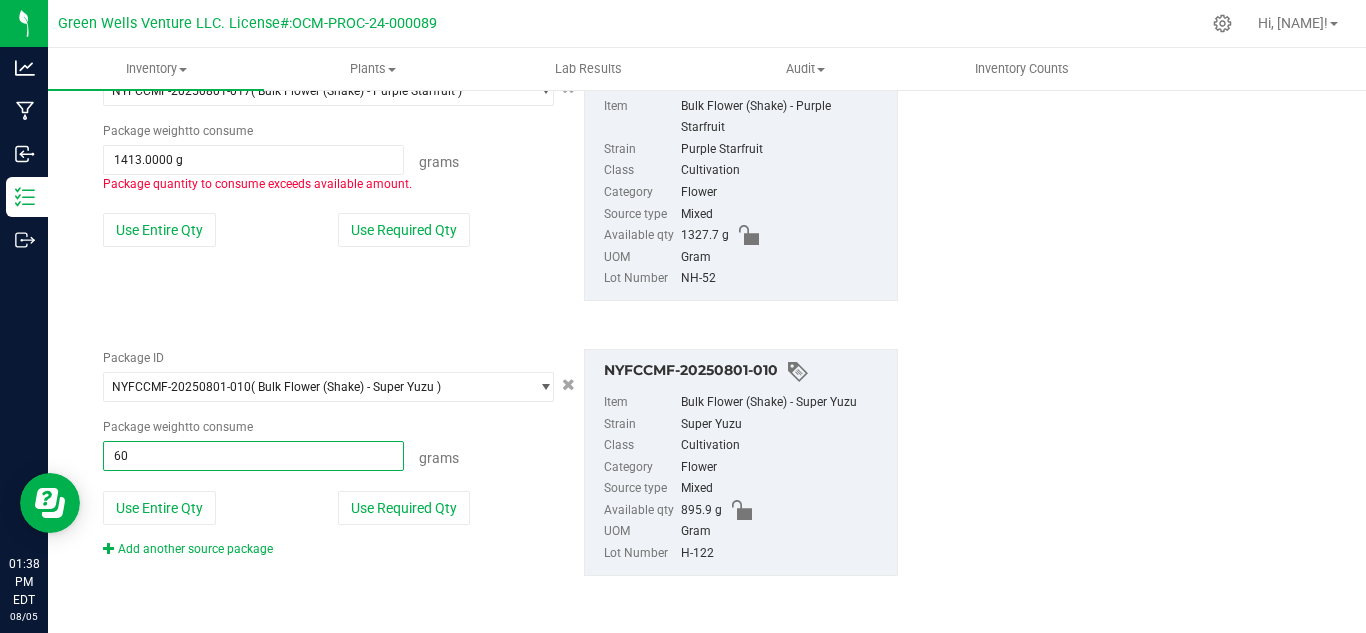 type on "600" 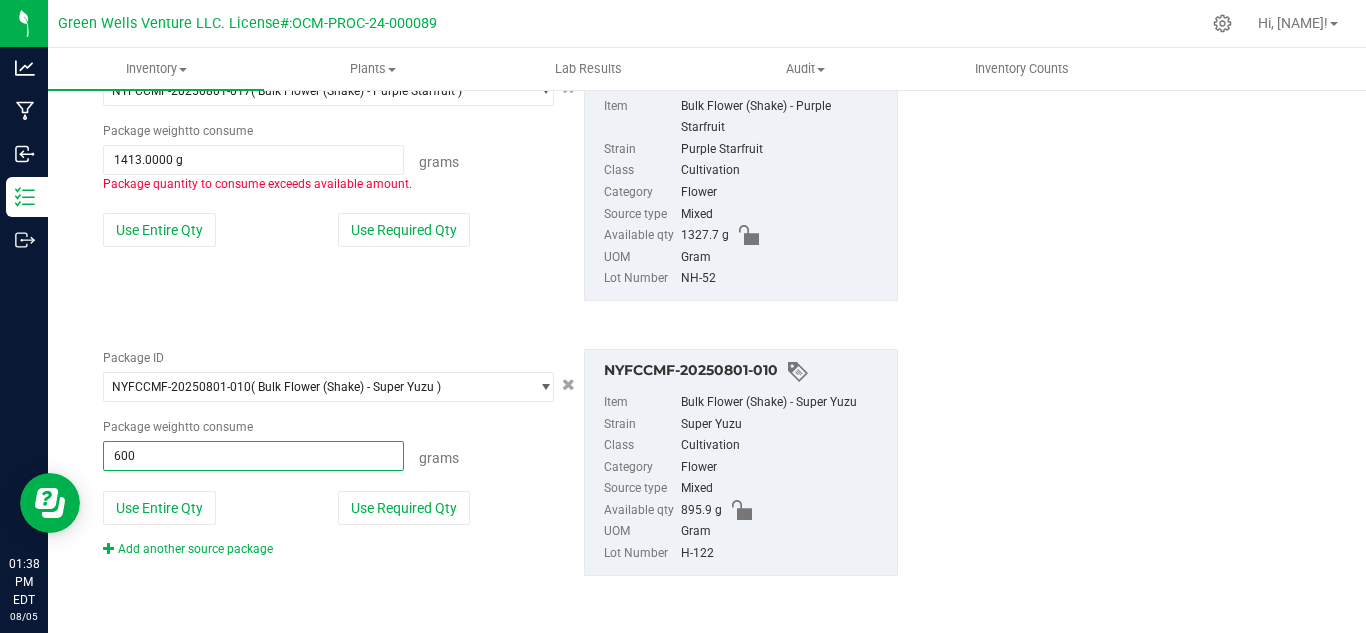 type on "600.0000 g" 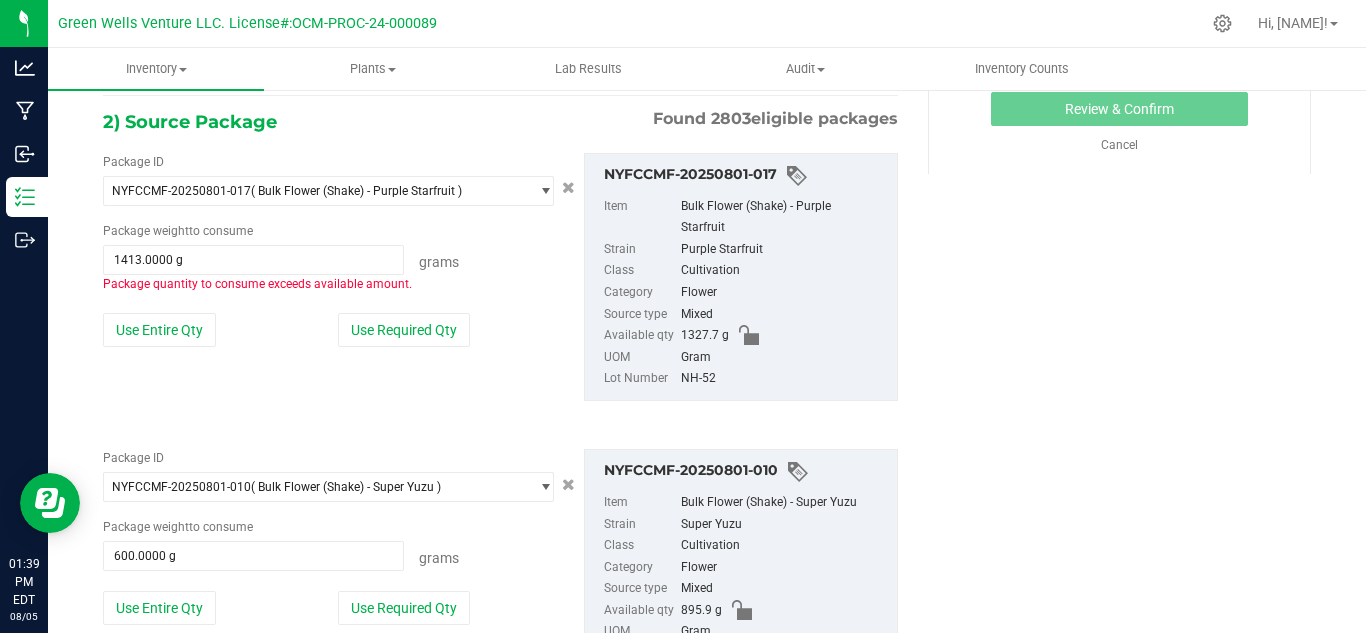 scroll, scrollTop: 487, scrollLeft: 0, axis: vertical 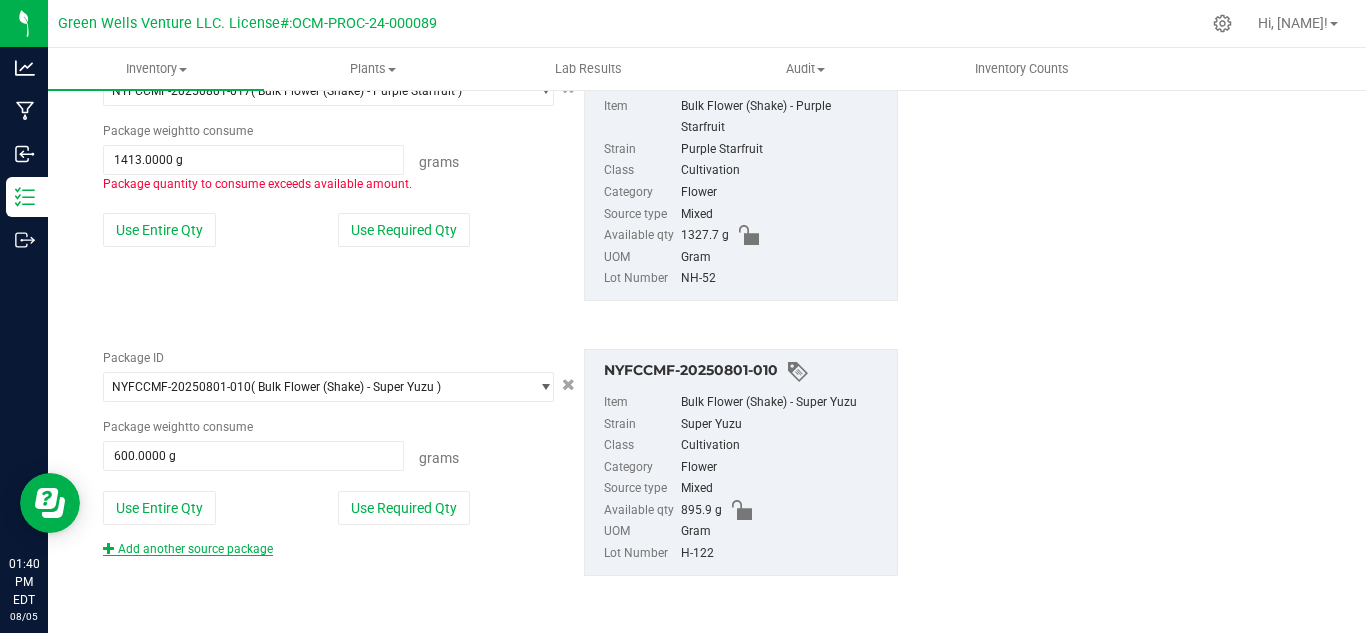 click on "Add another source package" at bounding box center [188, 549] 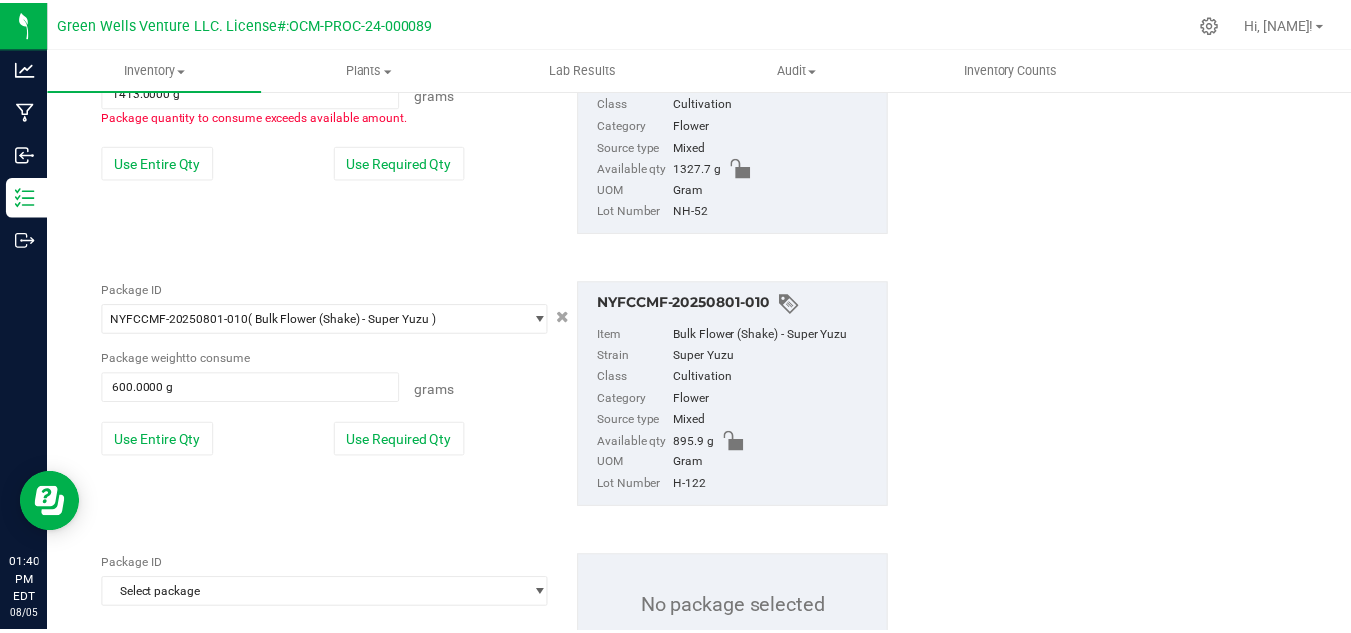 scroll, scrollTop: 637, scrollLeft: 0, axis: vertical 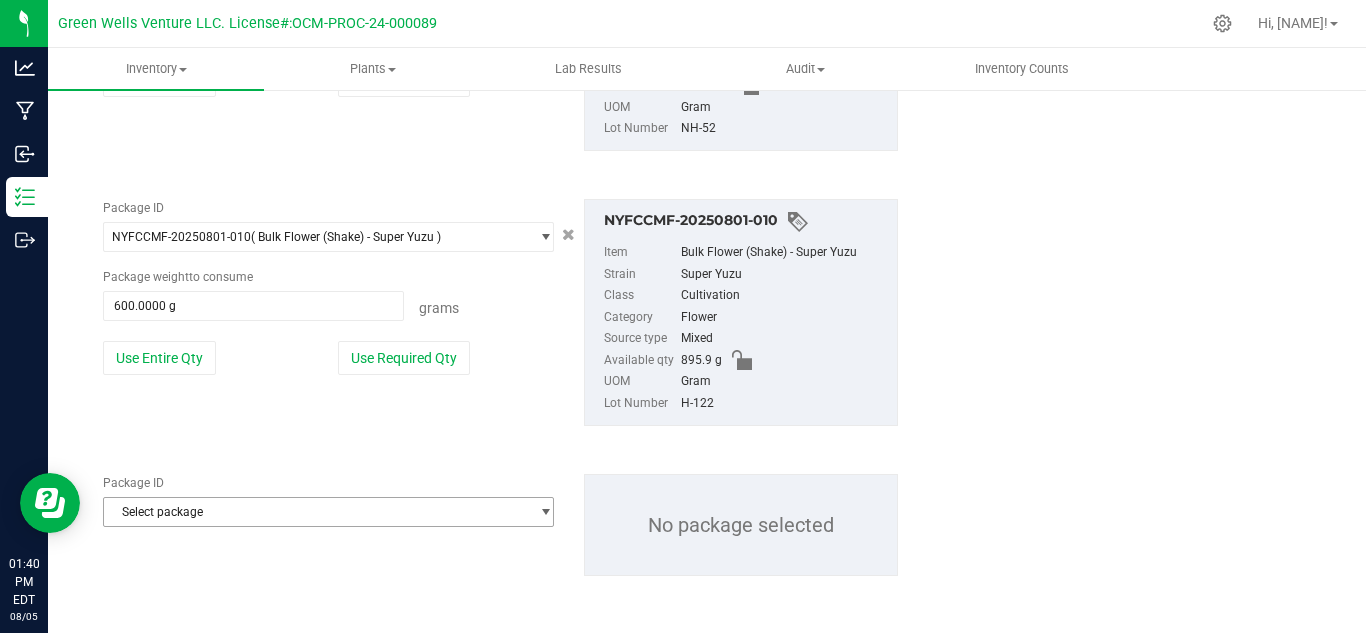 click on "Select package" at bounding box center [316, 512] 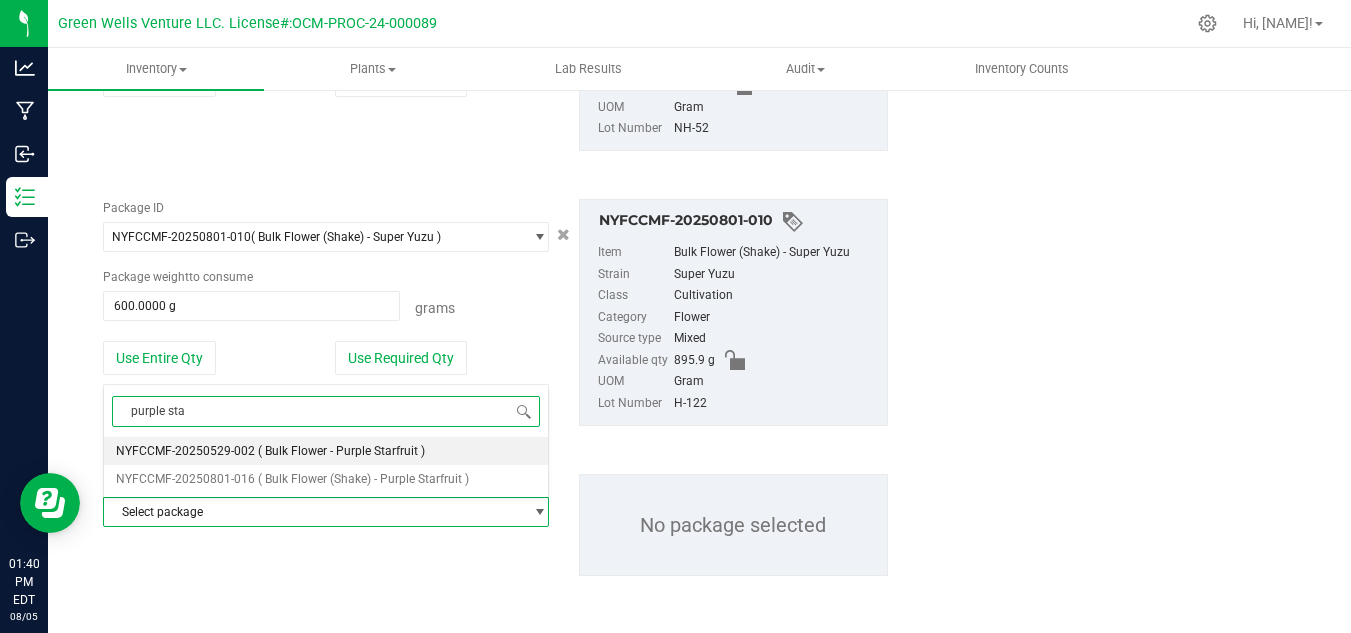 scroll, scrollTop: 65, scrollLeft: 0, axis: vertical 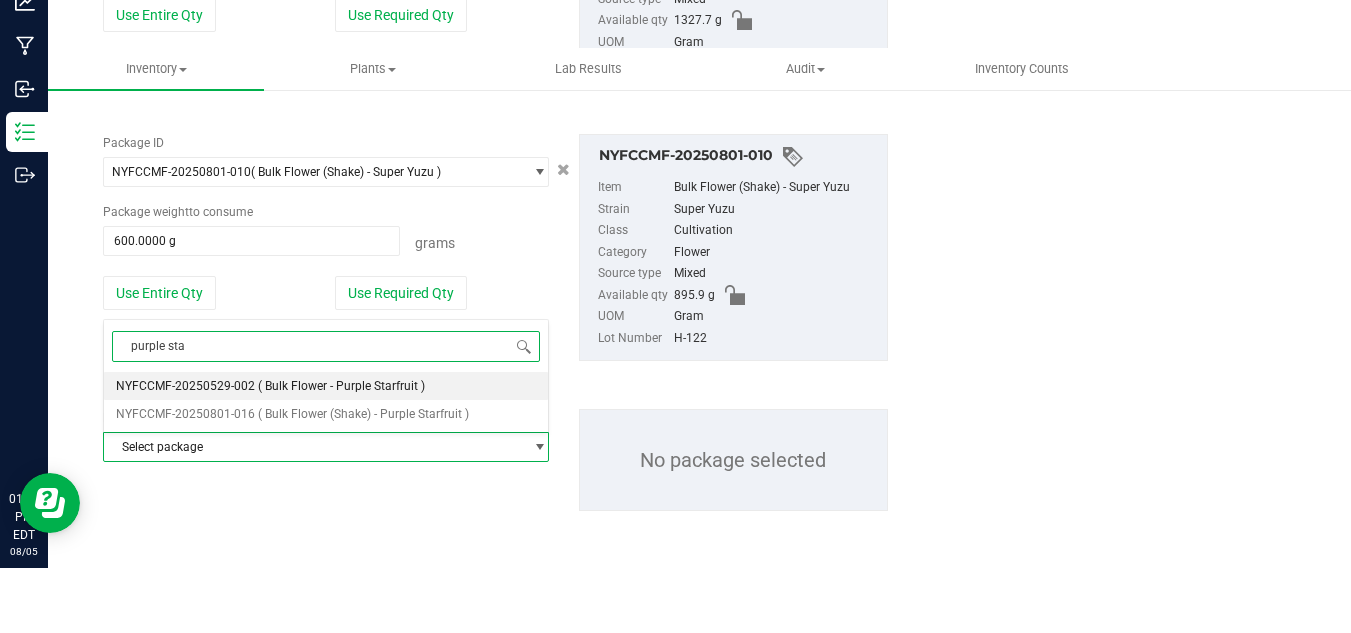 type on "purple sta" 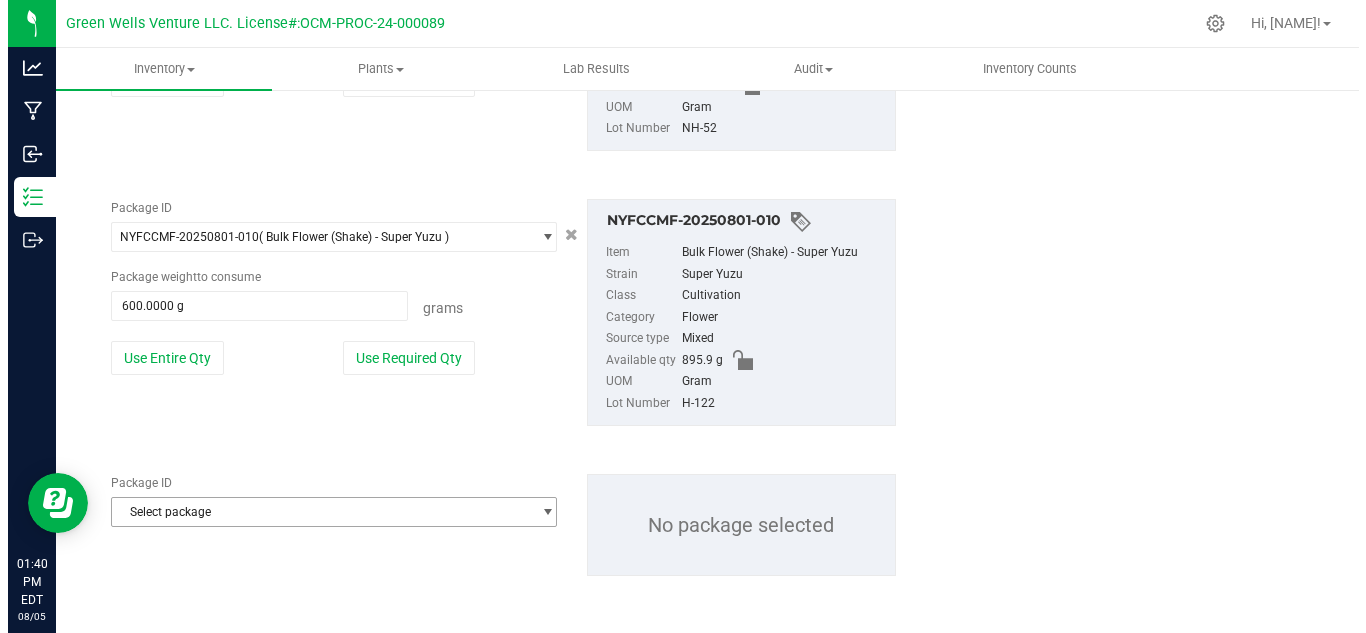 scroll, scrollTop: 0, scrollLeft: 0, axis: both 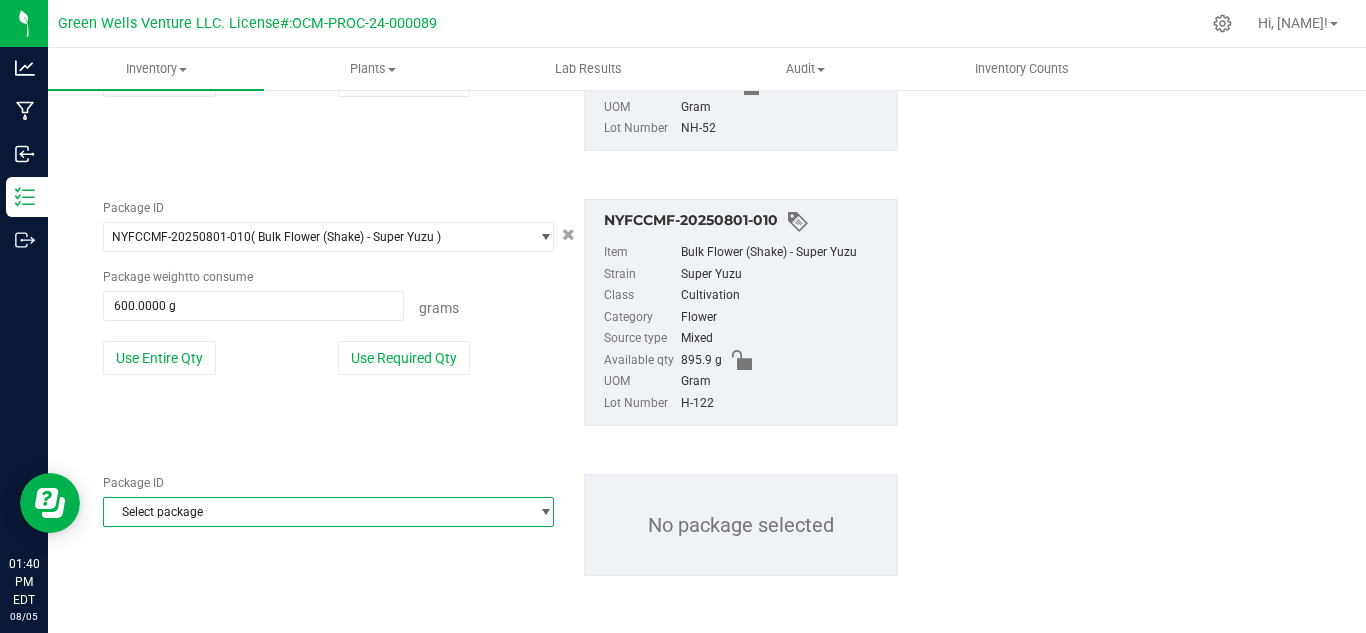 click on "Select package" at bounding box center (316, 512) 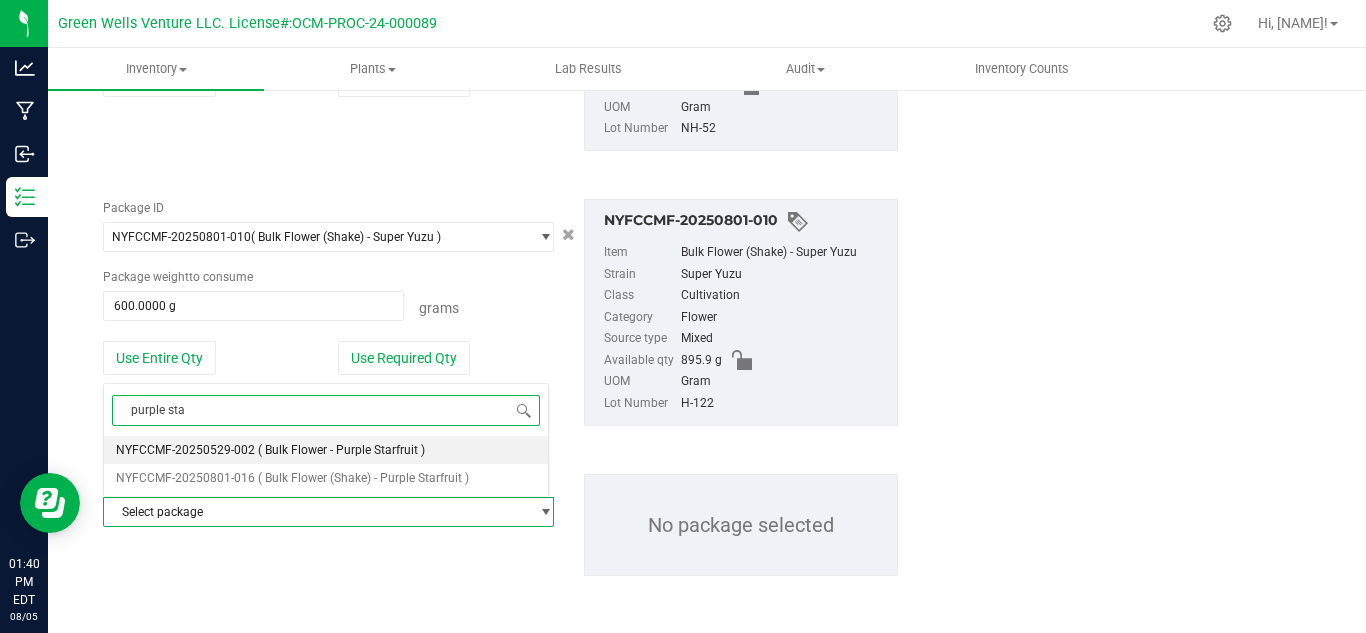 click on "(
Bulk Flower - Purple Starfruit
)" at bounding box center (341, 450) 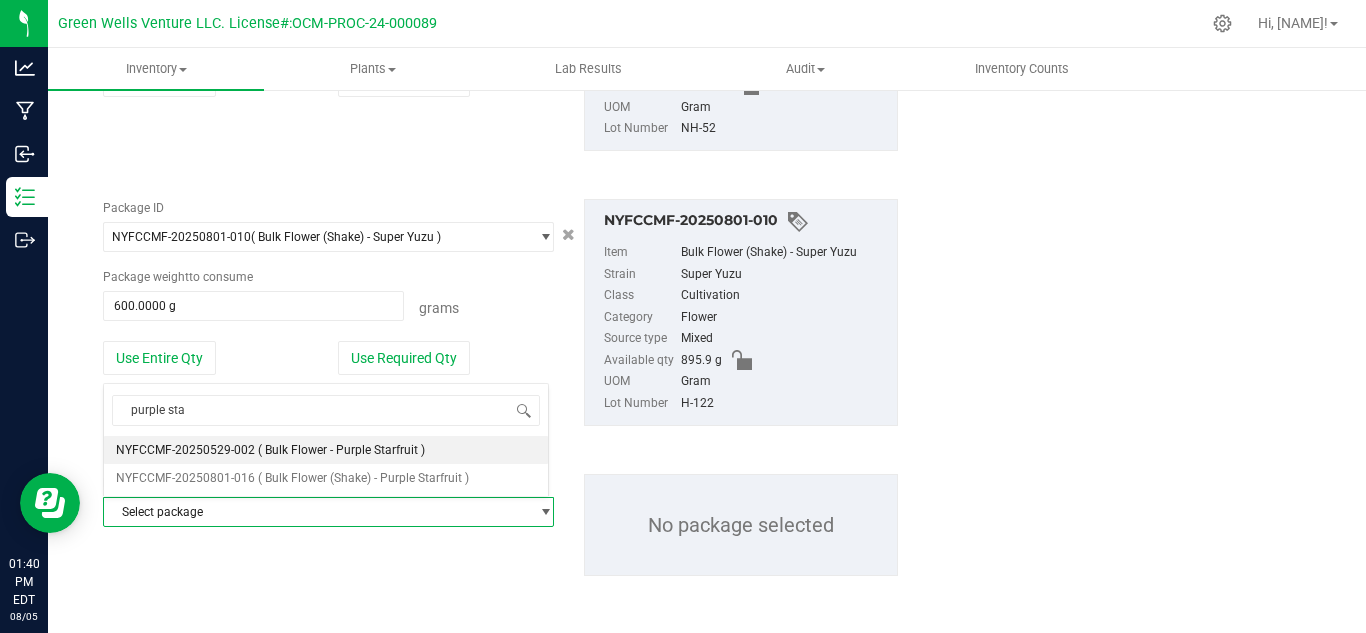 type 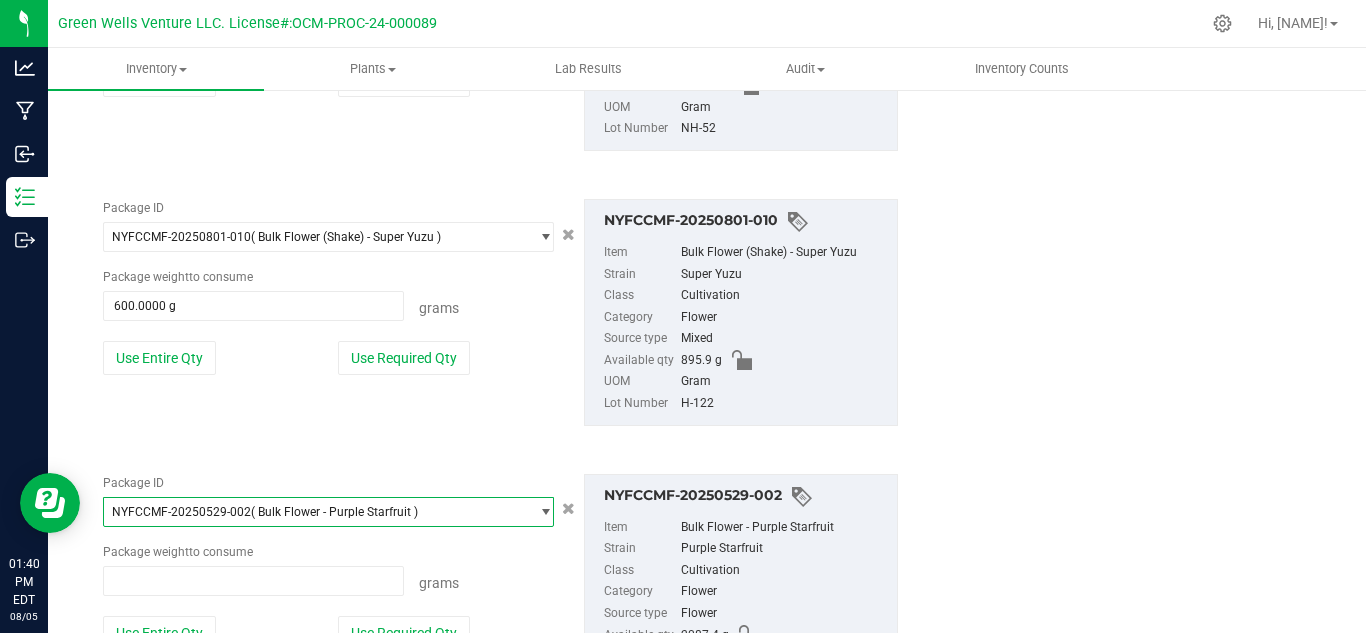scroll, scrollTop: 26768, scrollLeft: 0, axis: vertical 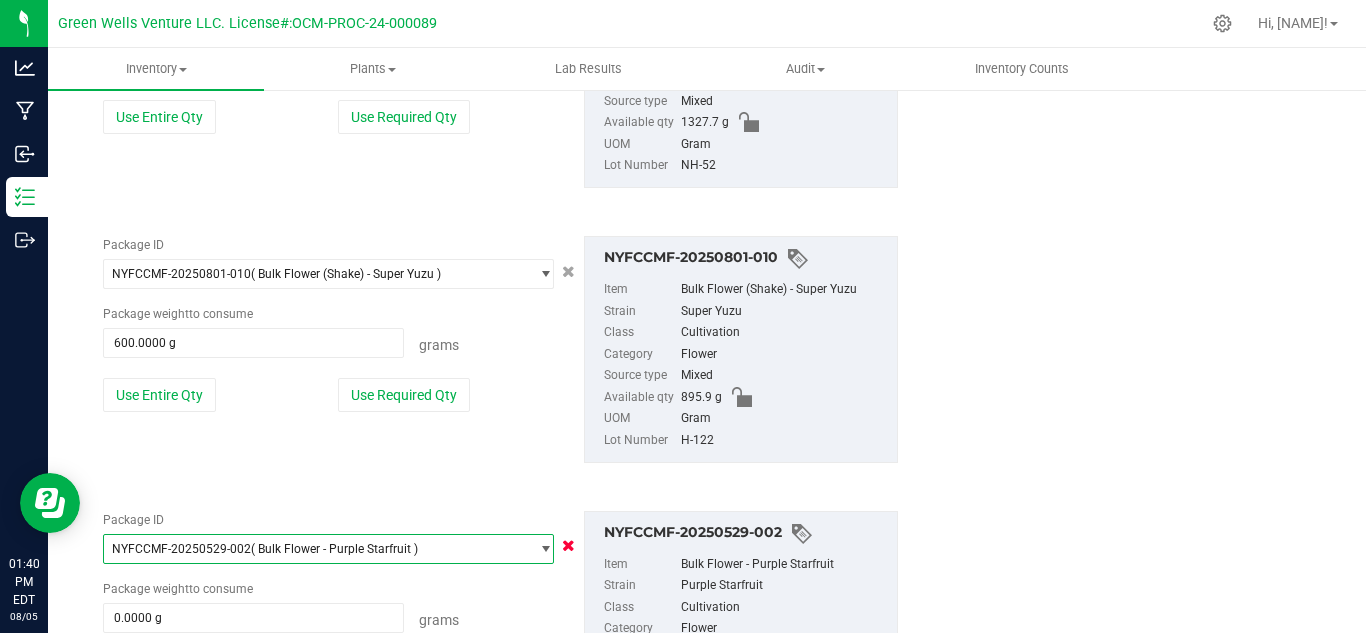 click at bounding box center (568, -26) 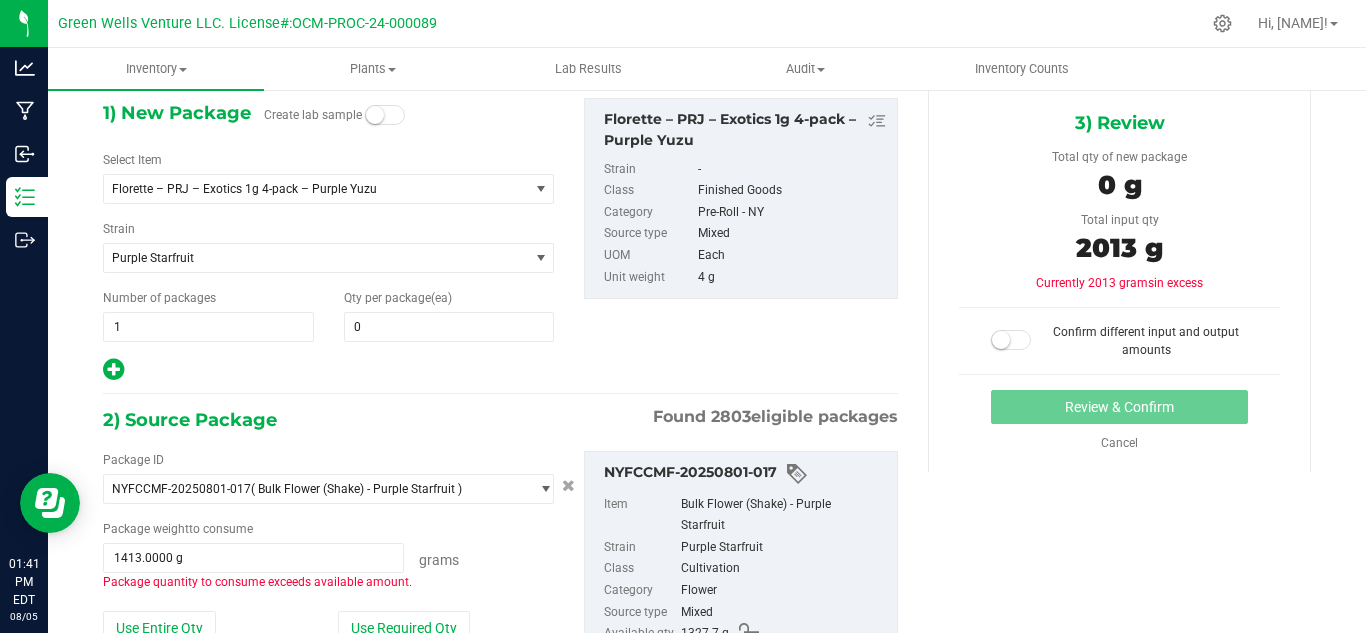 scroll, scrollTop: 0, scrollLeft: 0, axis: both 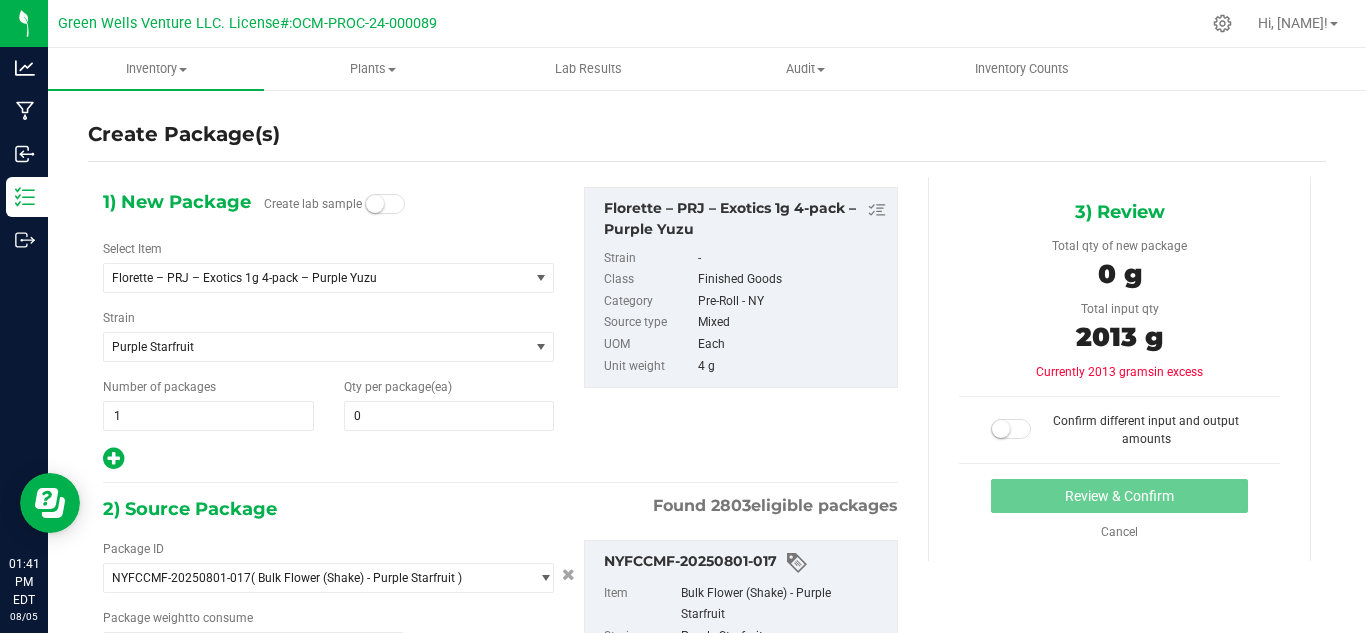 click at bounding box center (1011, 429) 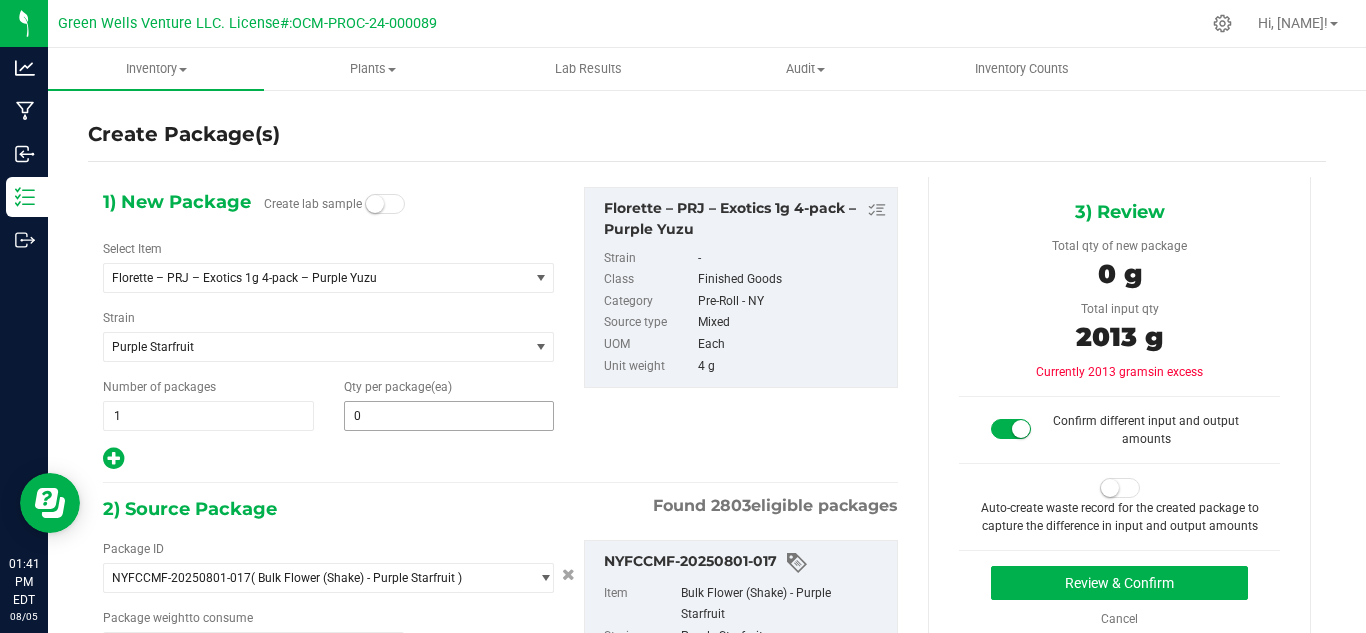 click on "0 0" at bounding box center (449, 416) 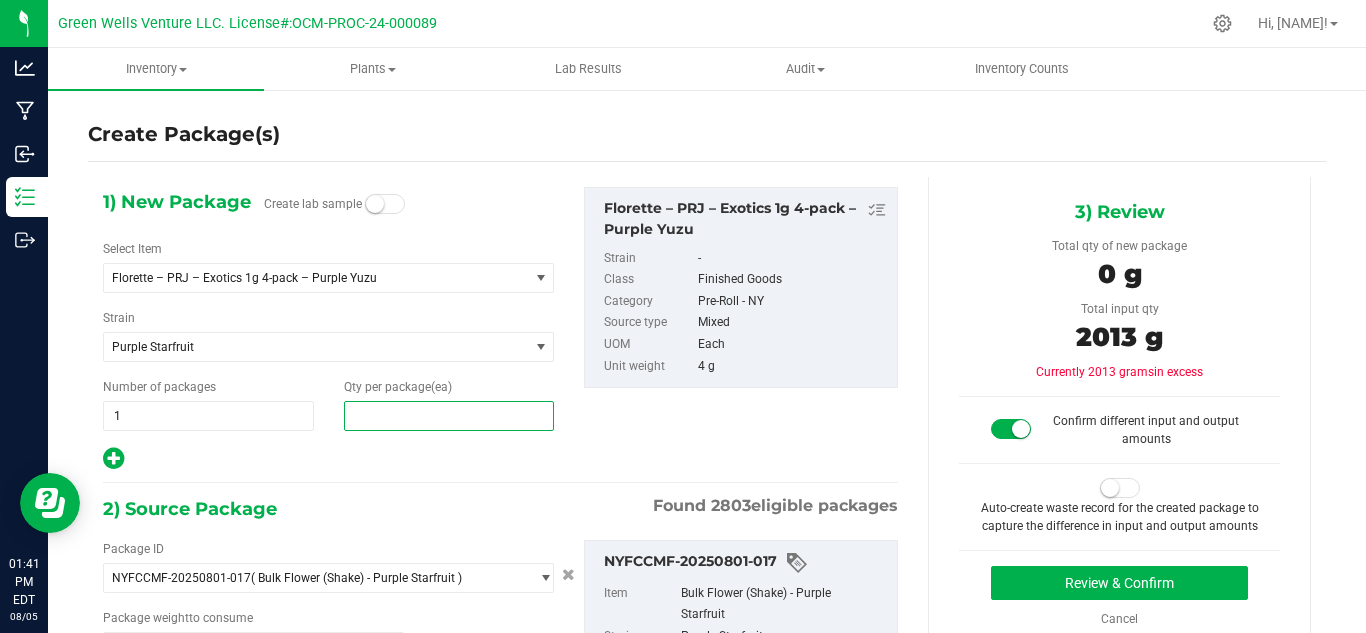 click at bounding box center [449, 416] 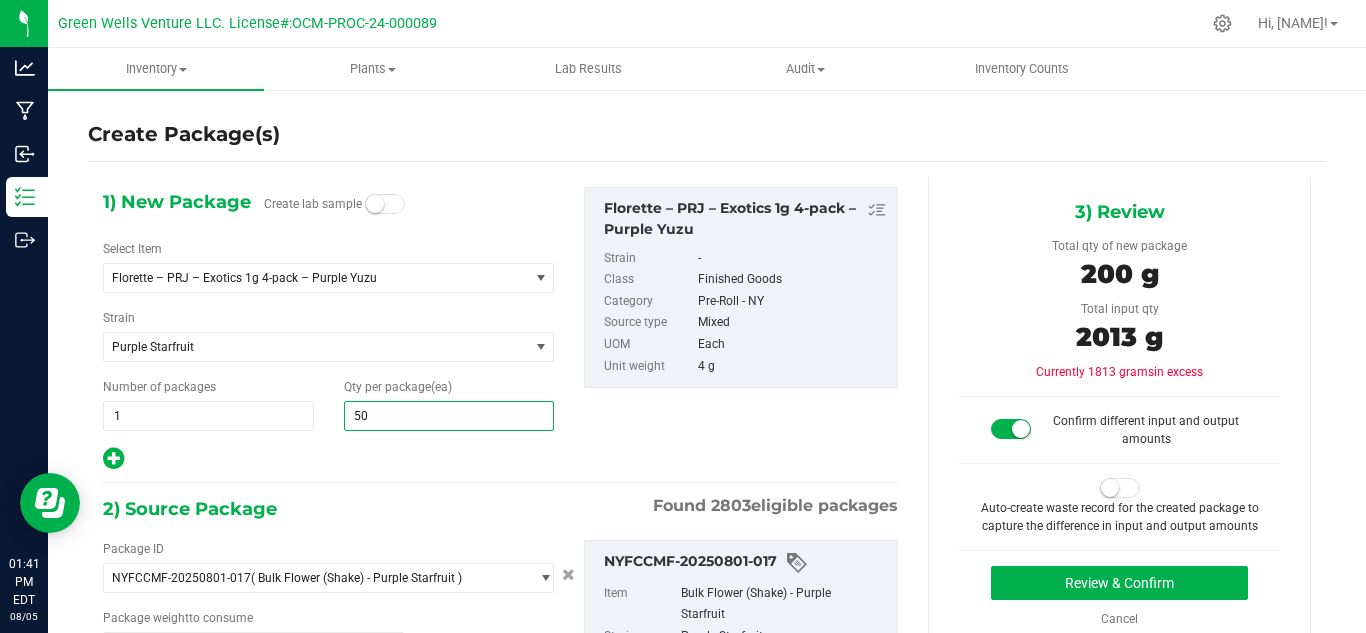 type on "503" 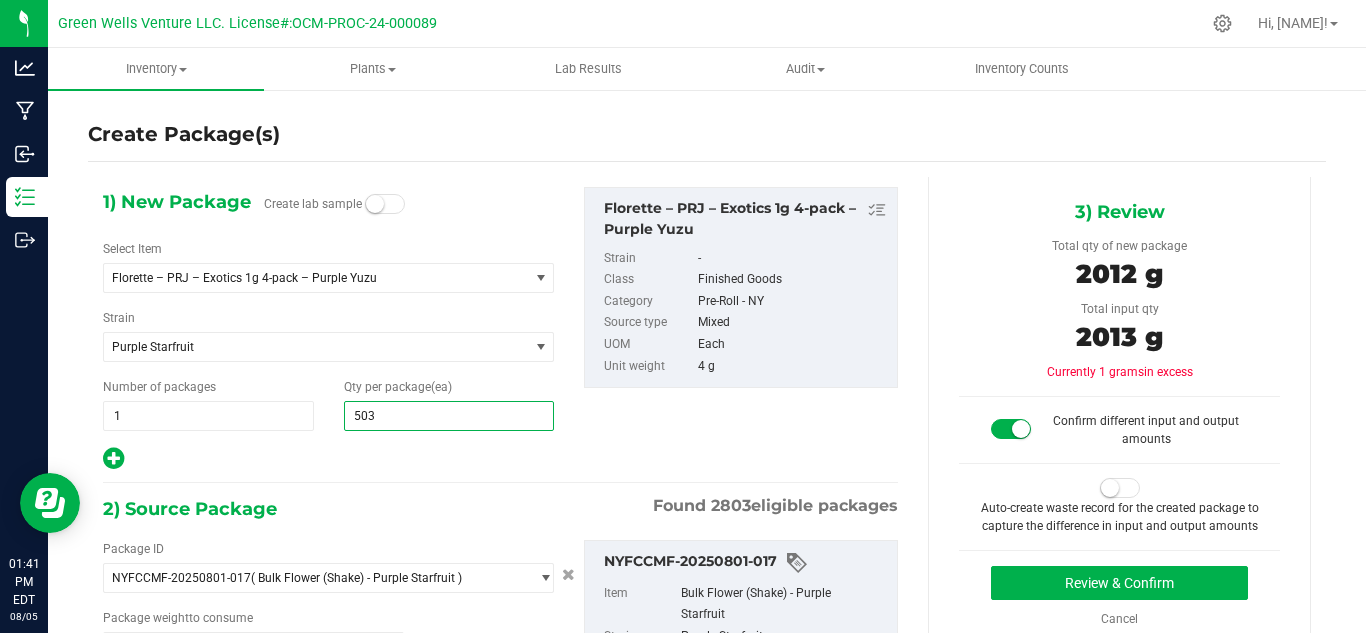type on "503" 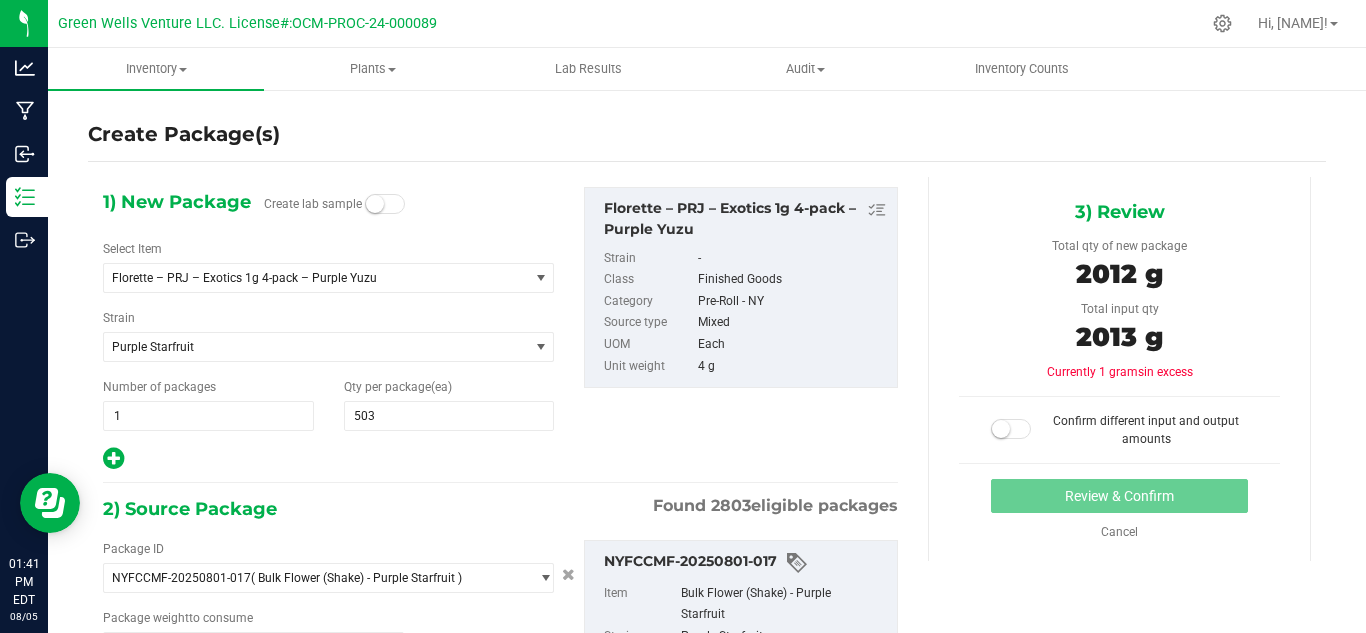 click at bounding box center (1011, 429) 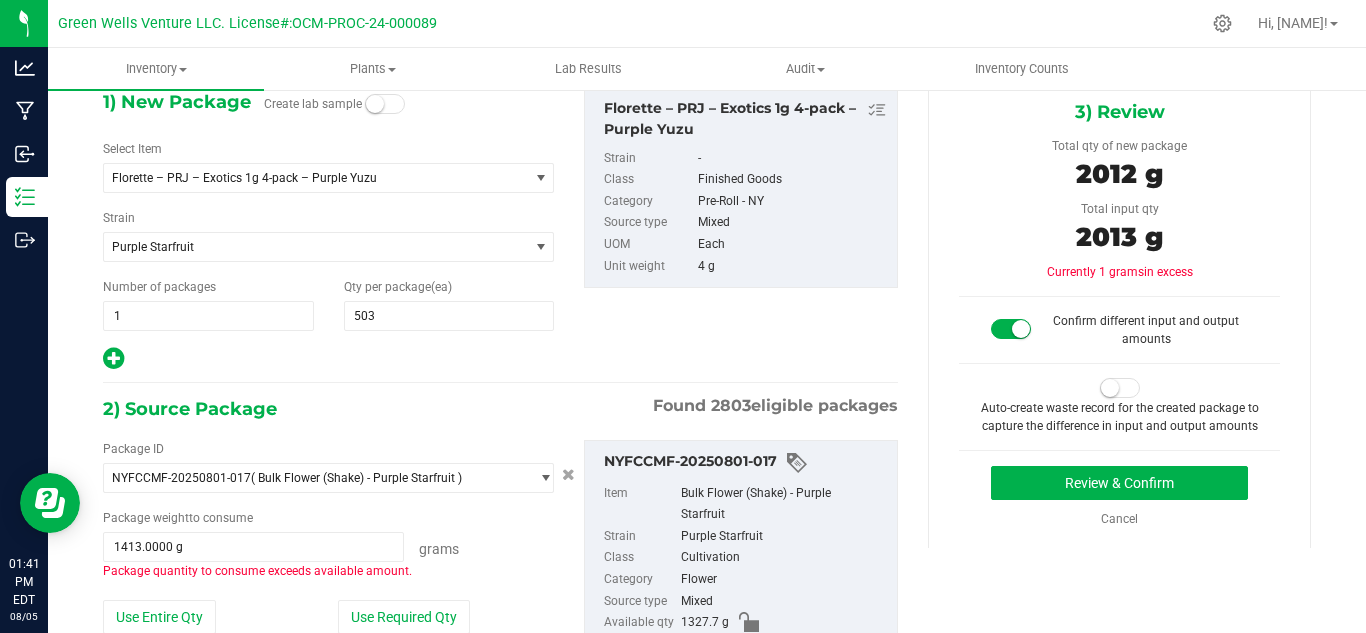 scroll, scrollTop: 400, scrollLeft: 0, axis: vertical 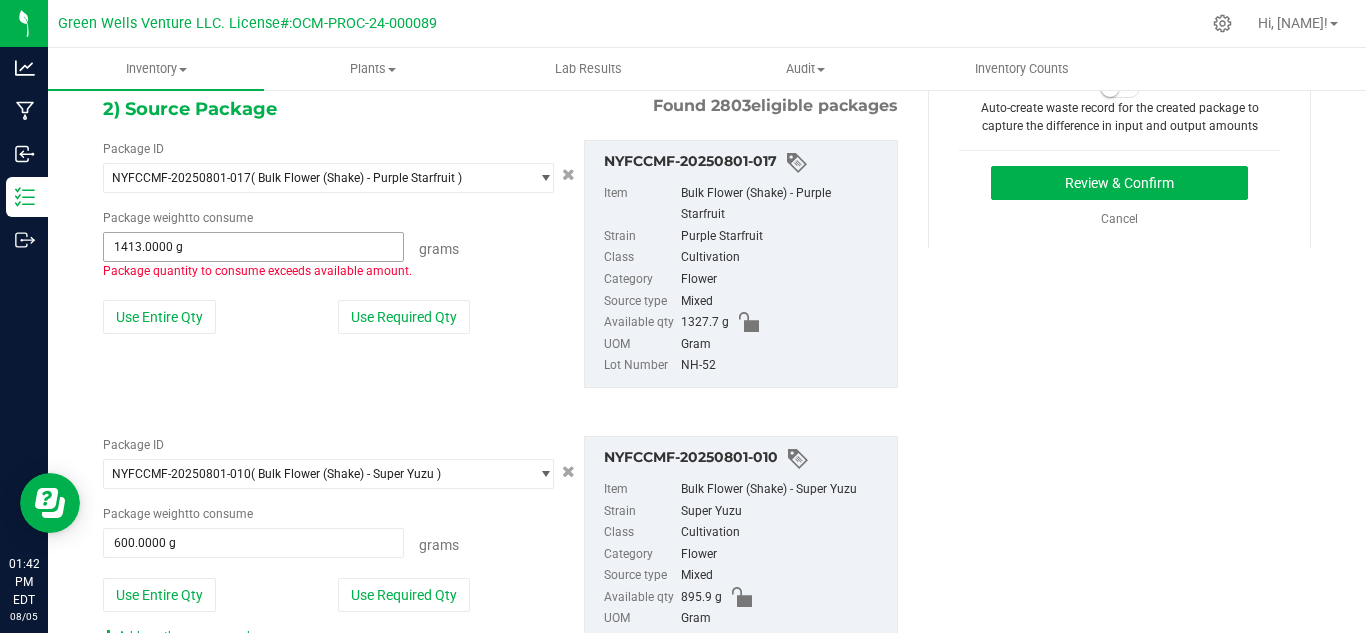 click on "1413.0000 g 1413" at bounding box center (253, 247) 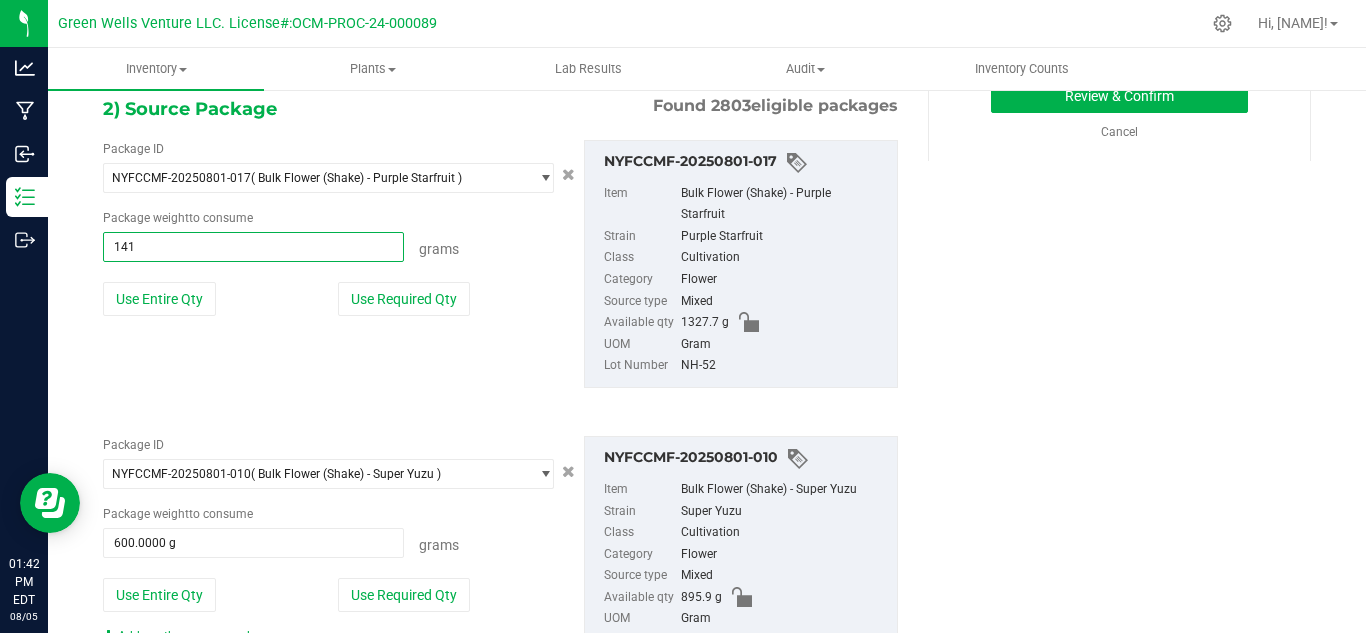 type on "1412" 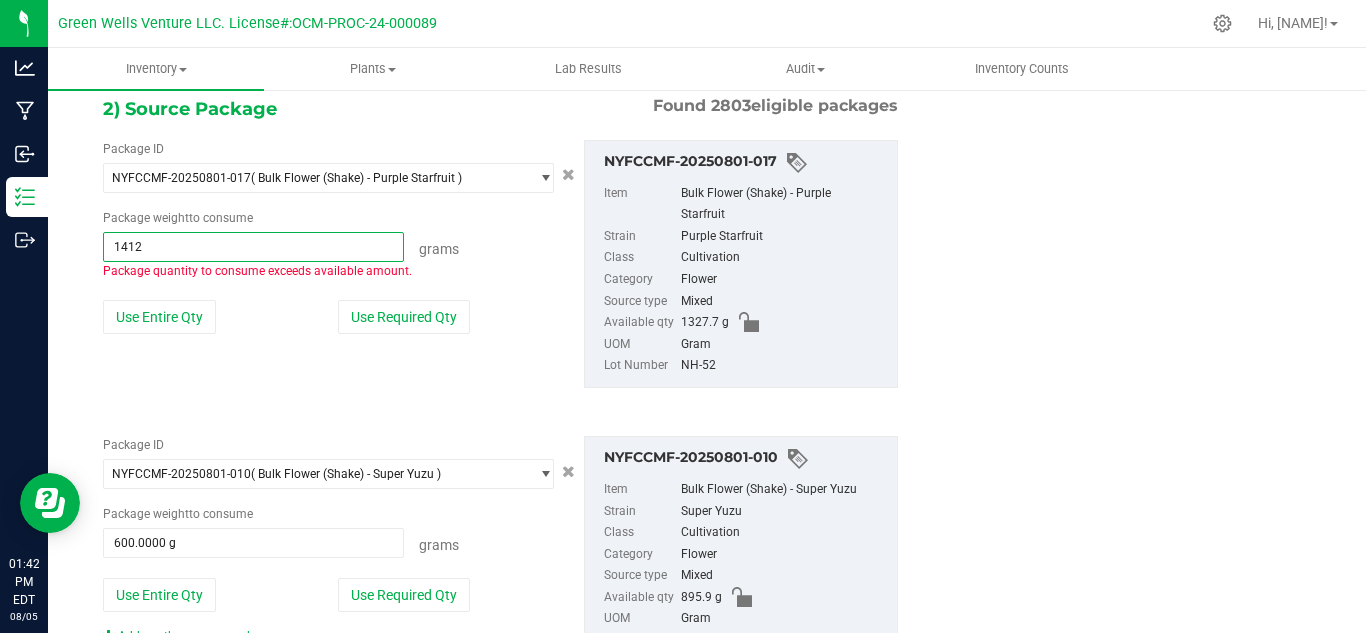 type on "1412.0000 g" 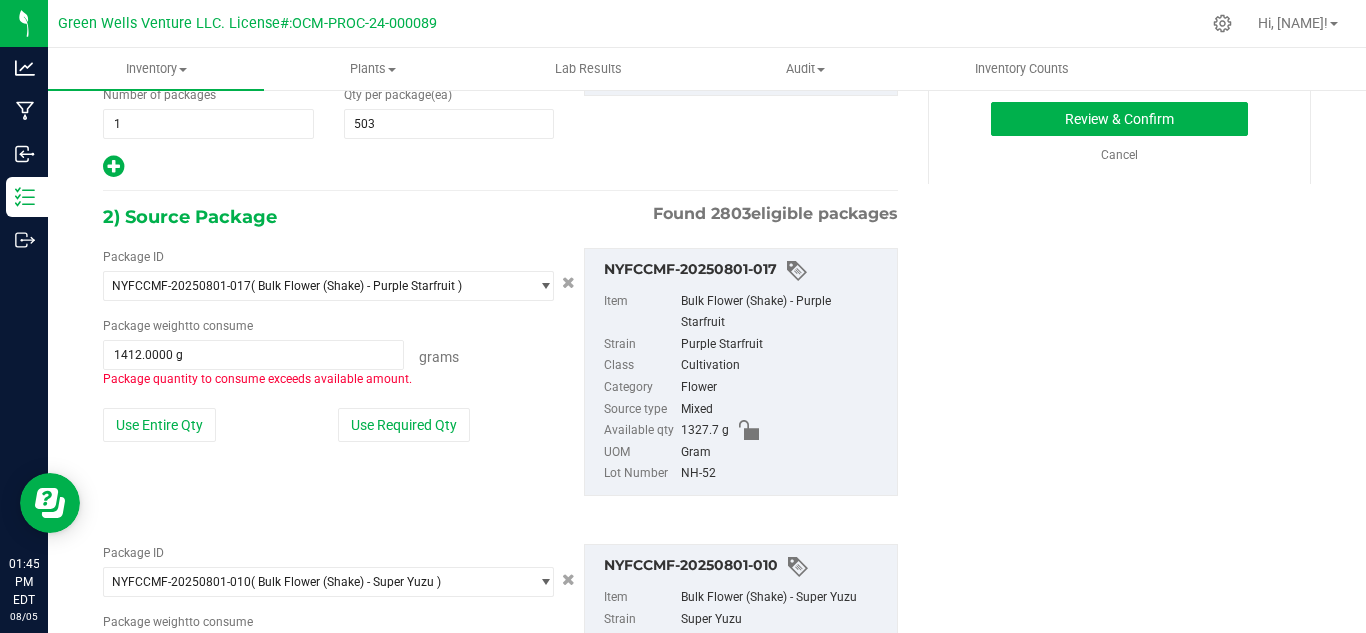 scroll, scrollTop: 100, scrollLeft: 0, axis: vertical 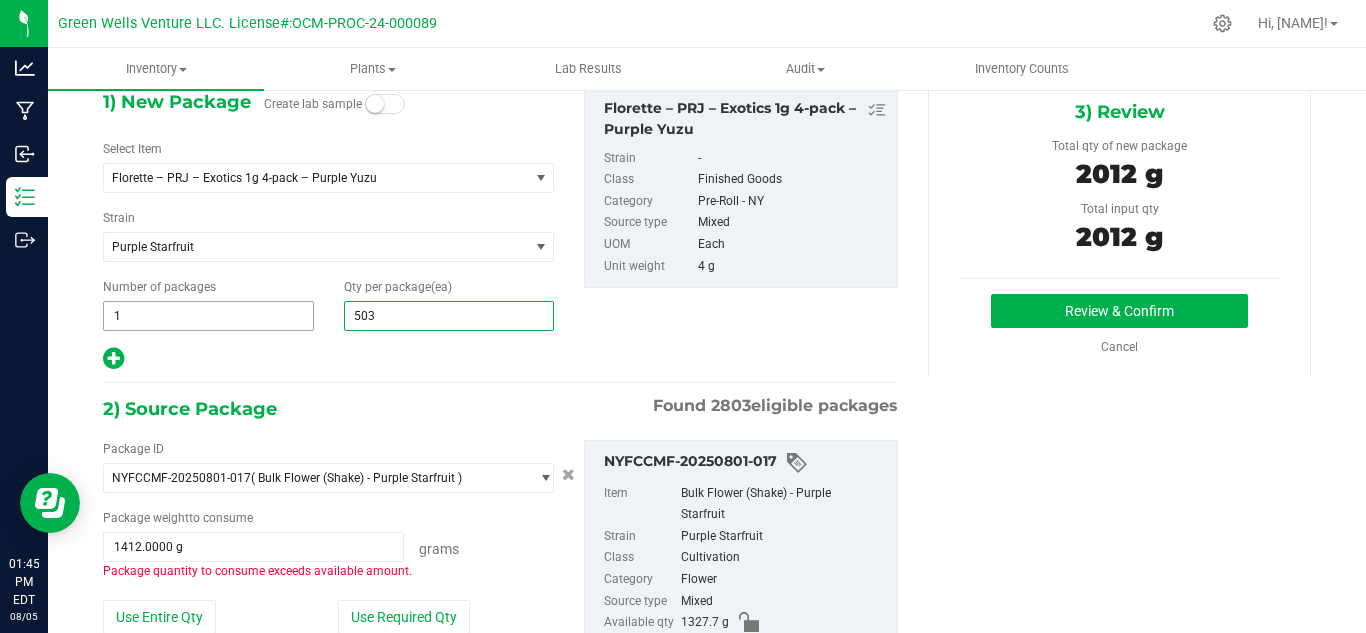 click on "Number of packages
1 1
Qty per package
(ea)
503 503" at bounding box center [328, 304] 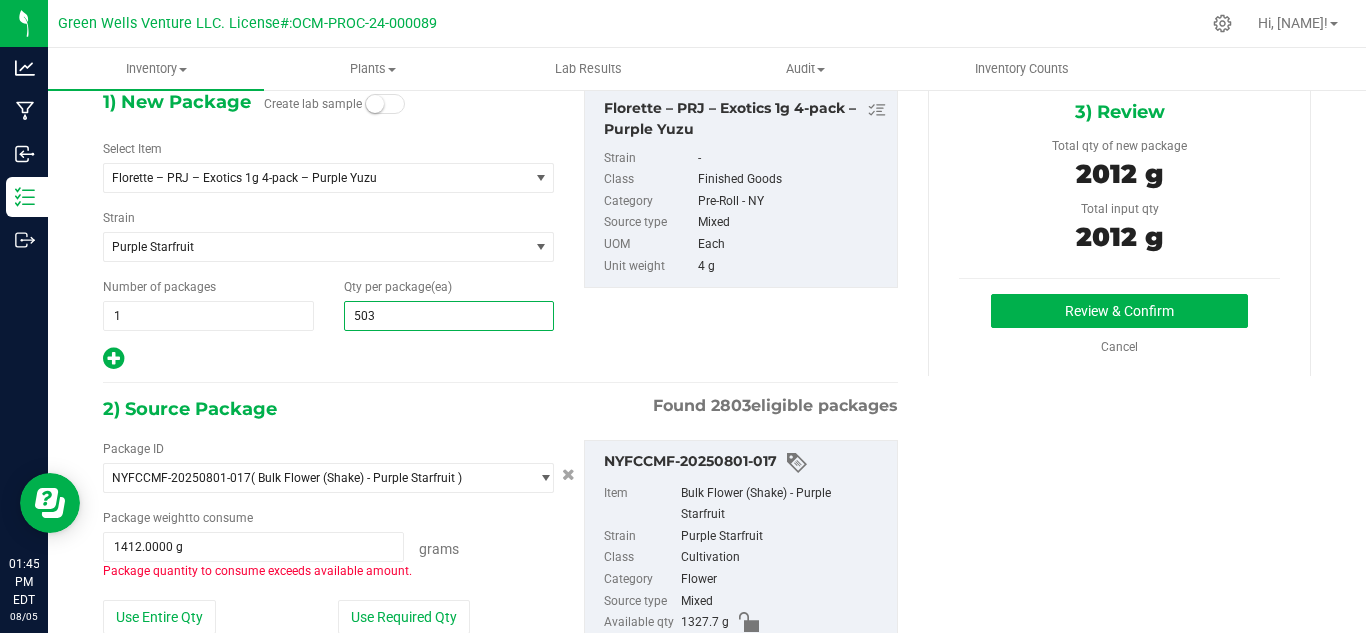 type 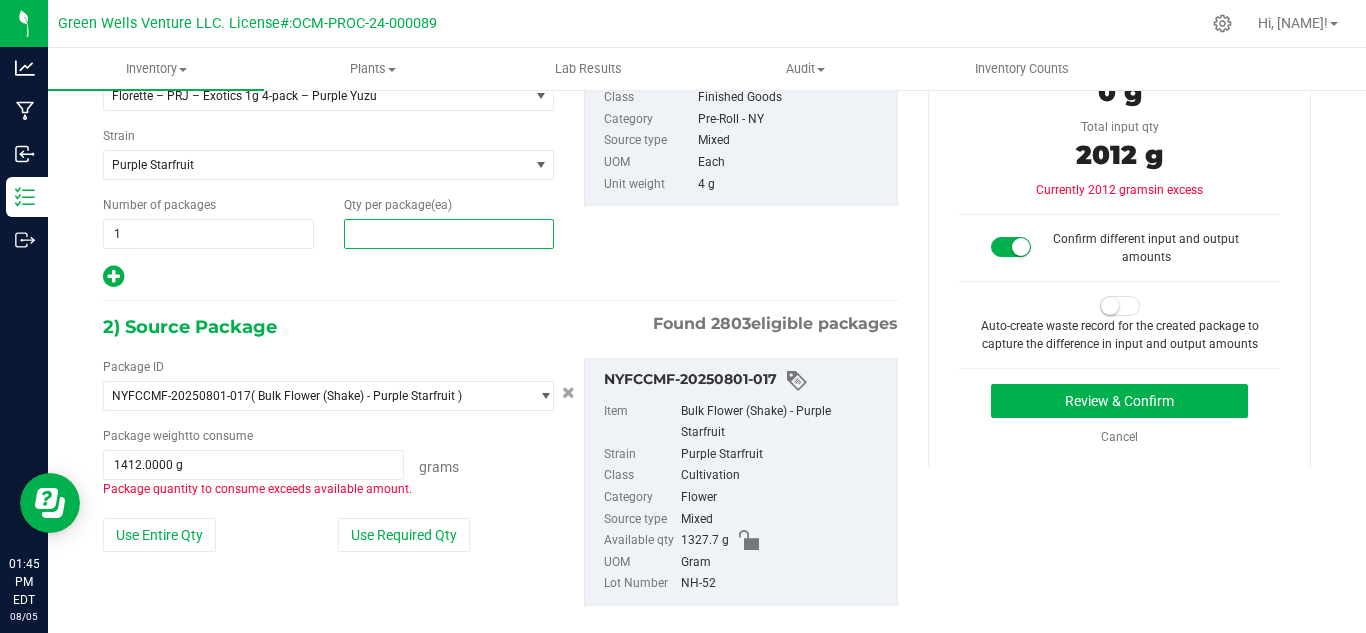 scroll, scrollTop: 400, scrollLeft: 0, axis: vertical 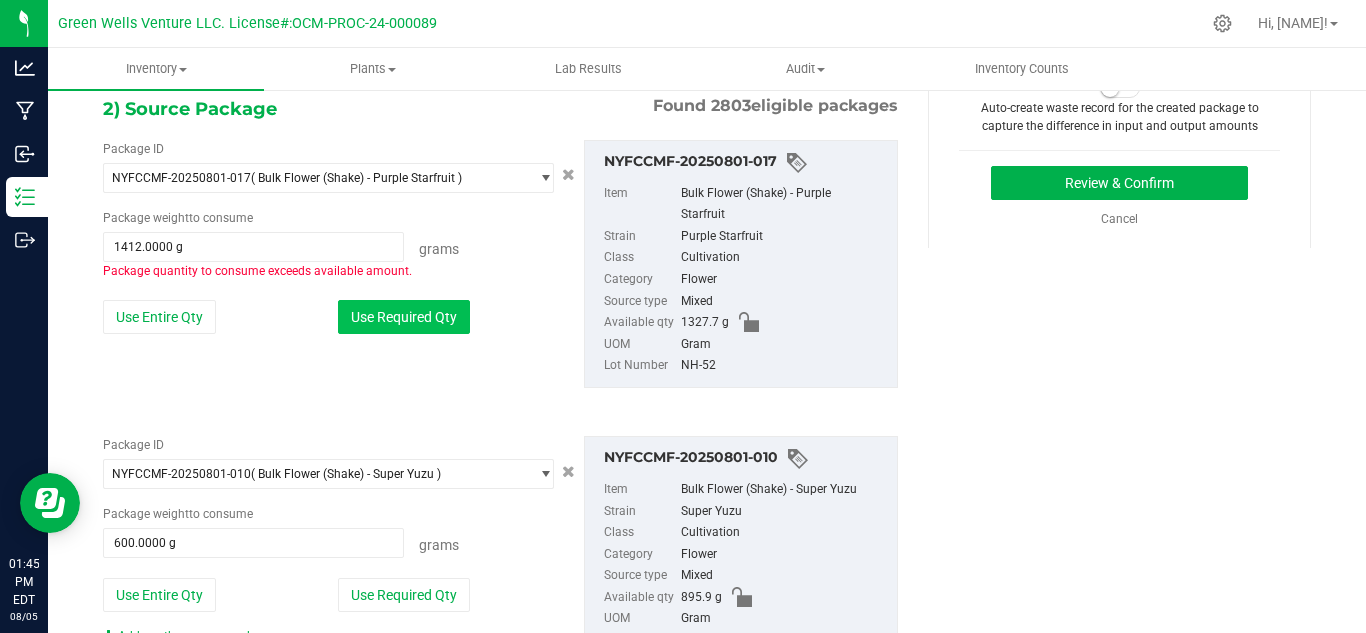 click on "Use Required Qty" at bounding box center [404, 317] 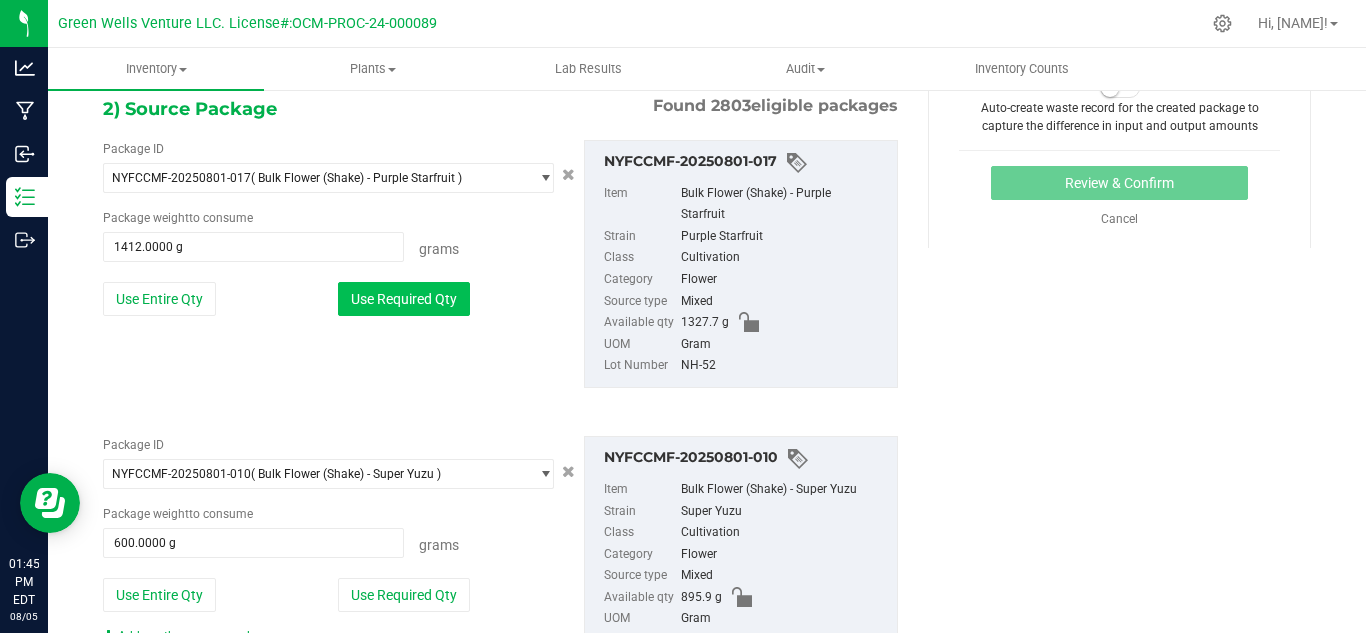type on "0" 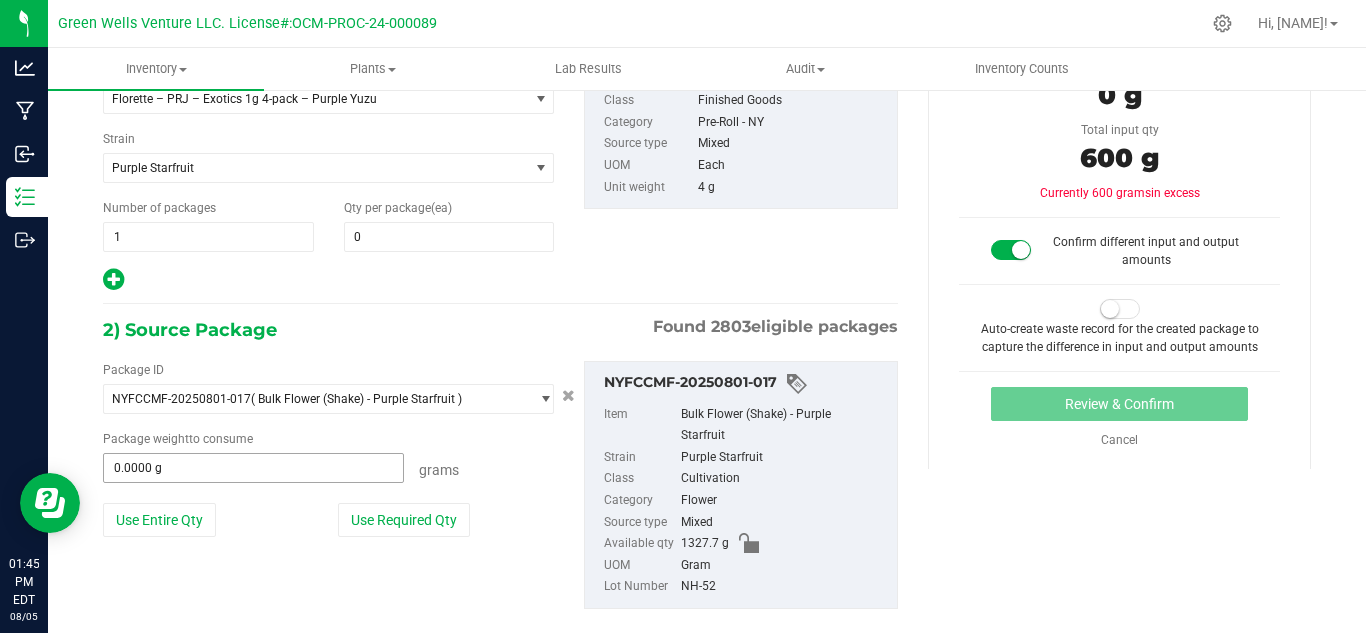 scroll, scrollTop: 300, scrollLeft: 0, axis: vertical 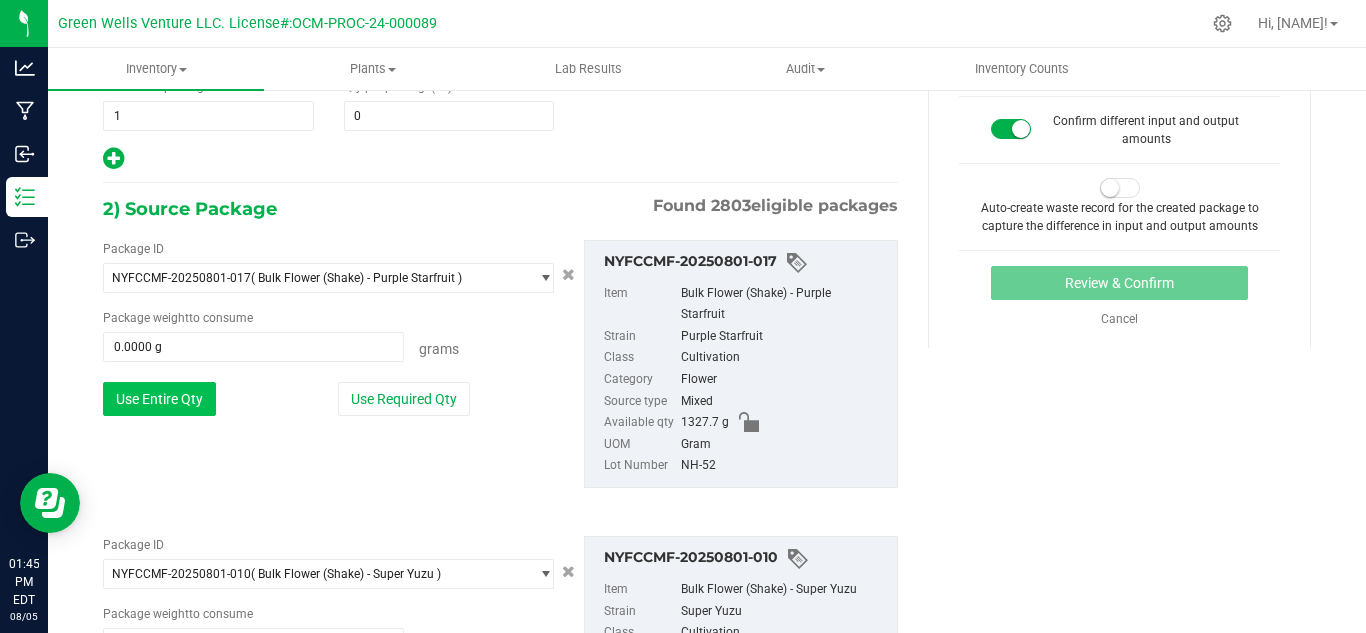 click on "Use Entire Qty" at bounding box center [159, 399] 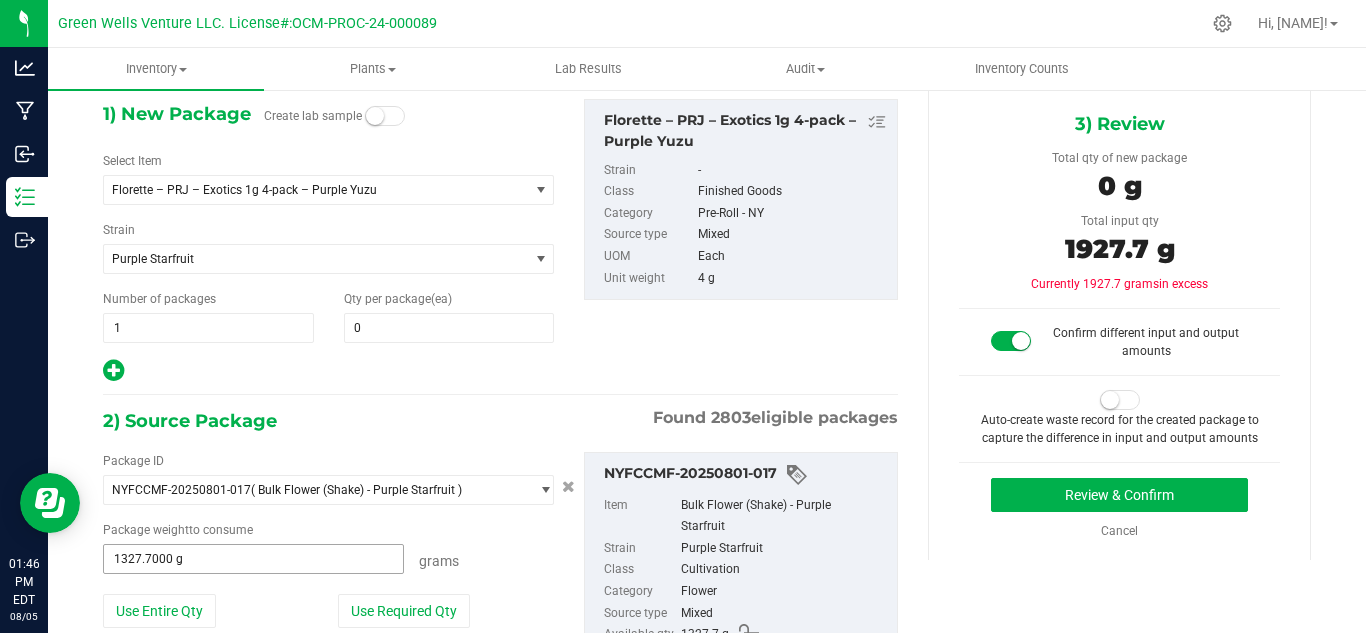 scroll, scrollTop: 87, scrollLeft: 0, axis: vertical 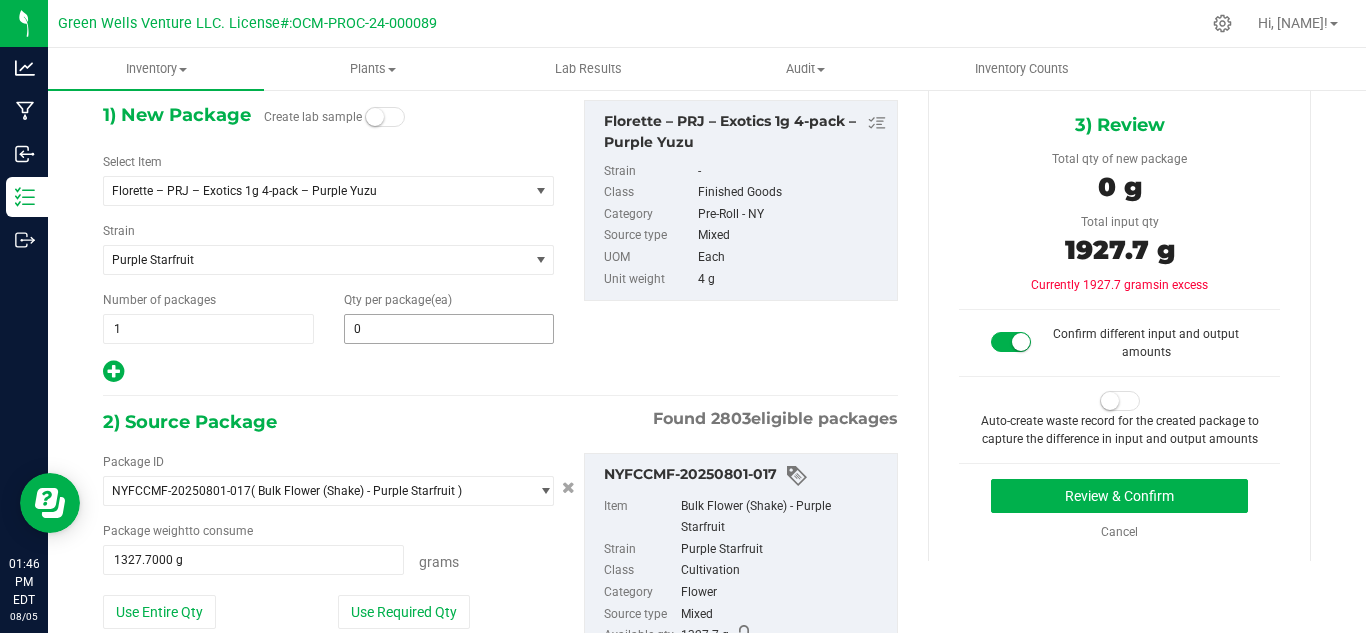click on "0 0" at bounding box center [449, 329] 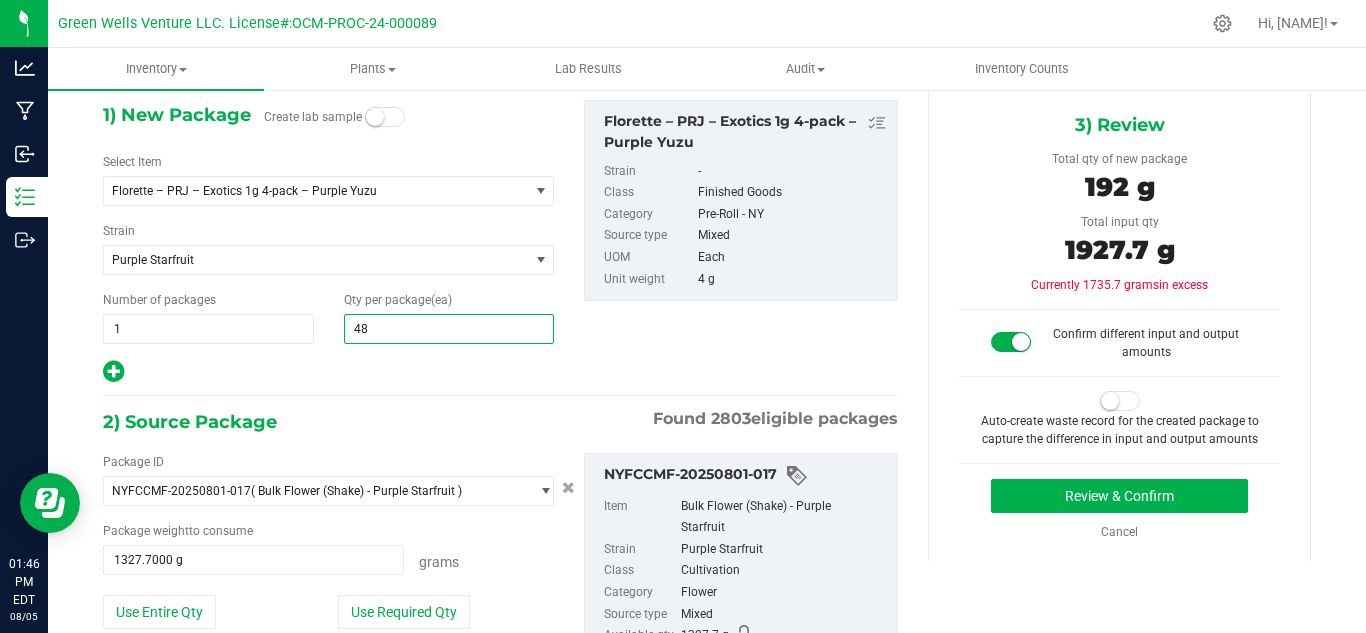 type on "482" 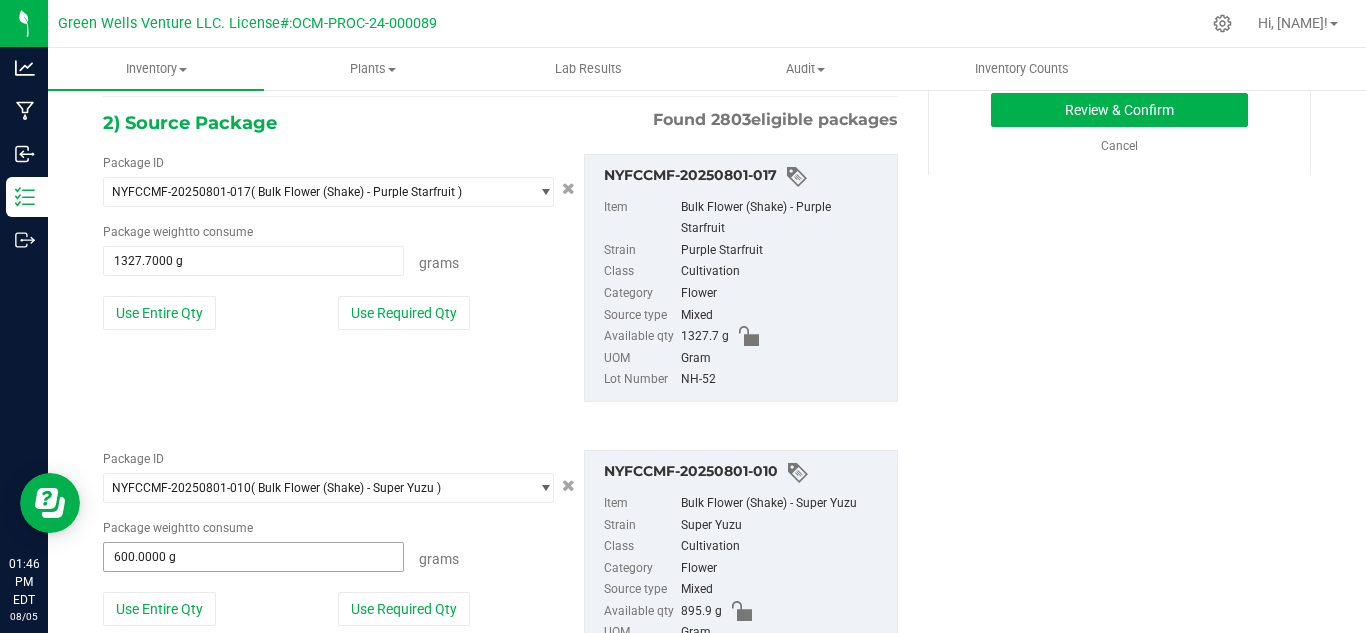 scroll, scrollTop: 387, scrollLeft: 0, axis: vertical 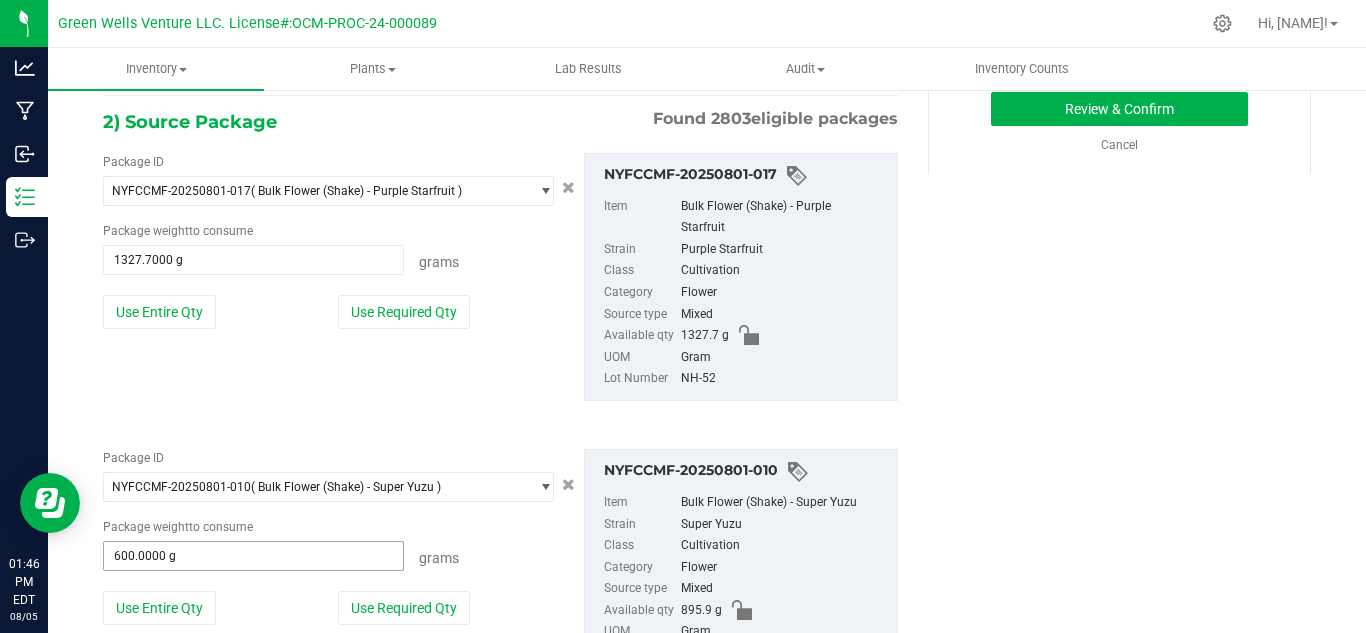 type on "482" 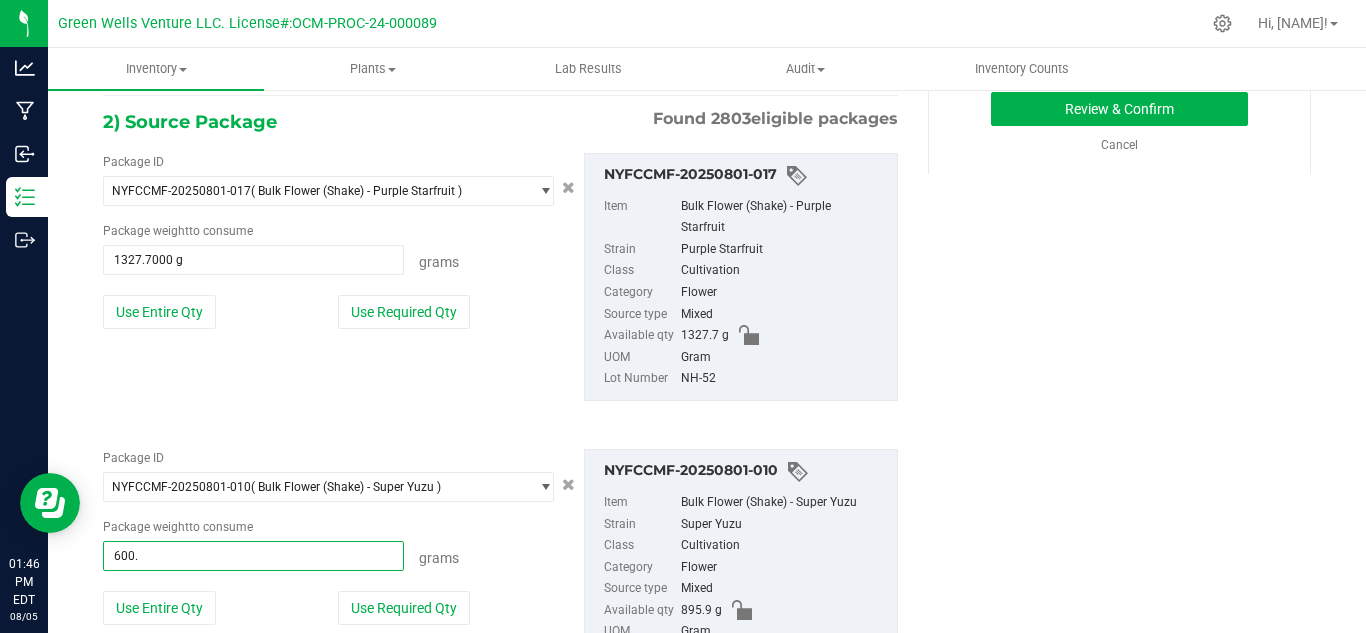 type on "600.3" 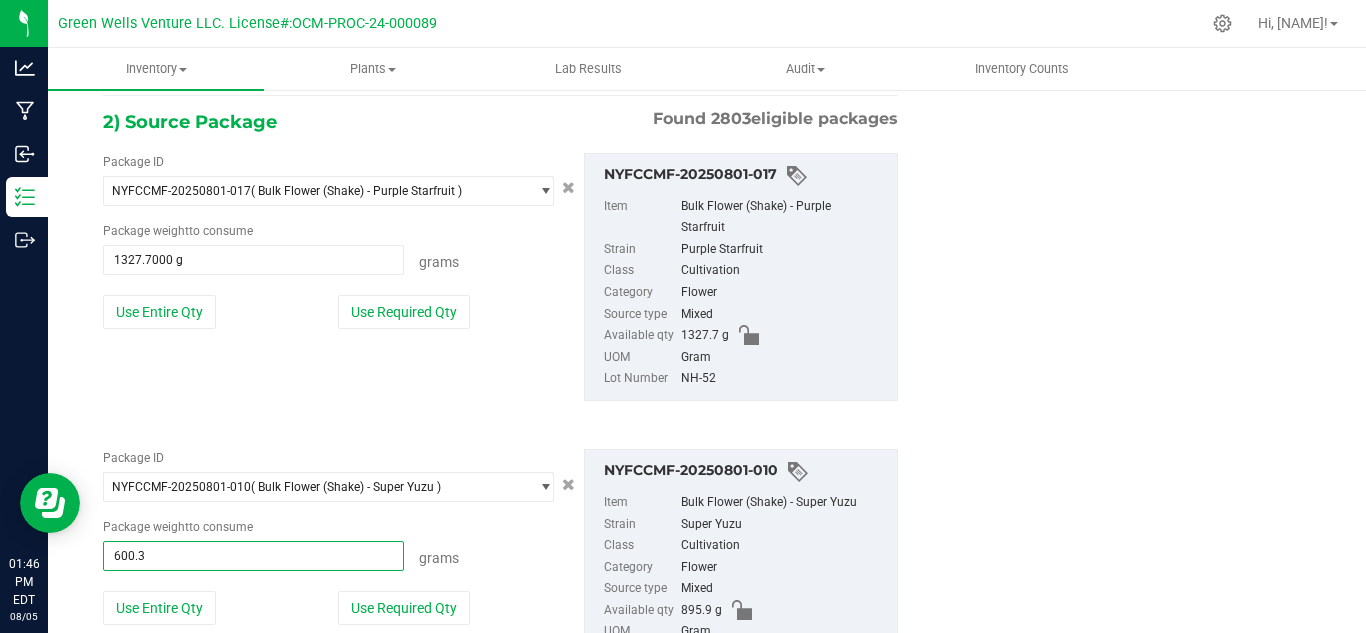 type on "600.3000 g" 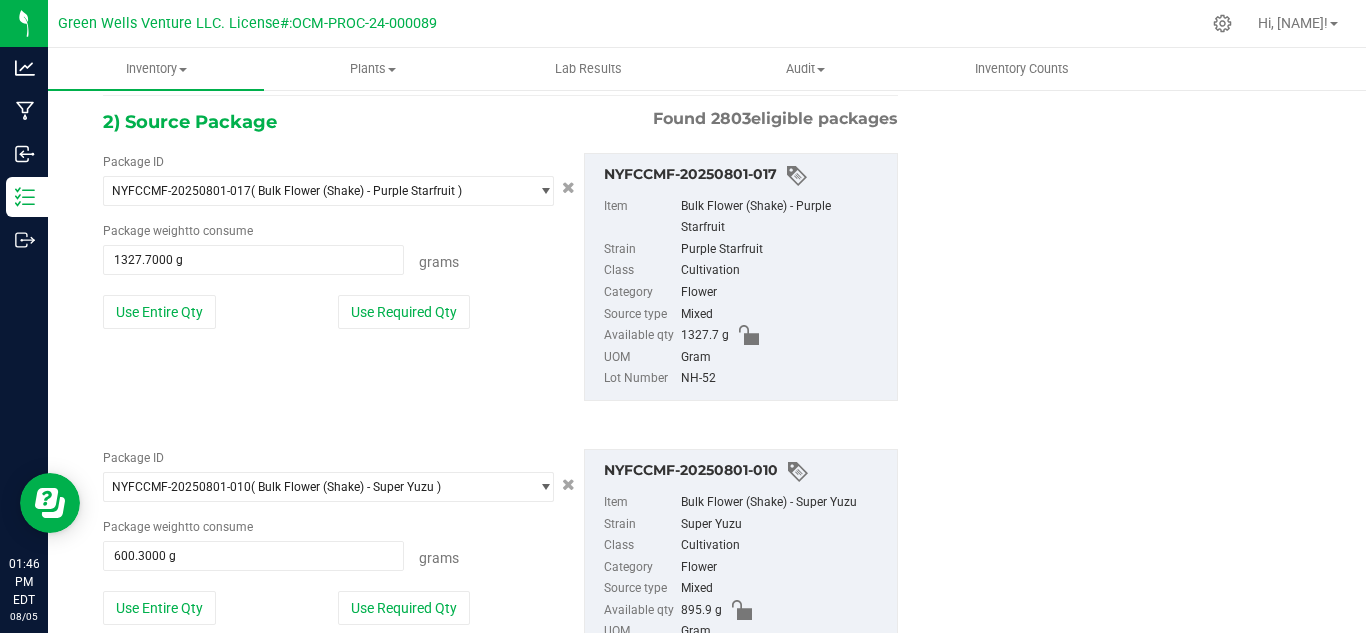 click on "1) New Package Create lab sample Select Item Florette – PRJ – Exotics 1g 4-pack – Purple Yuzu Florette - Whole Flower - 3.5g - Sour Diesel Florette - Whole Flower - 3.5g - Tahoe OG Florette - Whole Flower - 3.5g - Tartz Florette - Whole Flower - 3.5g - Z Marker Florette - Whole Flower 3.5g - Zmarker Florette - Whole Flower 3.5g - Blue Raz Florette - Whole Flower 3.5g - Gush Mintz Florette - Whole Flower 3.5g - Purple Animal Florette - Whole Flower 3.5g -Triple Scoop Florette -PRJ - 1g Single - GG#4 Tahoe OG - R&D OIl" at bounding box center (707, 254) 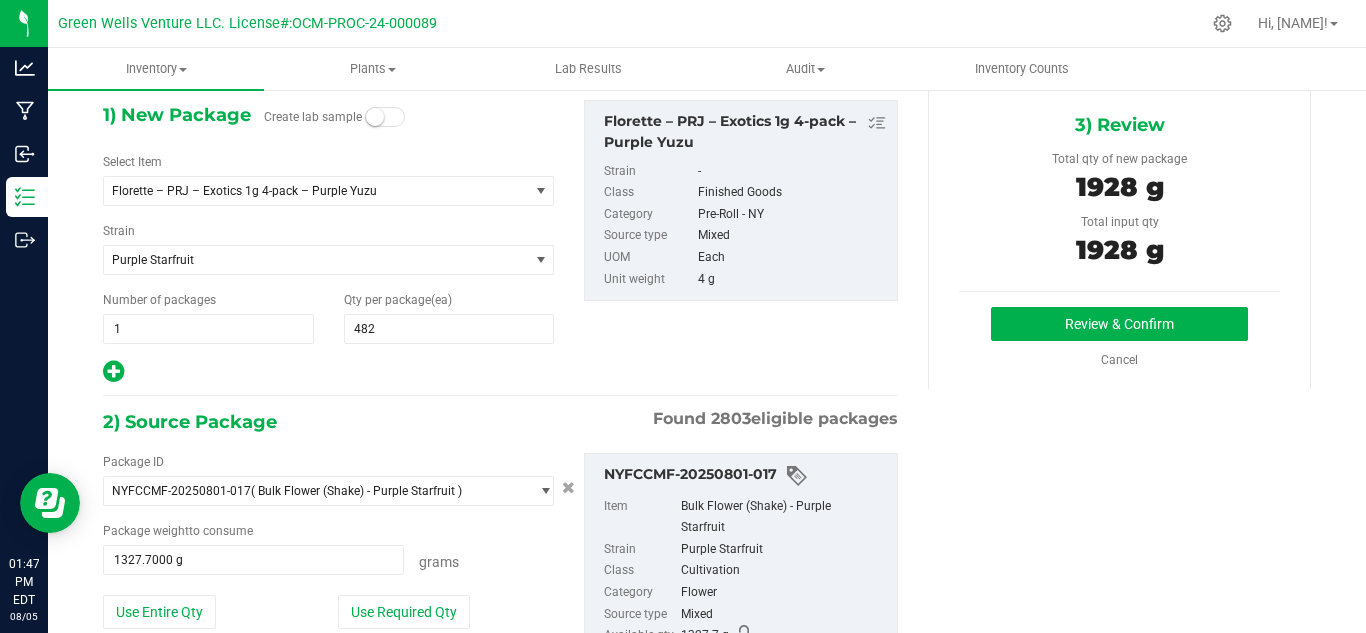 scroll, scrollTop: 0, scrollLeft: 0, axis: both 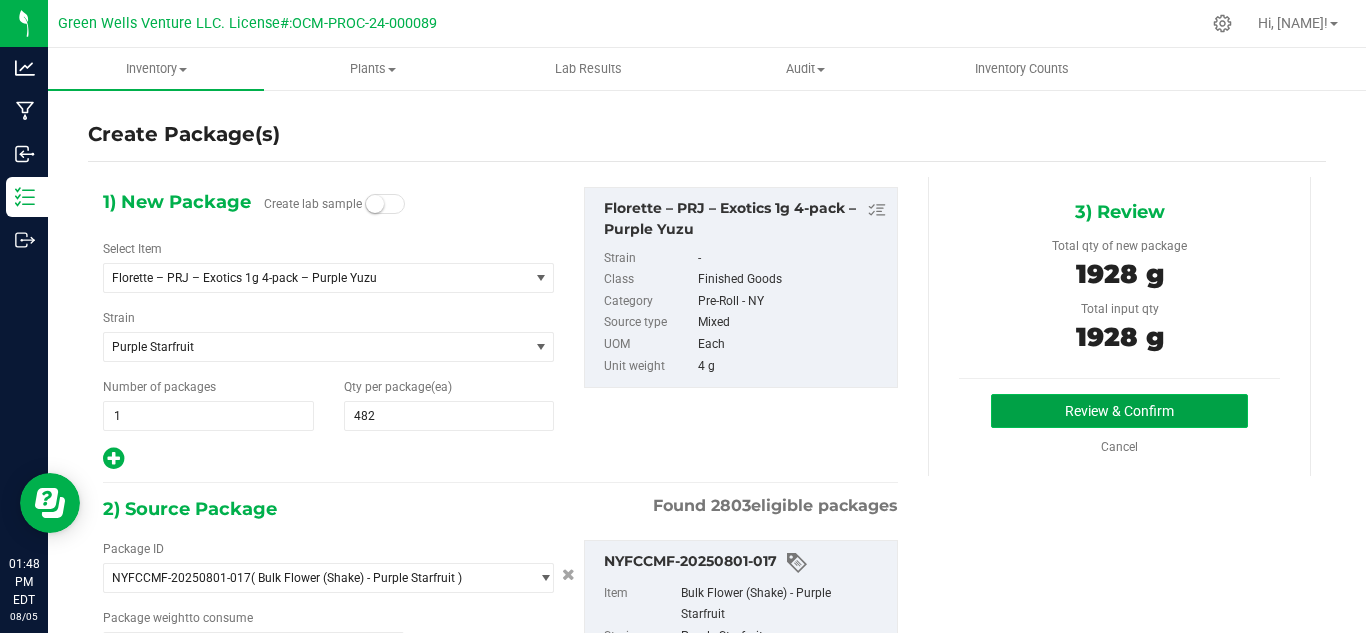 click on "Review & Confirm" at bounding box center [1119, 411] 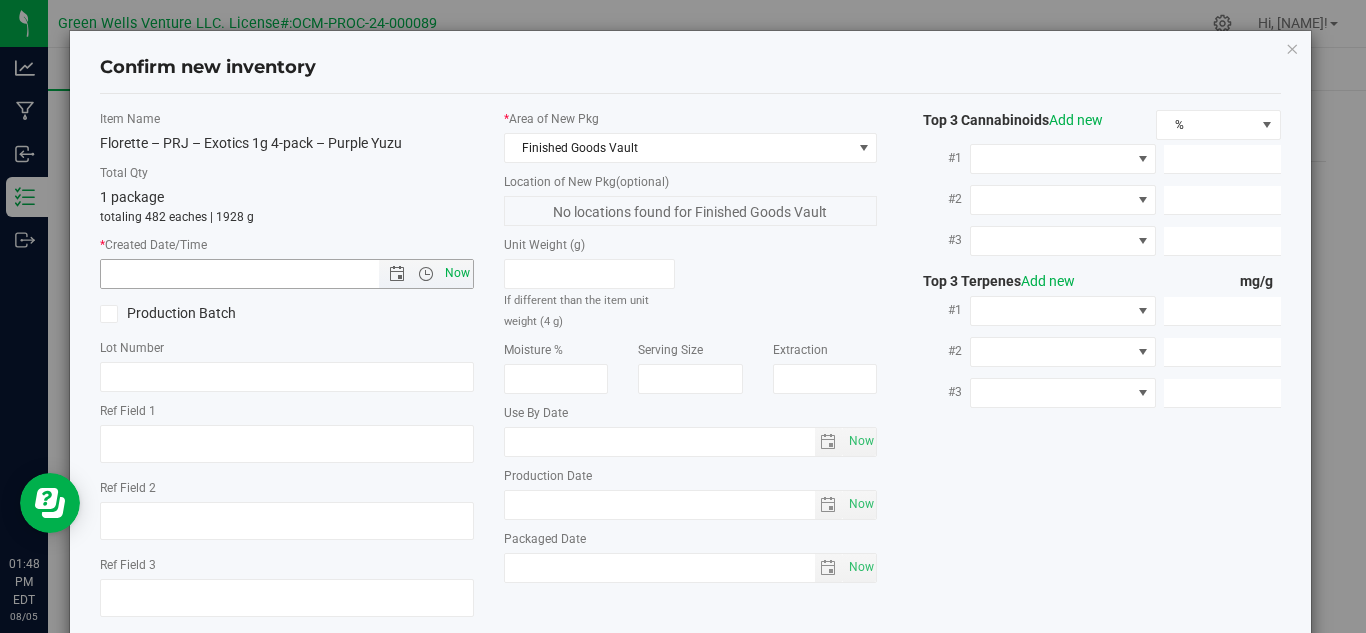 click on "Now" at bounding box center [457, 273] 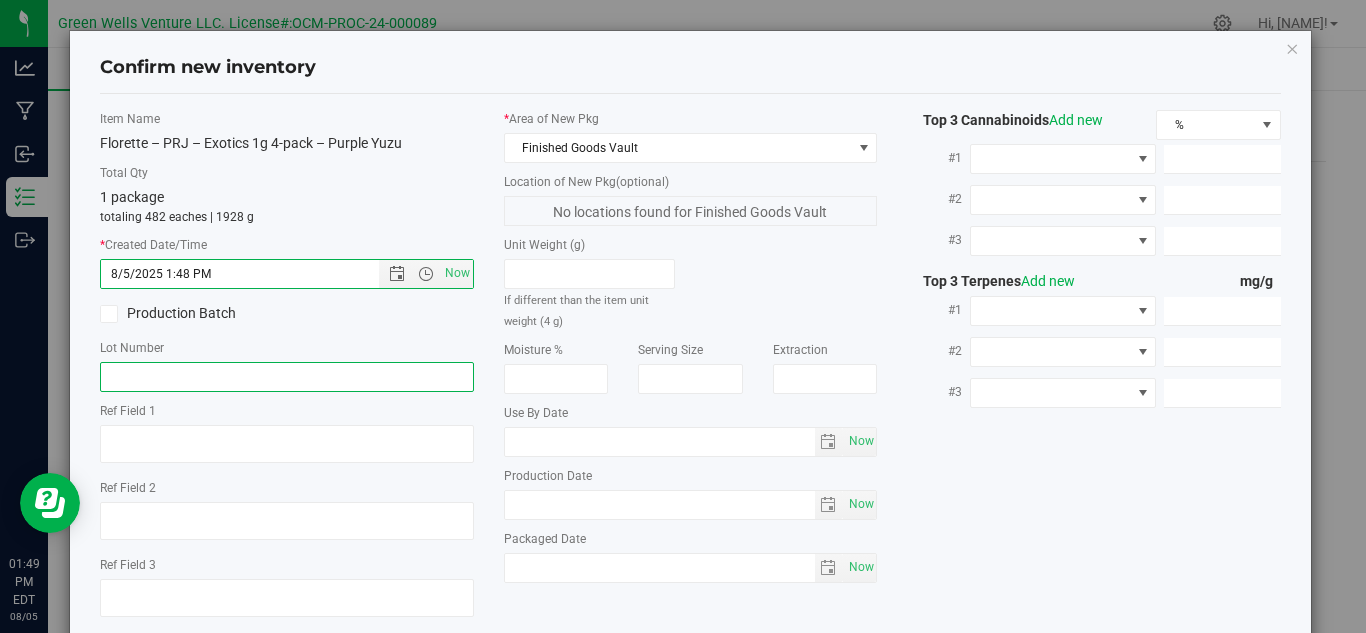 click at bounding box center [287, 377] 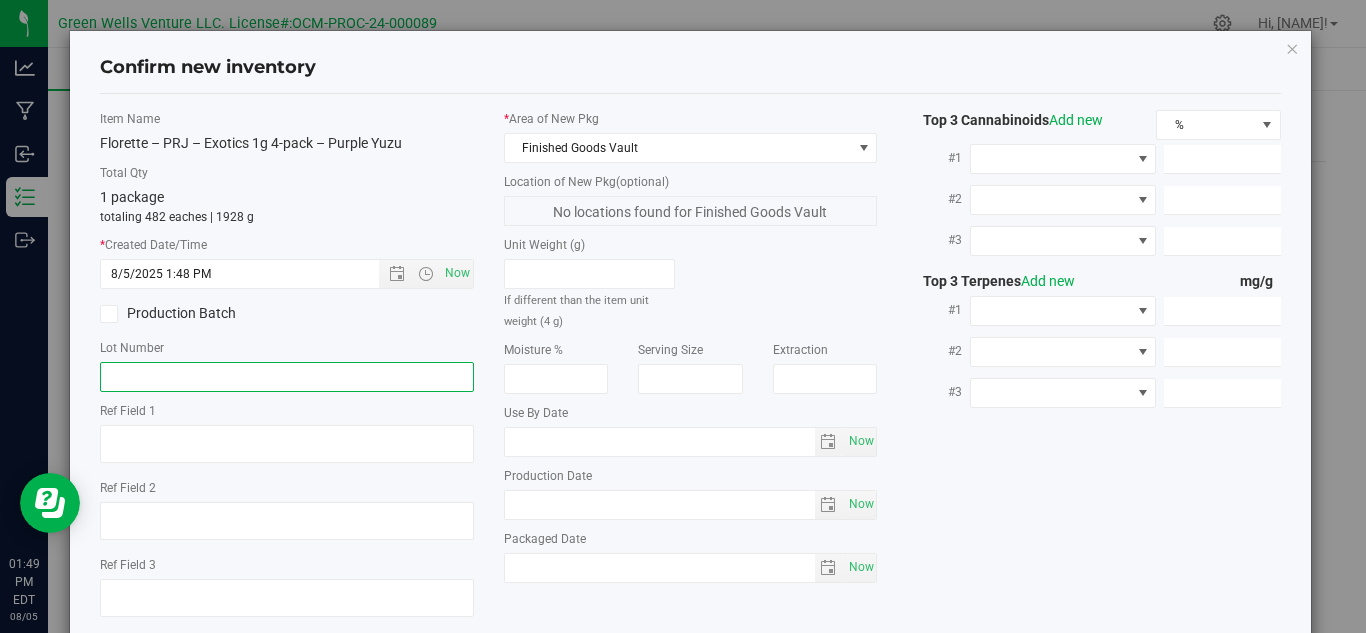 paste on "PRJX-ULF-PYZ-080425" 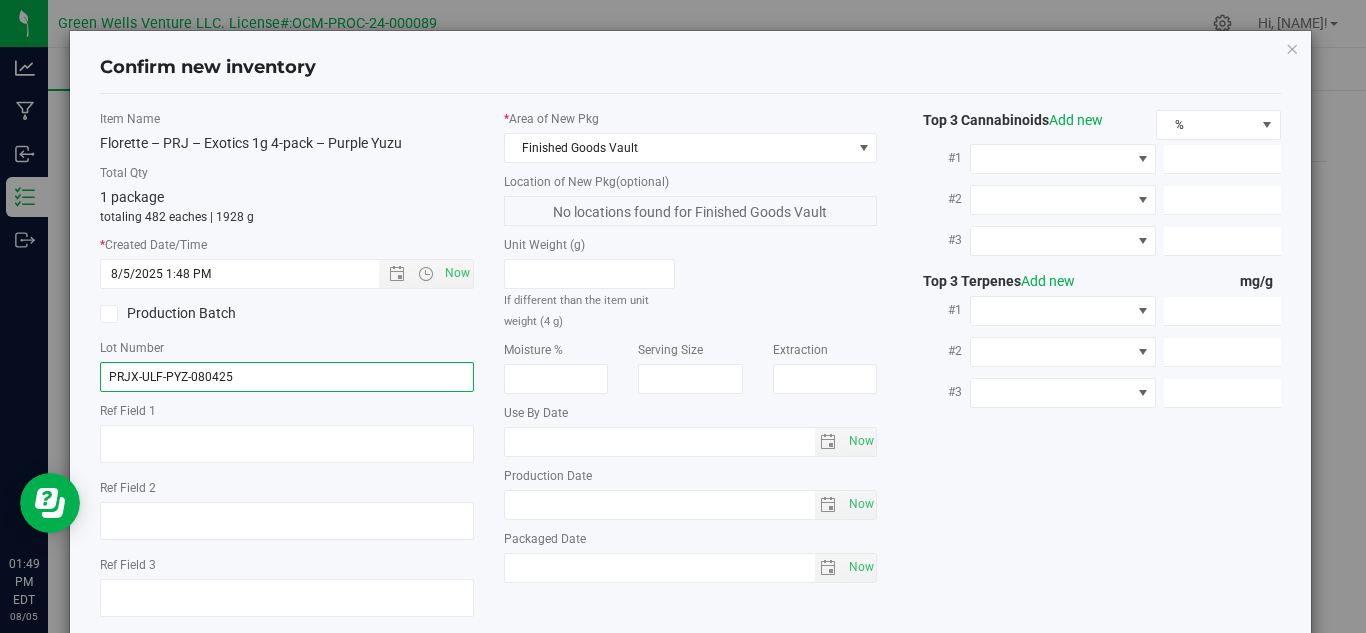 type on "PRJX-ULF-PYZ-080425" 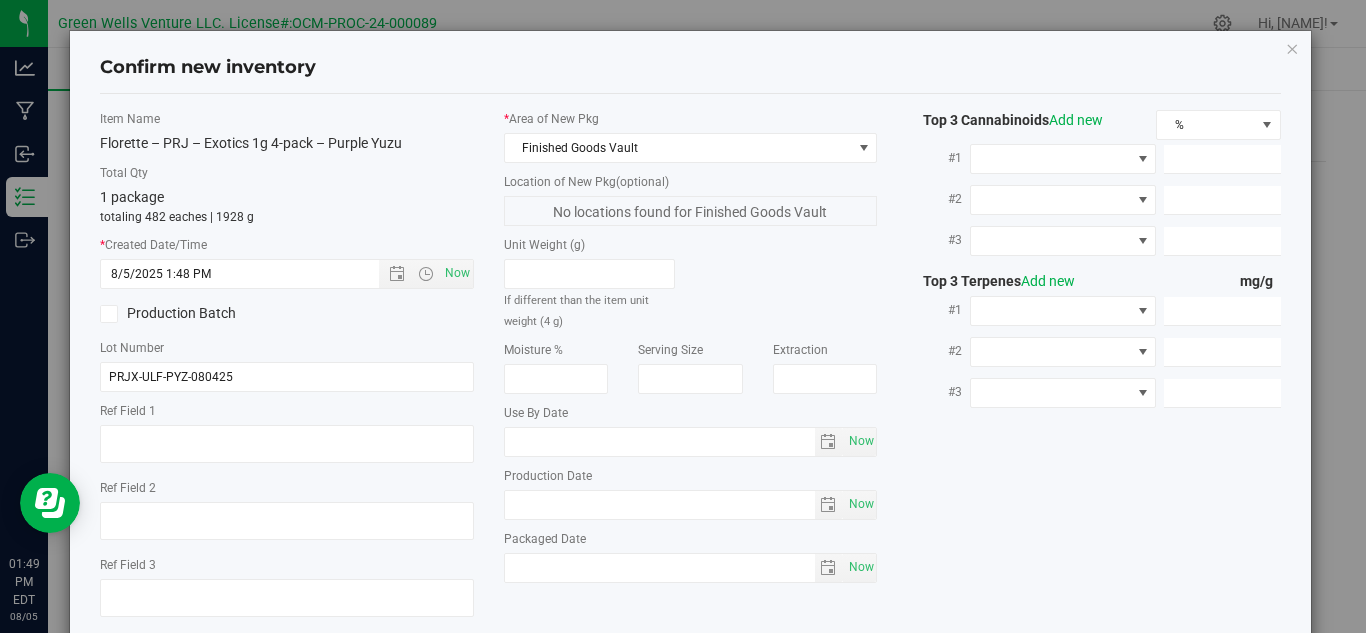 click at bounding box center (109, 314) 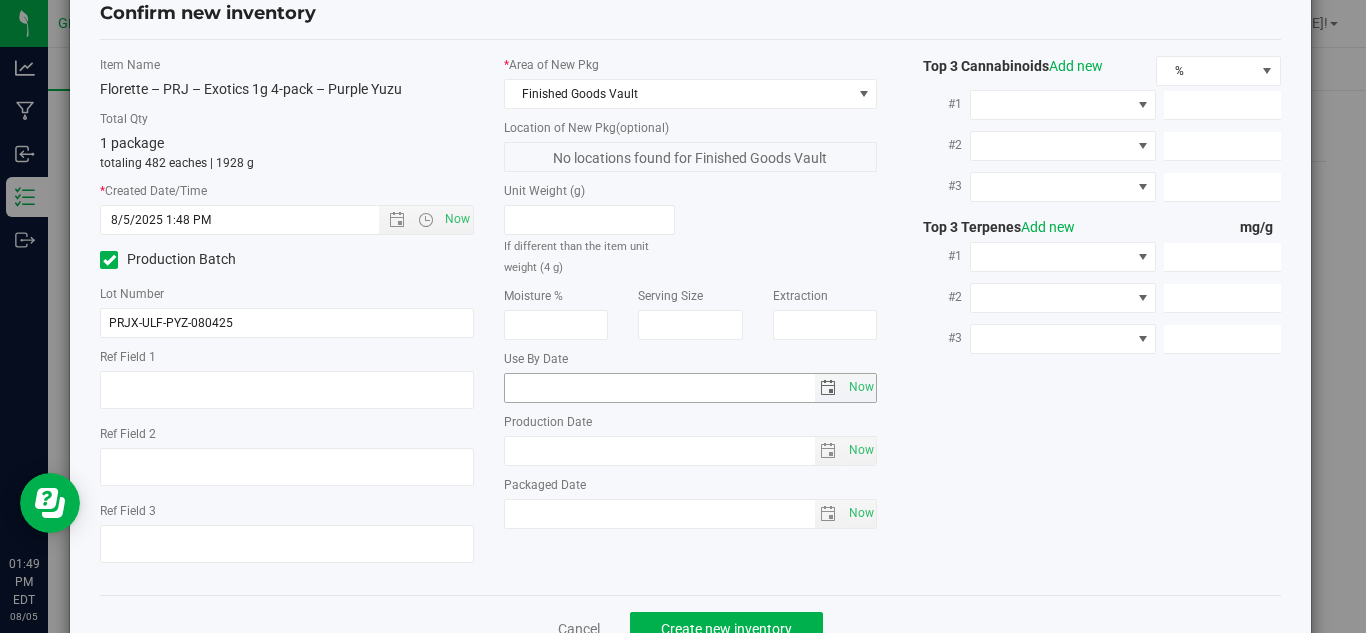 scroll, scrollTop: 100, scrollLeft: 0, axis: vertical 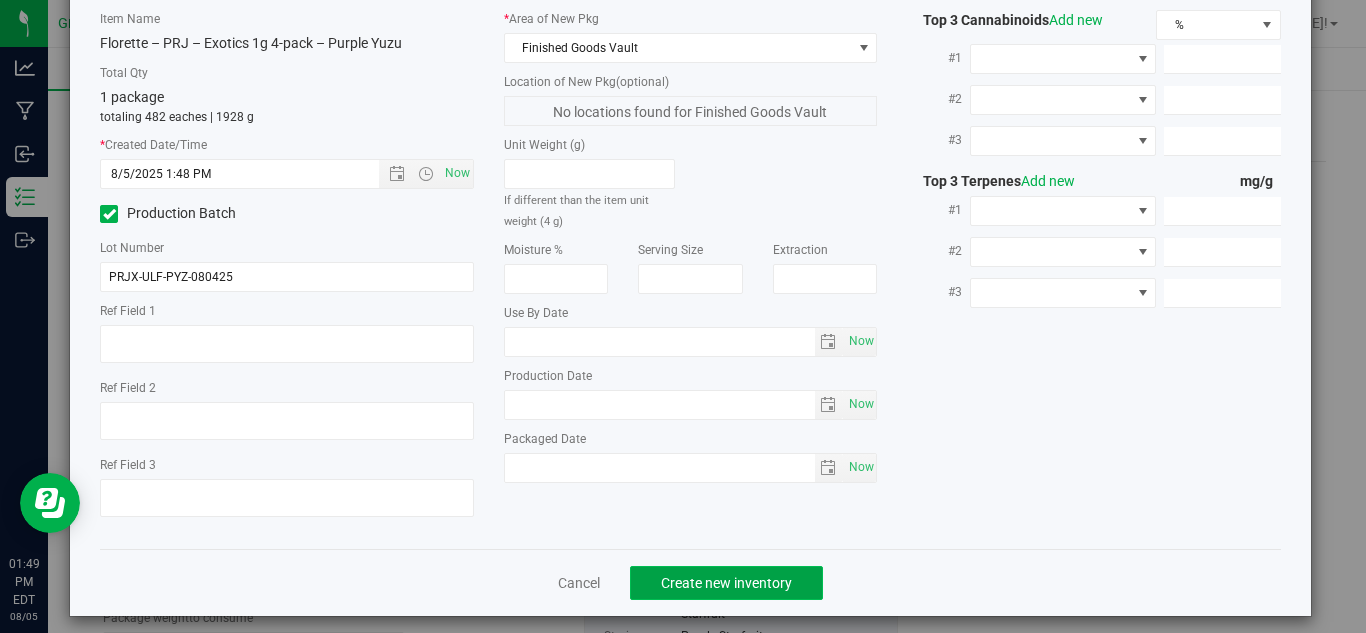click on "Create new inventory" 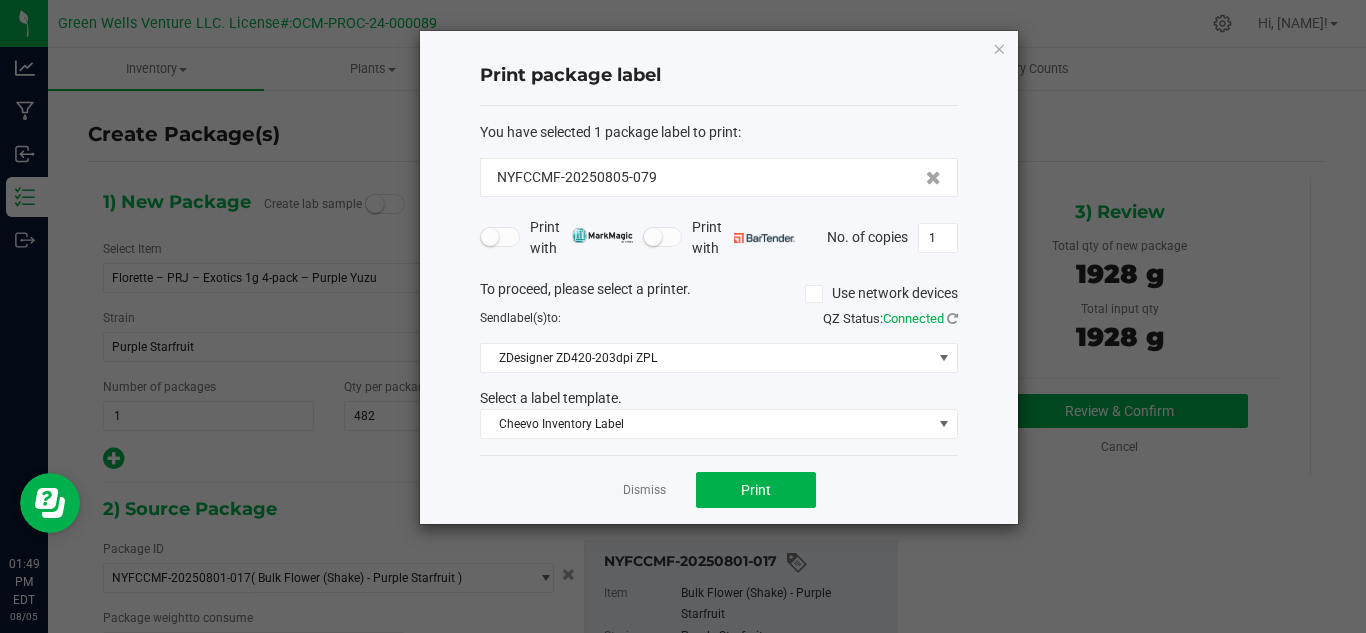 drag, startPoint x: 671, startPoint y: 172, endPoint x: 351, endPoint y: 170, distance: 320.00626 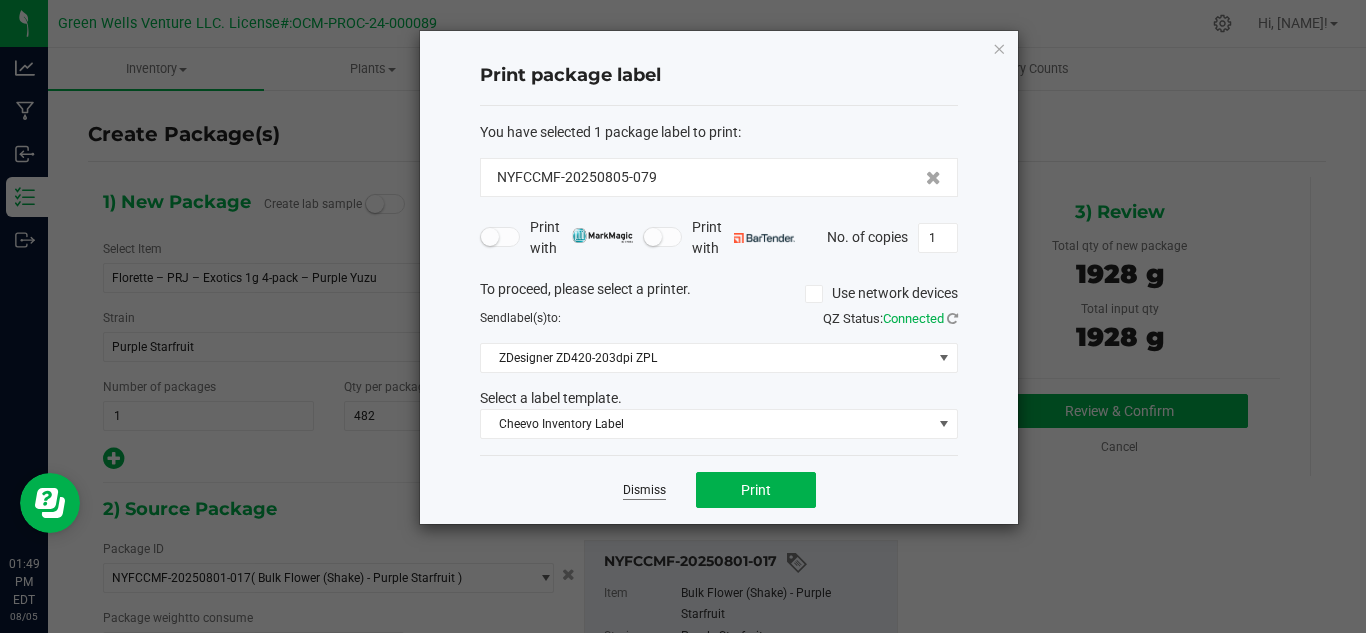 click on "Dismiss" 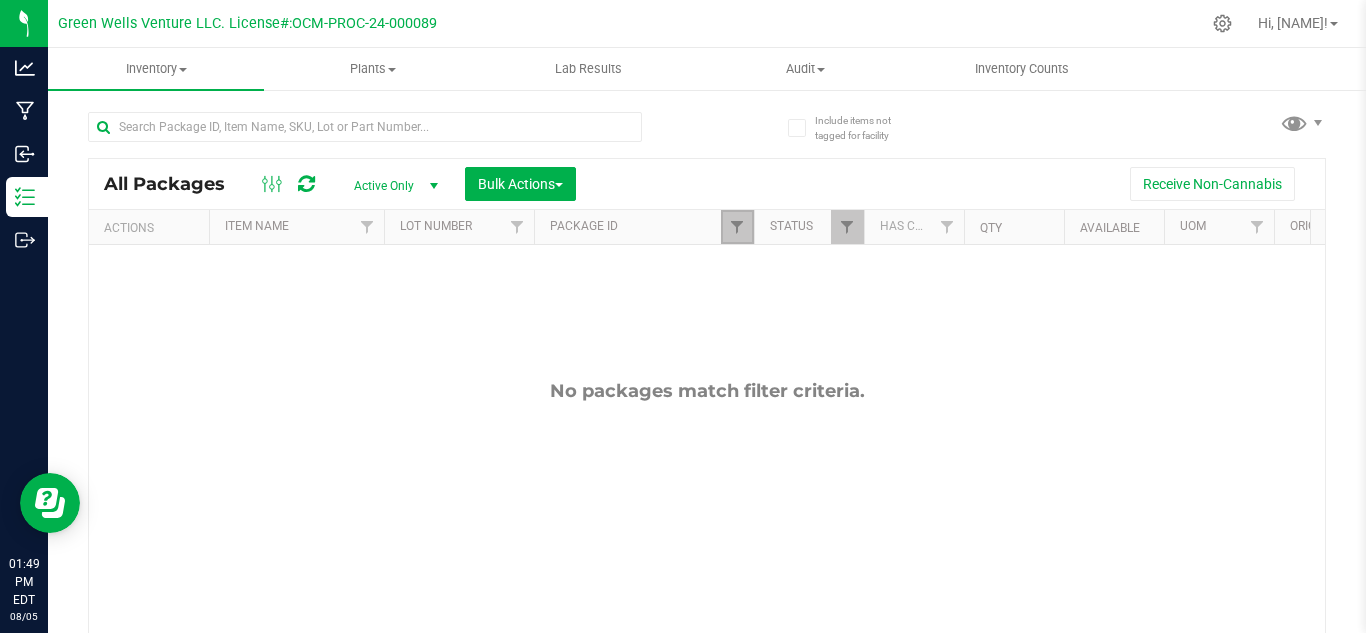 click at bounding box center (737, 227) 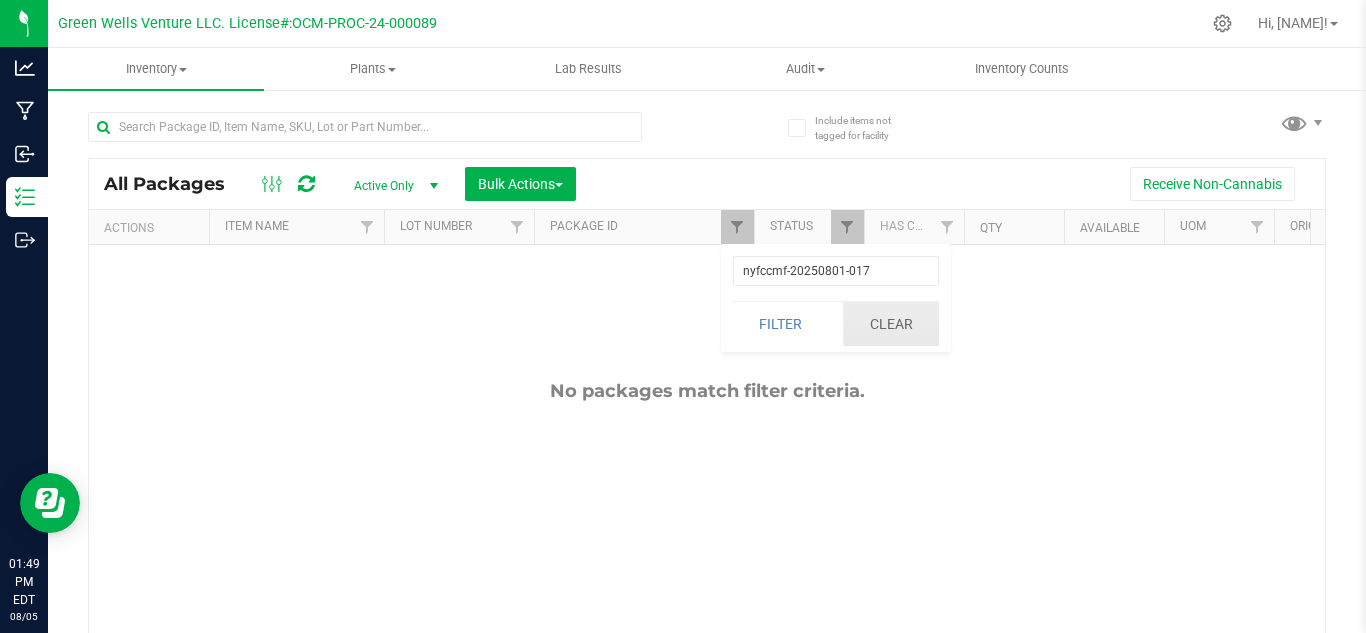 click on "Clear" at bounding box center (891, 324) 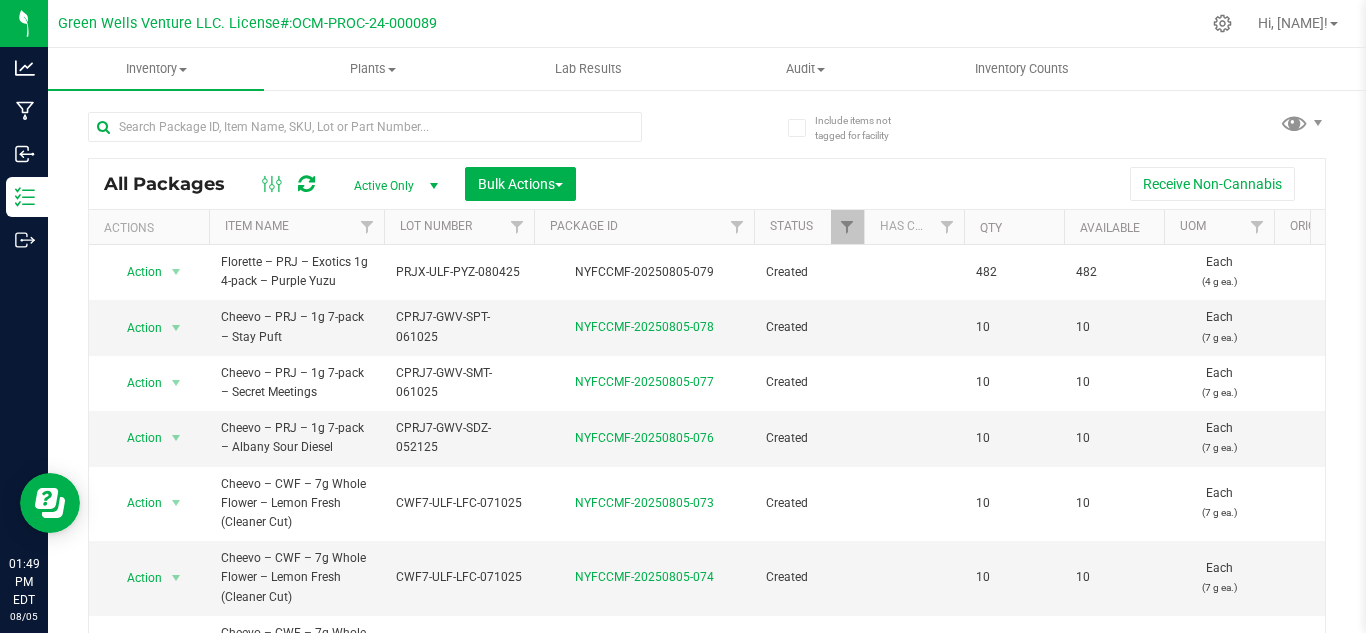 click at bounding box center (534, 227) 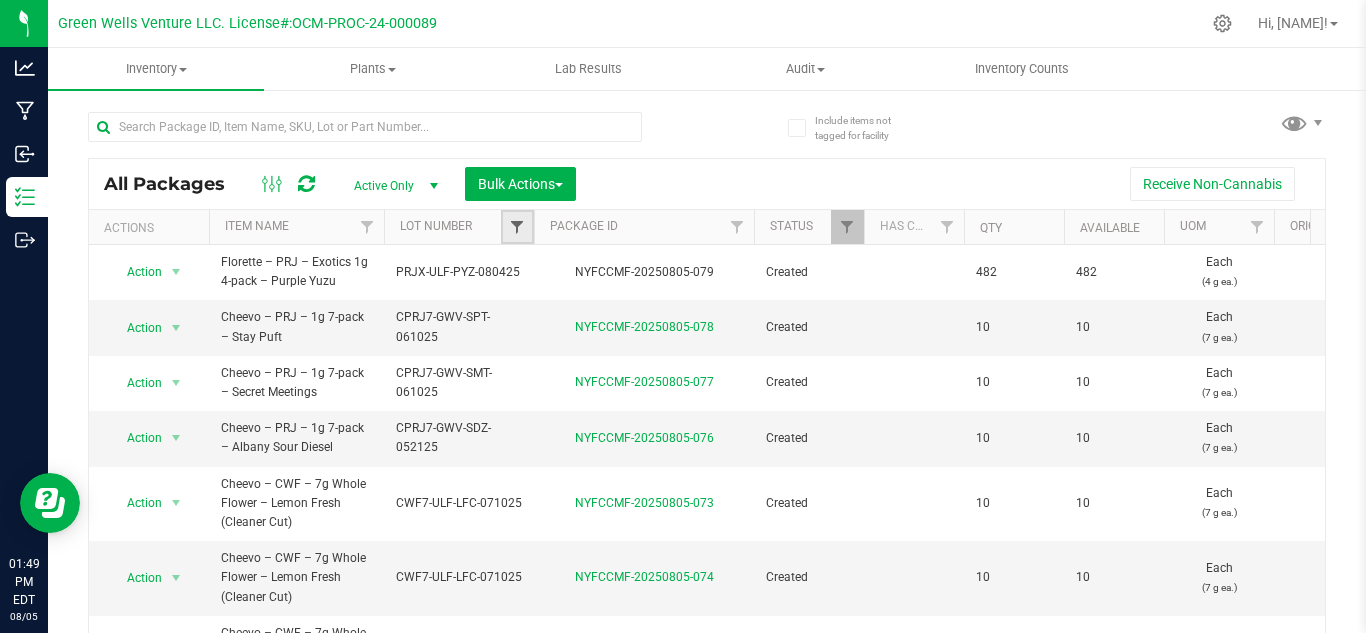 click at bounding box center (517, 227) 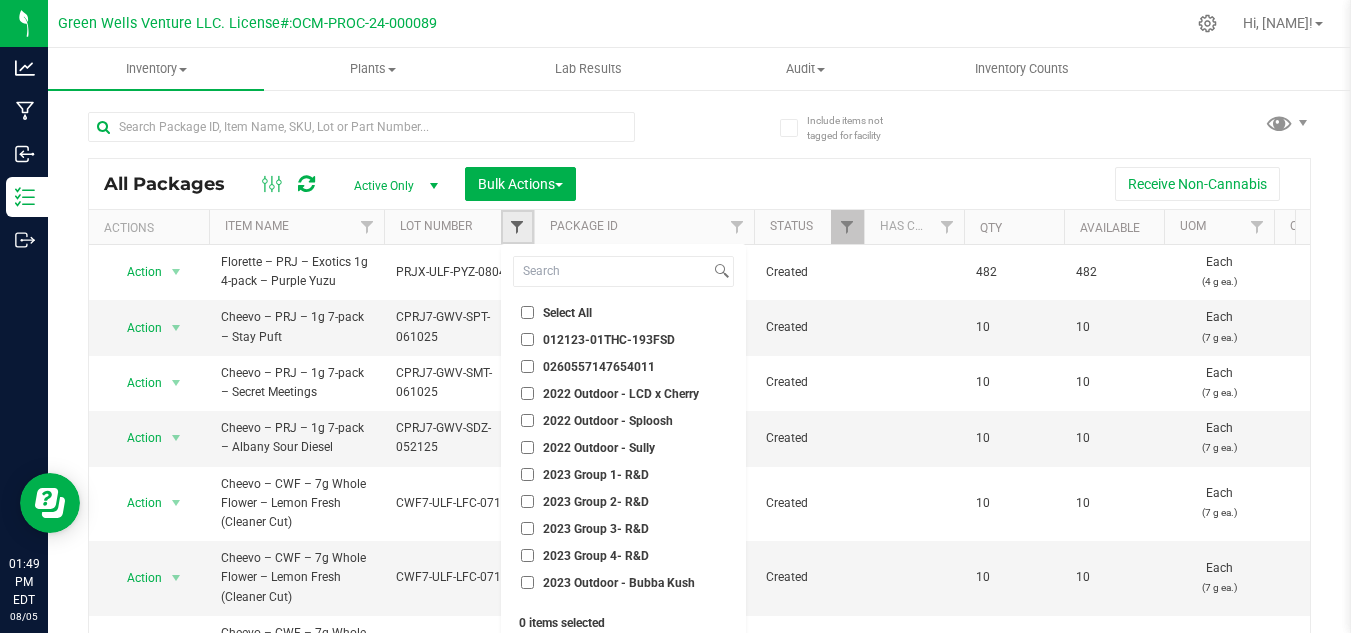 click at bounding box center [517, 227] 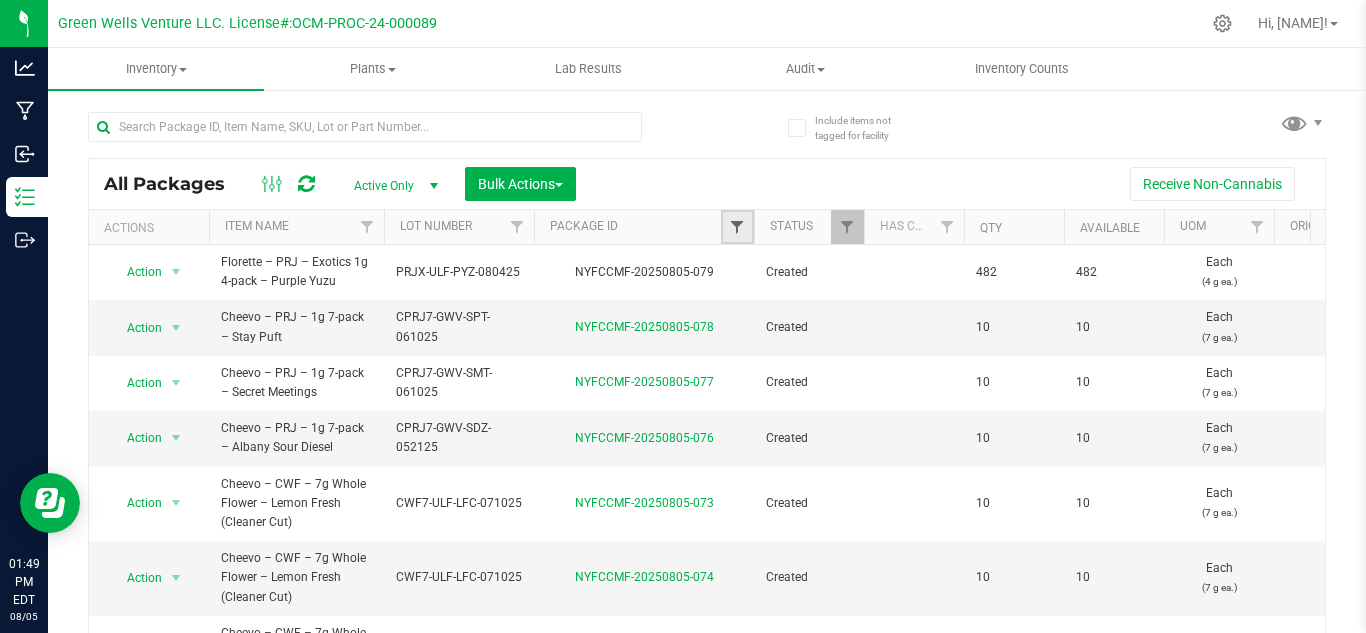 click at bounding box center (737, 227) 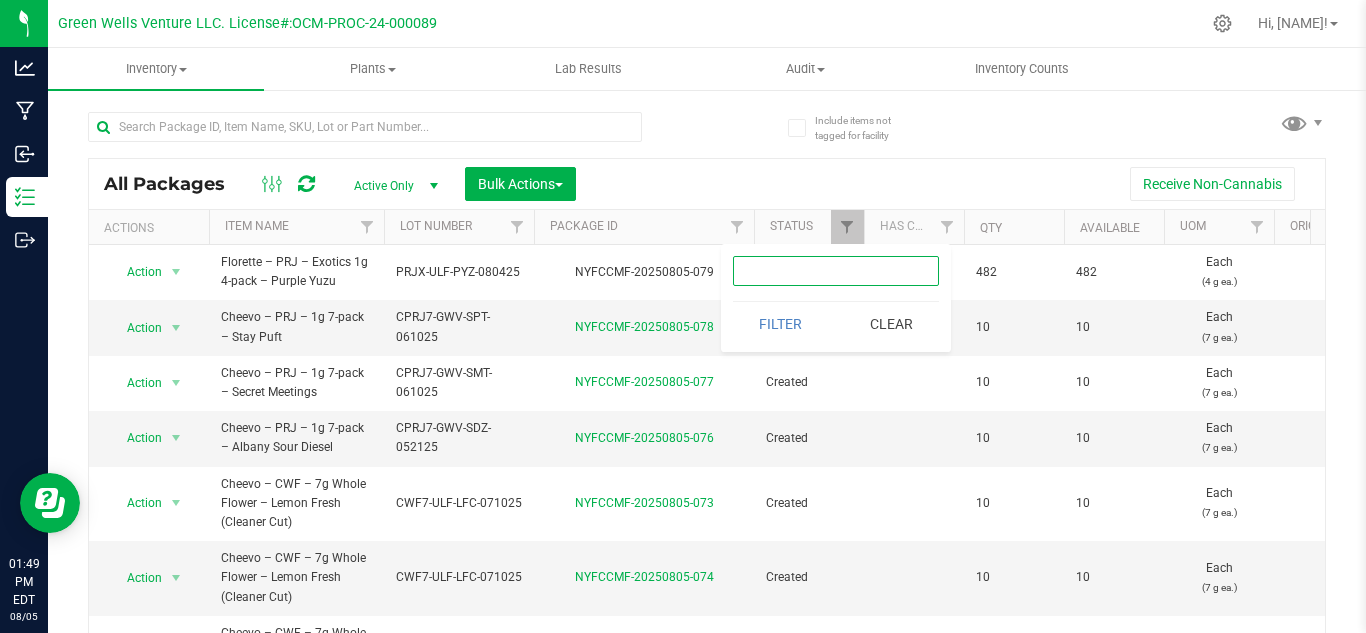 click at bounding box center (836, 271) 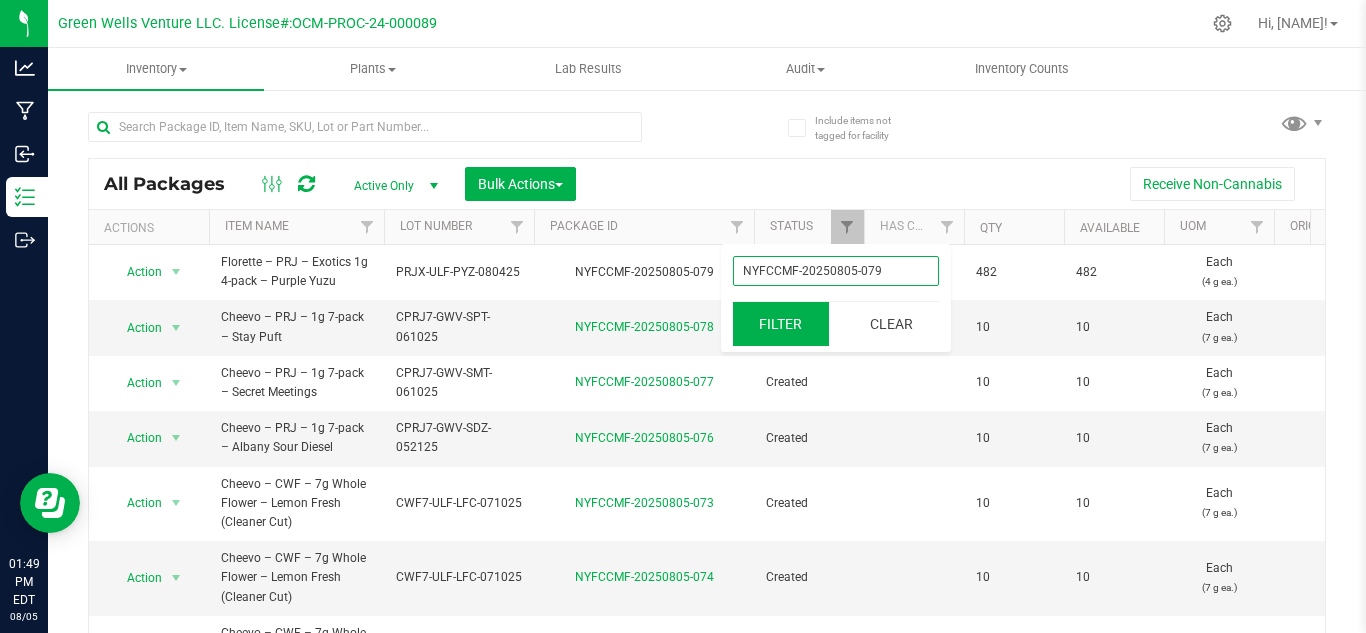 type on "NYFCCMF-20250805-079" 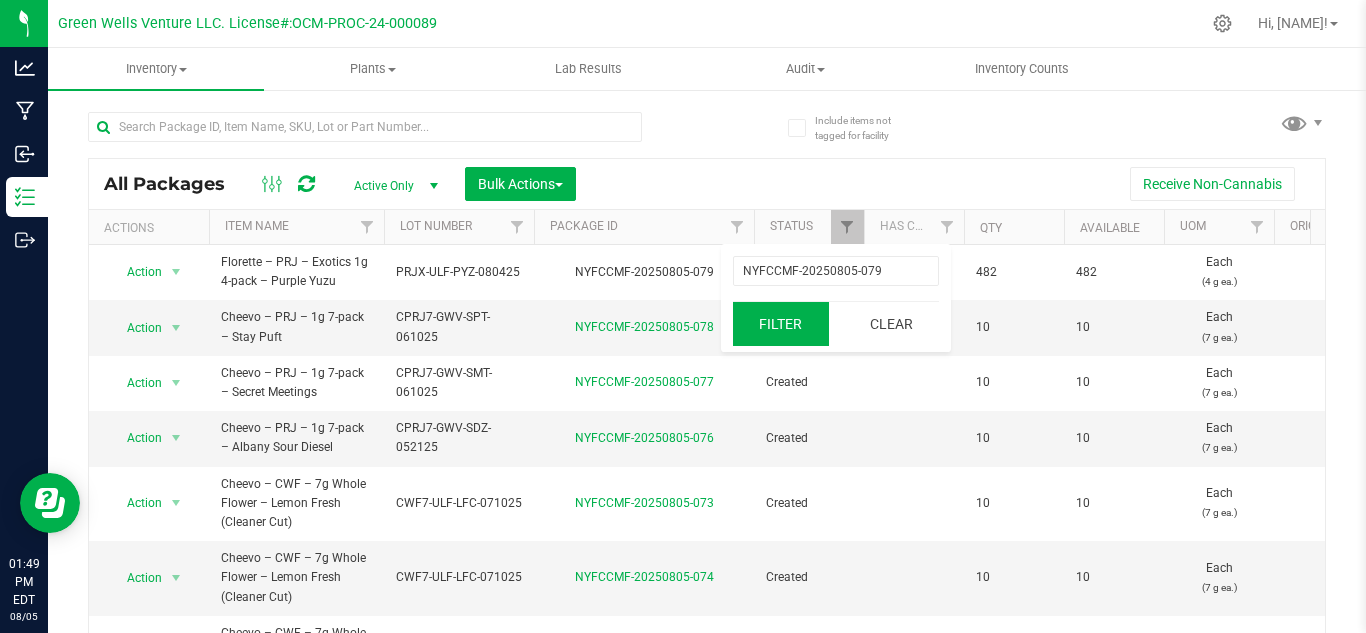 click on "Filter" at bounding box center [781, 324] 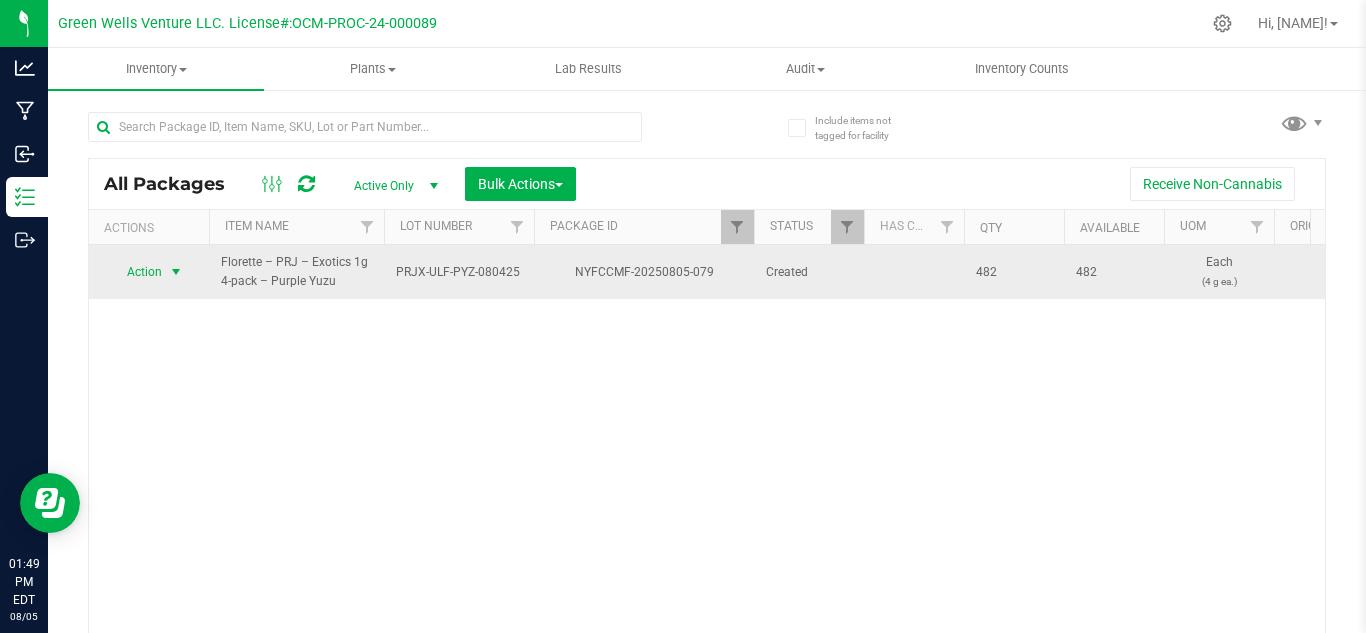 click at bounding box center [176, 272] 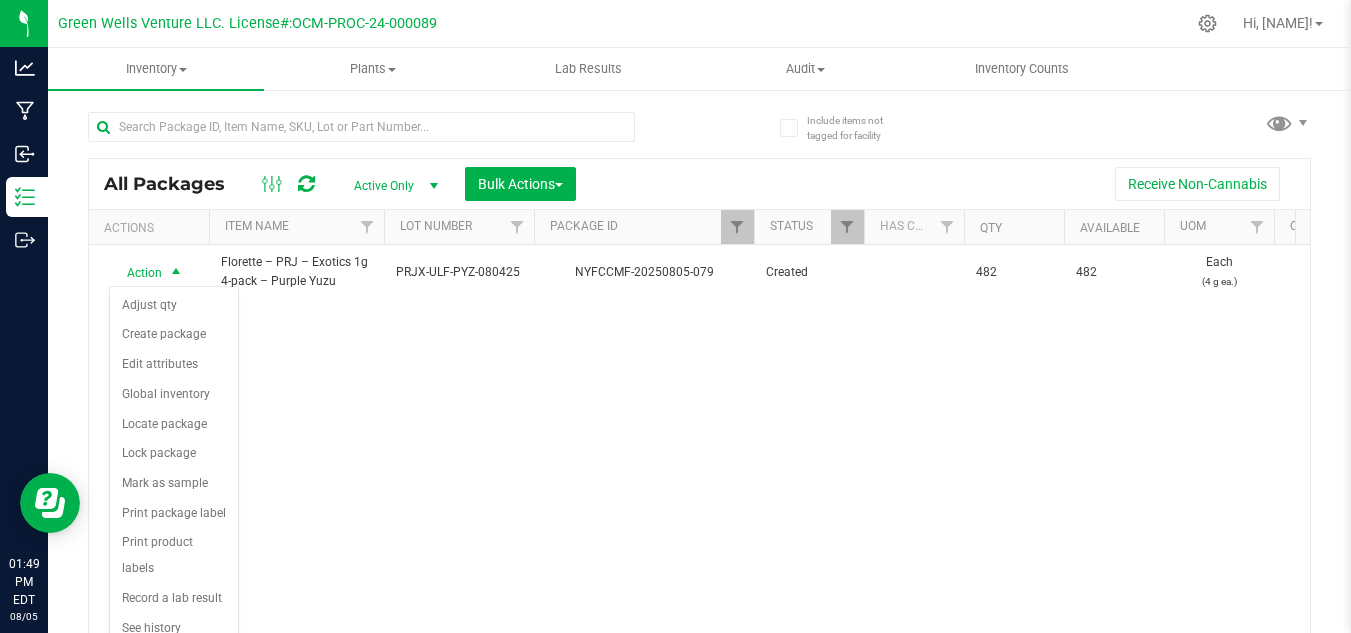 click on "Take lab sample" at bounding box center [174, 658] 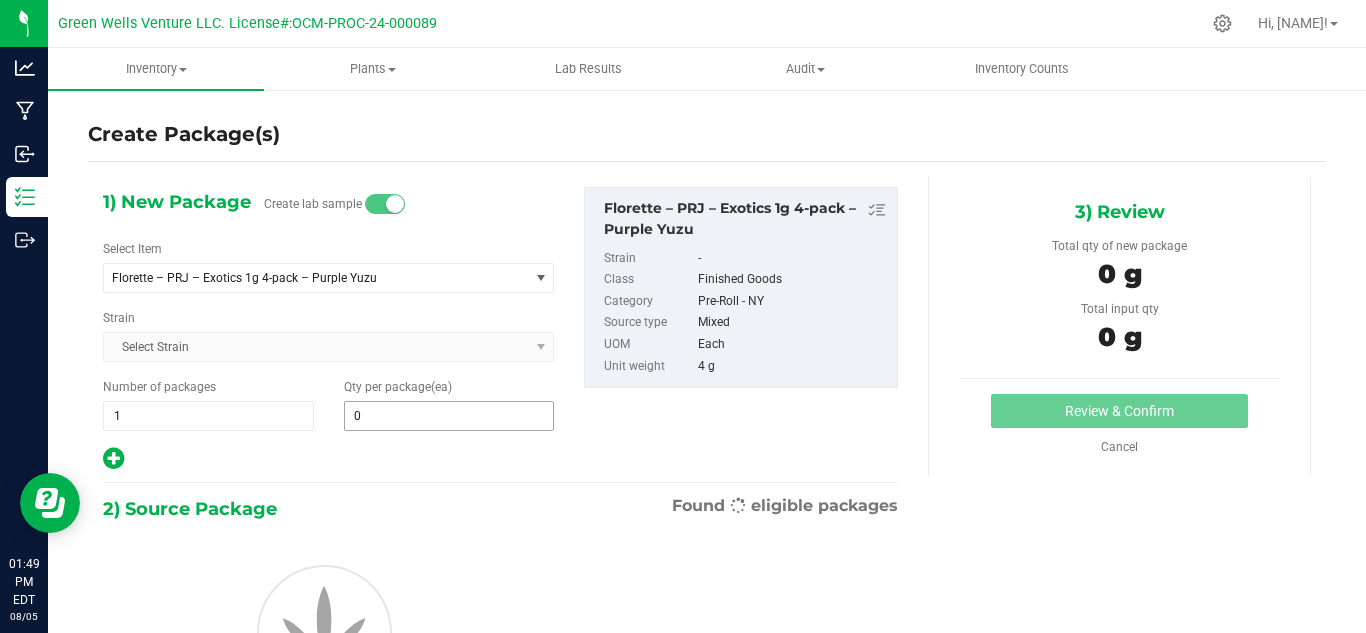 click on "0" at bounding box center (449, 416) 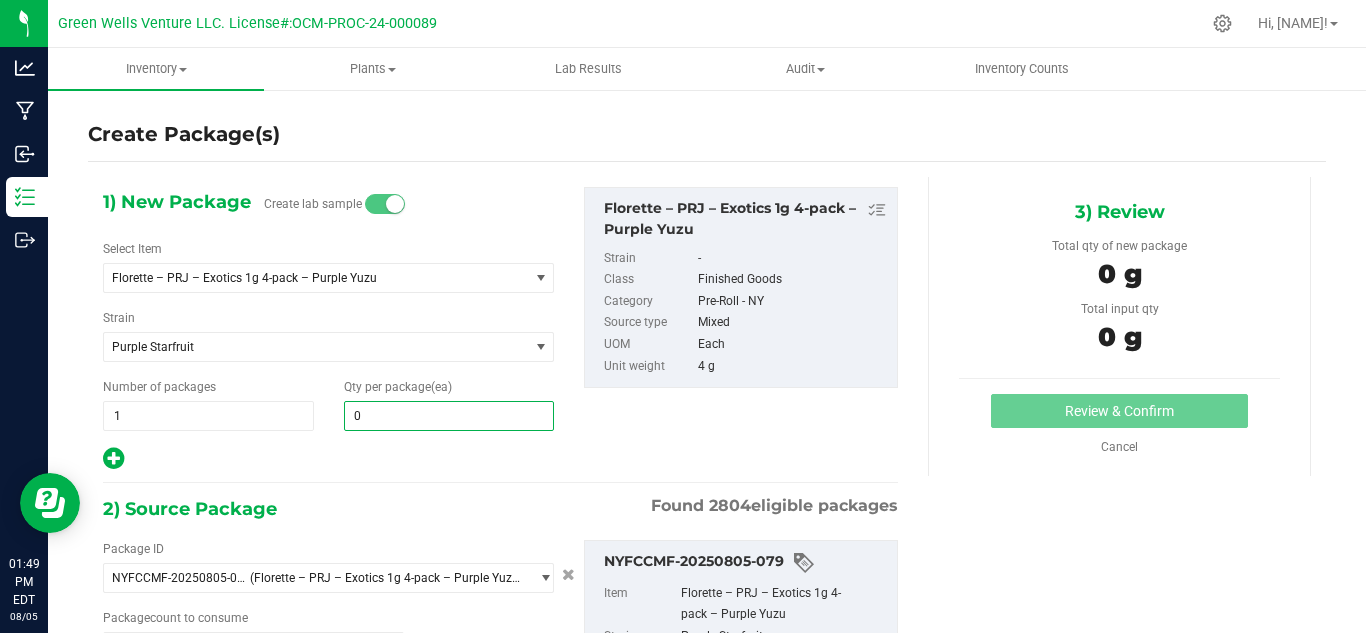 type 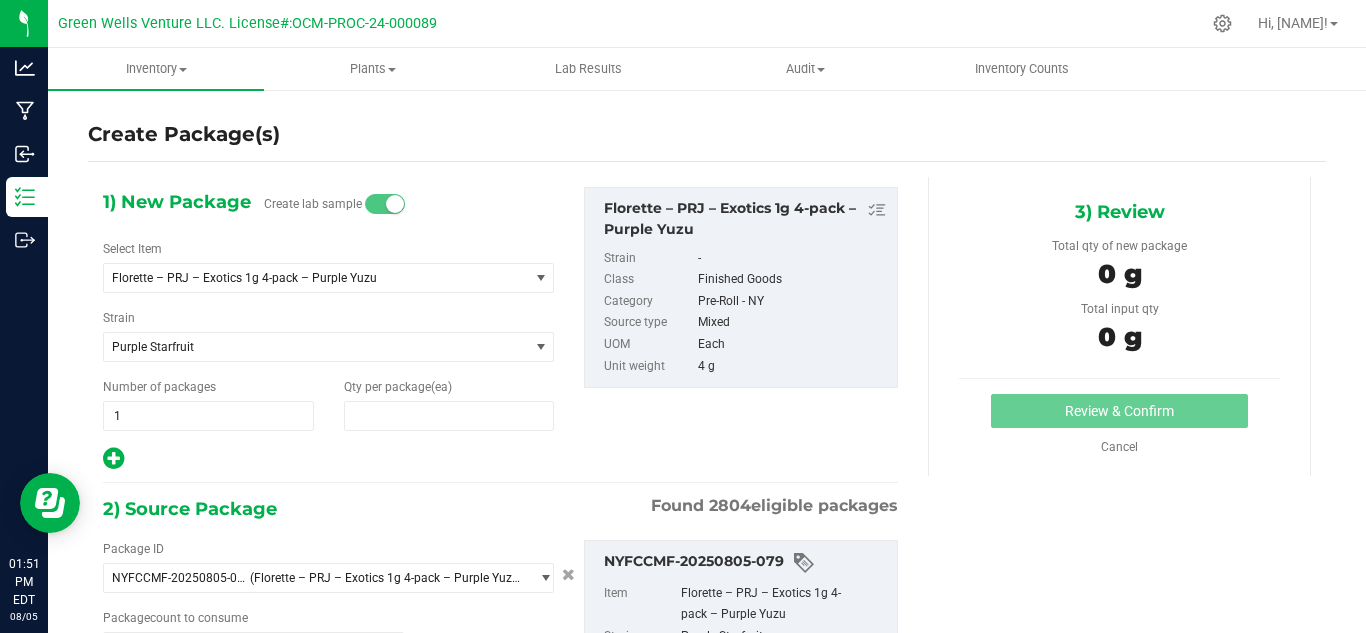 type on "0" 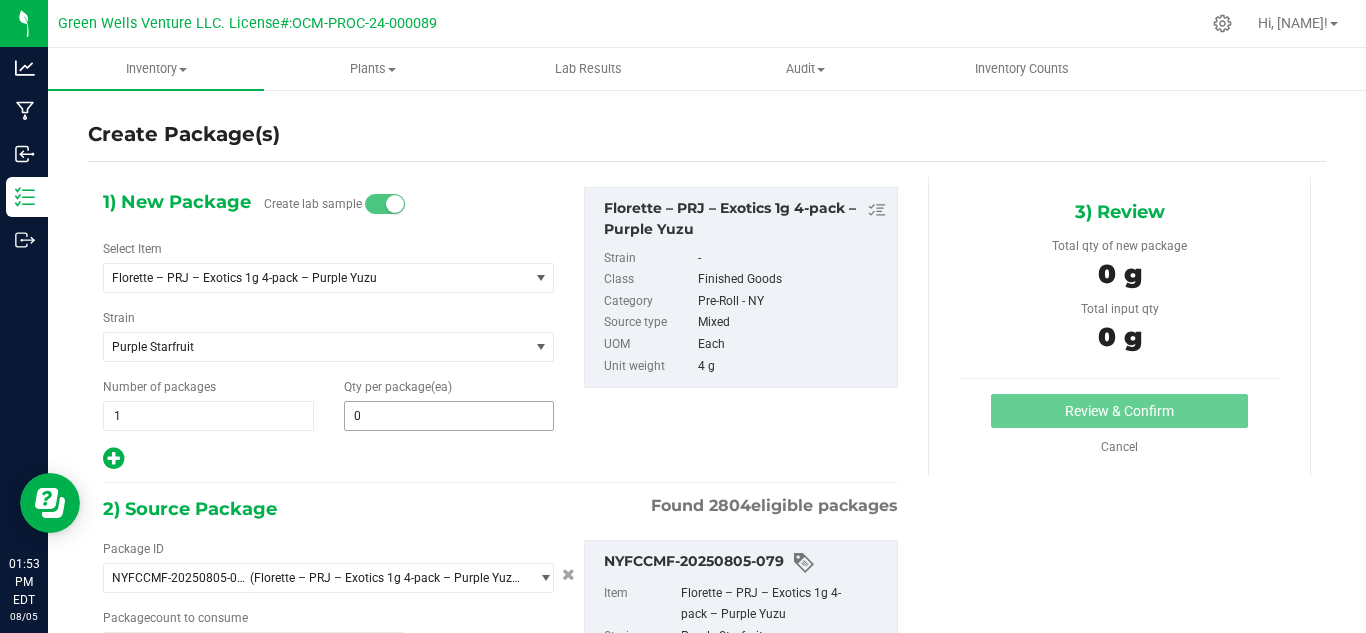 click on "0 0" at bounding box center [449, 416] 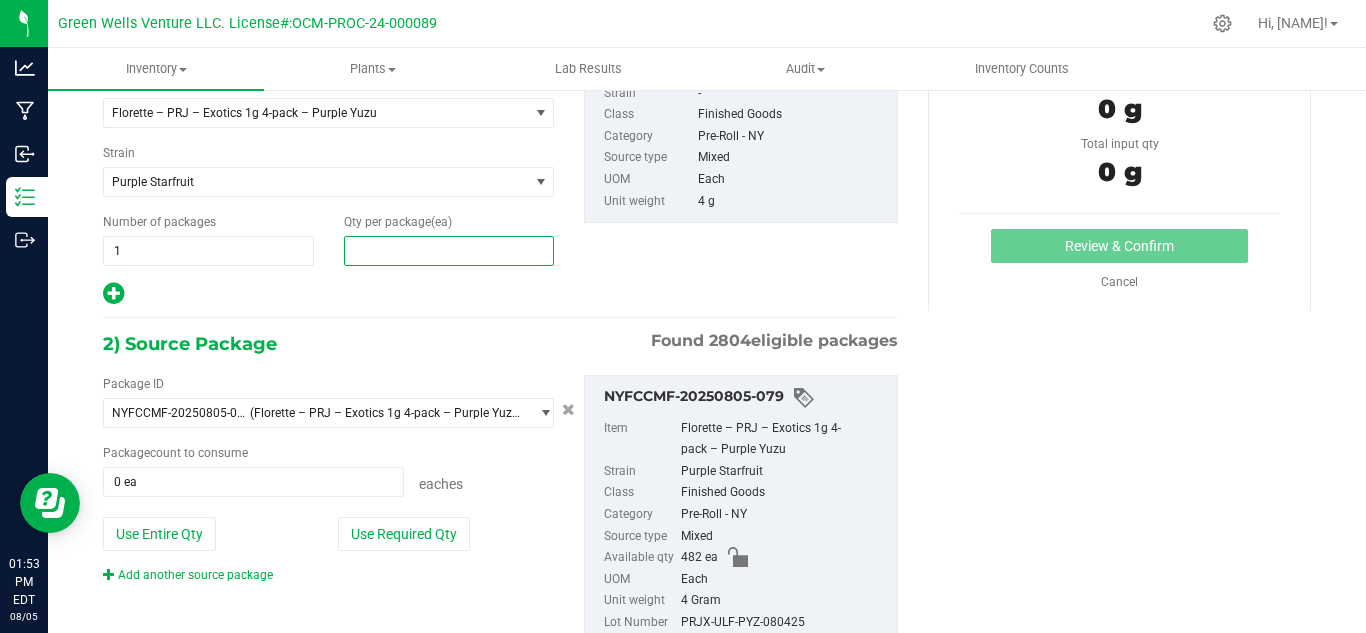 scroll, scrollTop: 200, scrollLeft: 0, axis: vertical 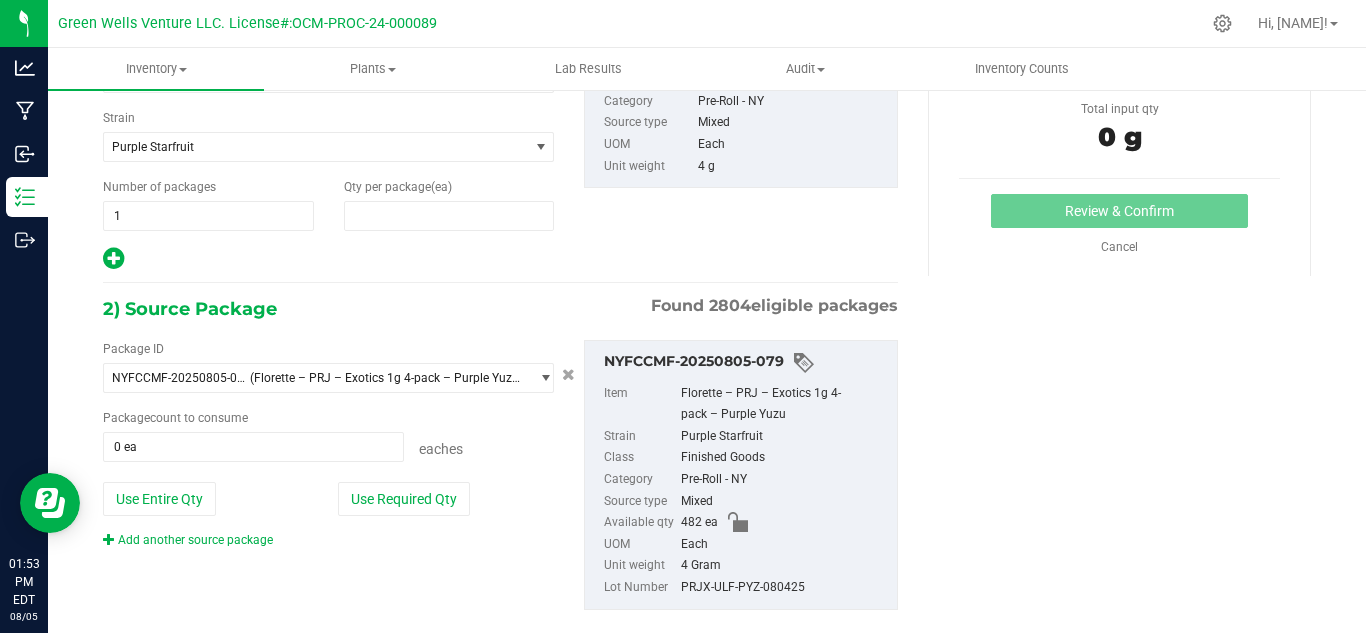 type on "0" 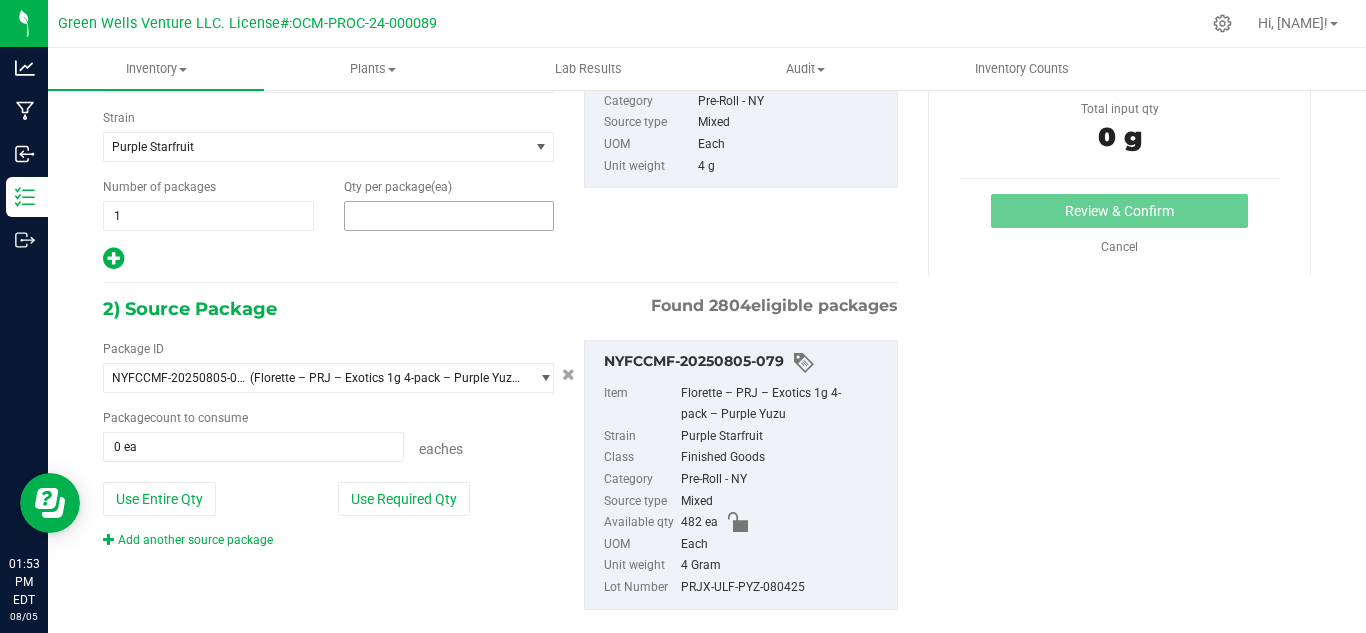 click at bounding box center [449, 216] 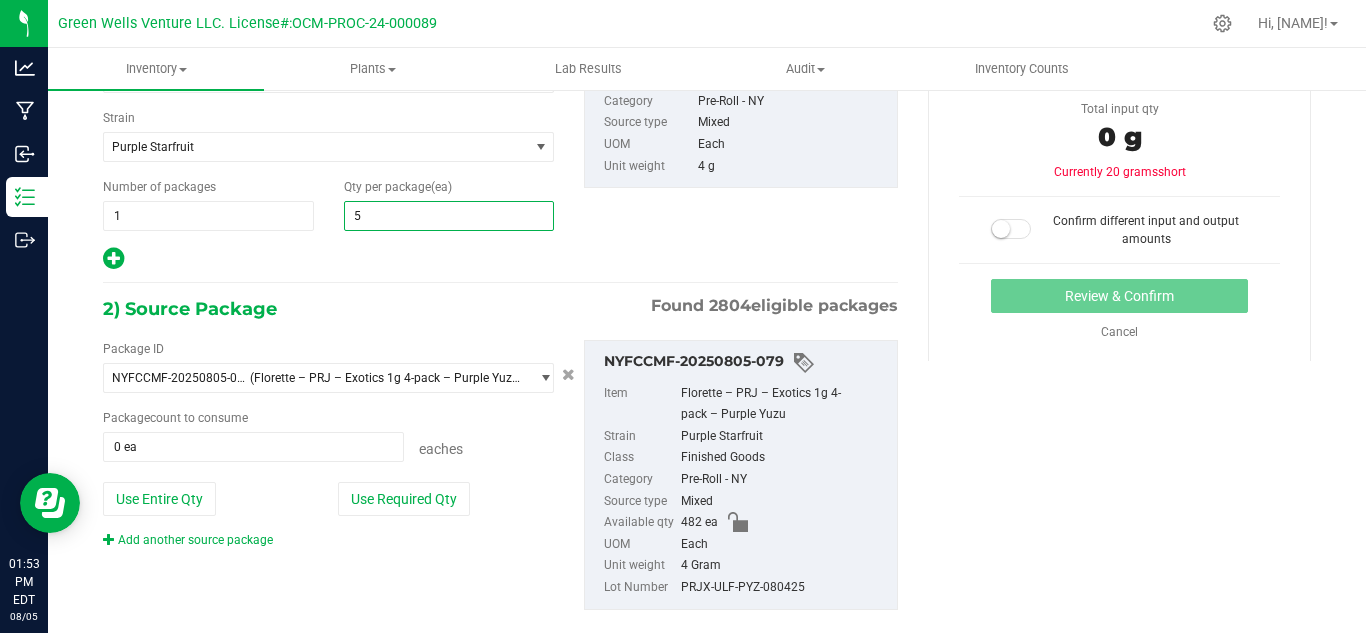 type on "5" 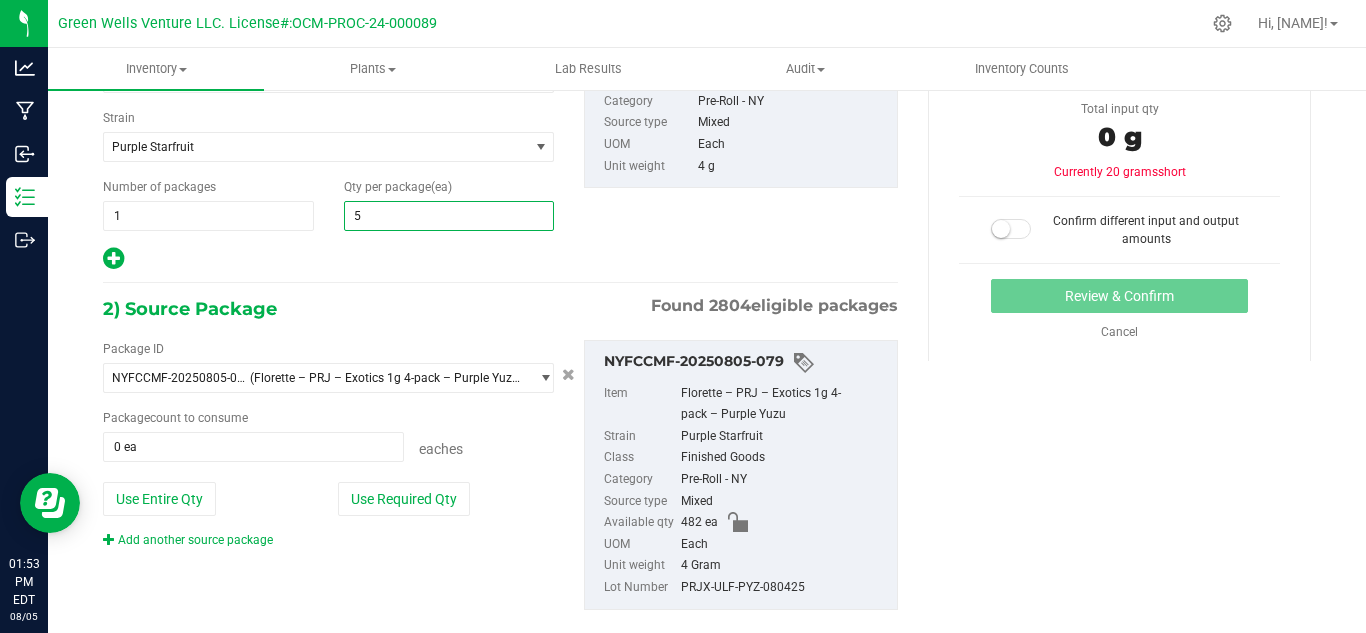 click on "5 5" at bounding box center [449, 216] 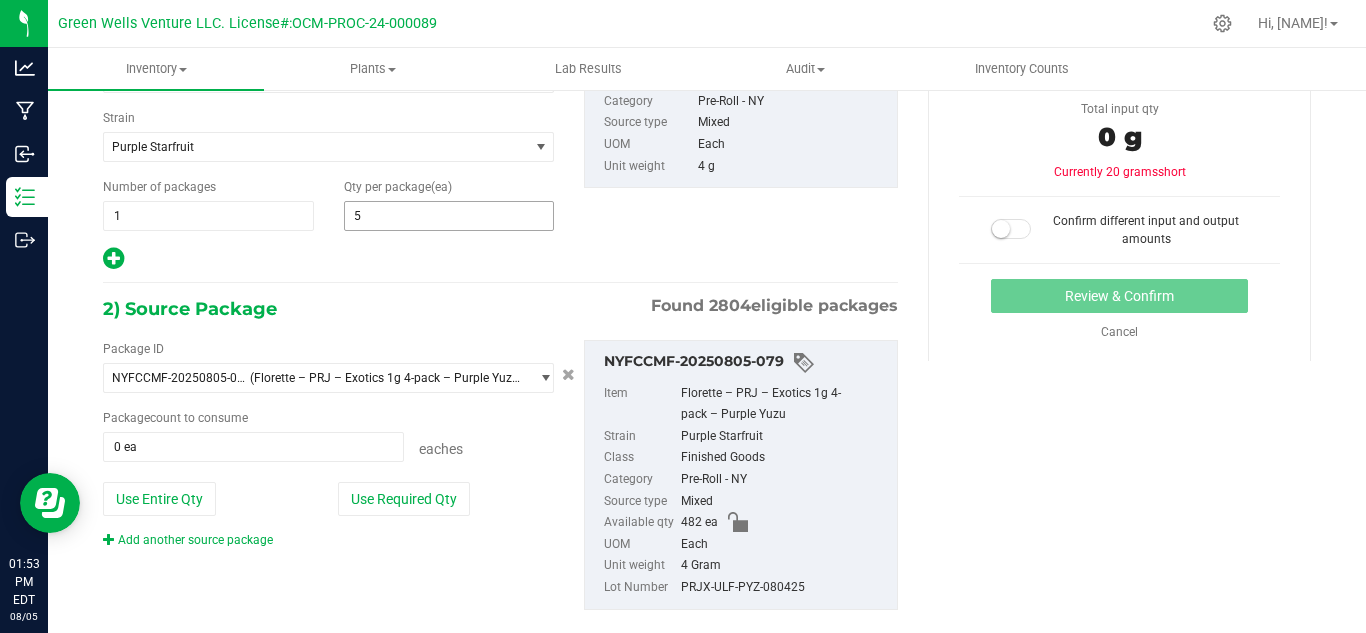 click on "5 5" at bounding box center (449, 216) 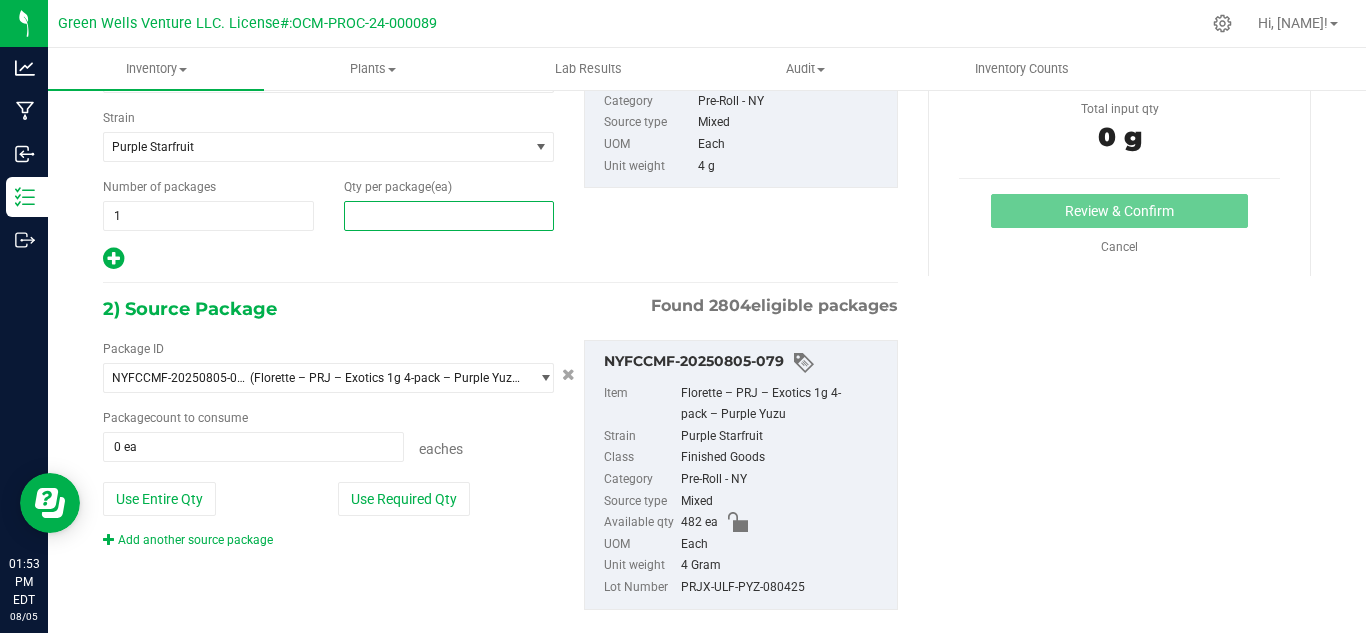 type on "2" 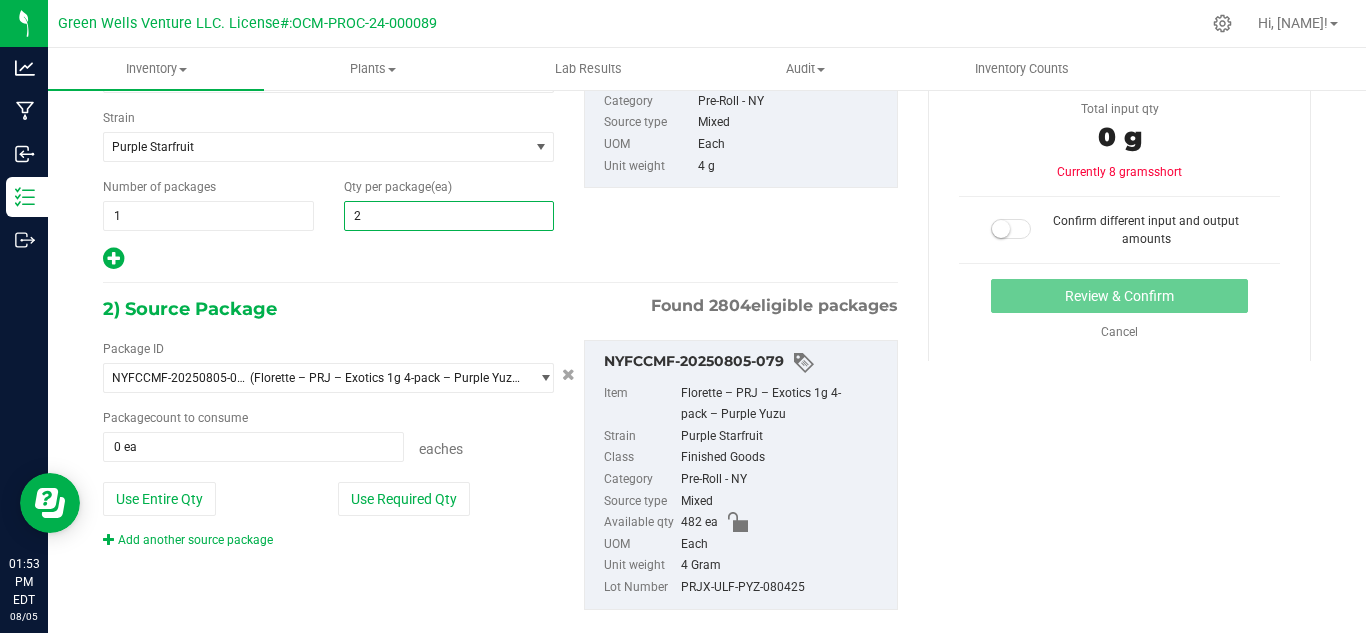 click on "2) Source Package Found 2804 eligible packages" at bounding box center (500, 309) 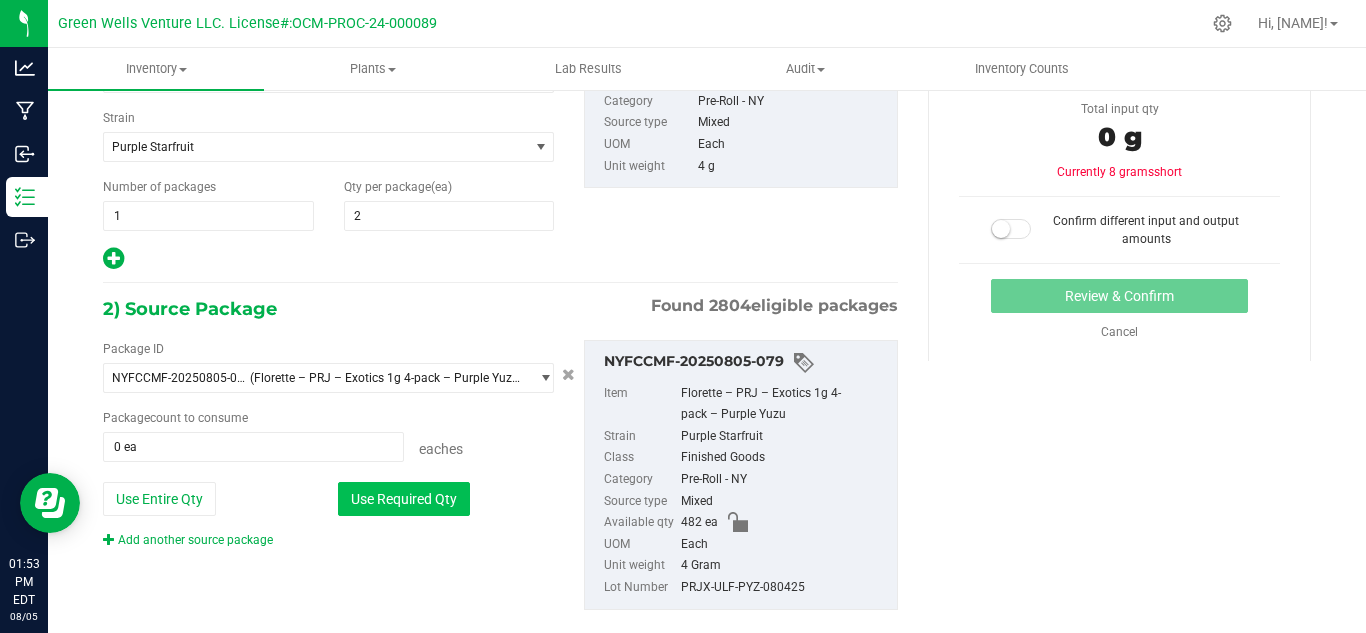click on "Use Required Qty" at bounding box center (404, 499) 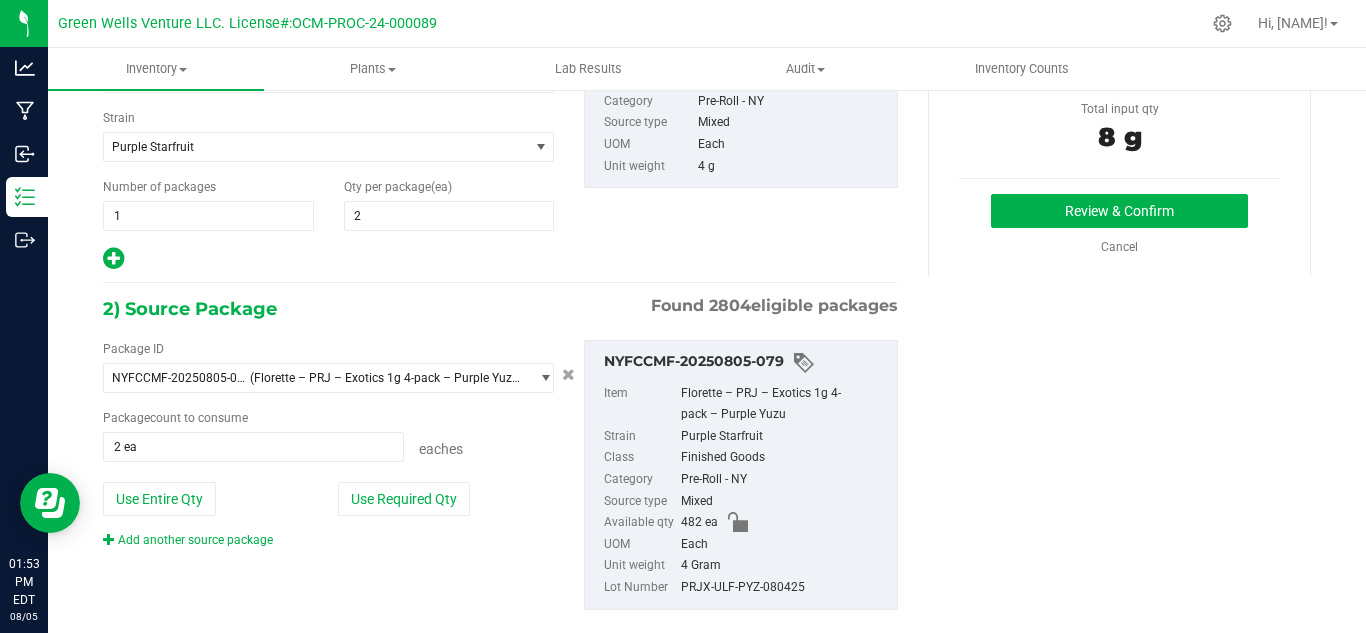 scroll, scrollTop: 0, scrollLeft: 0, axis: both 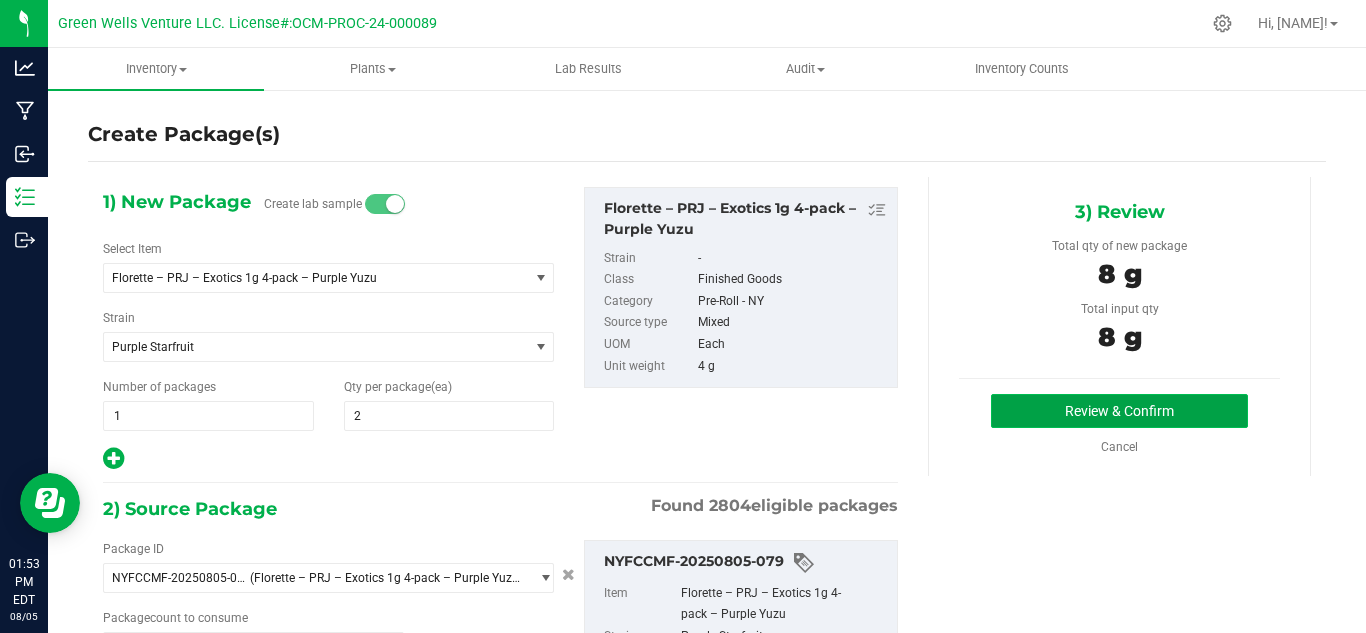 click on "Review & Confirm" at bounding box center [1119, 411] 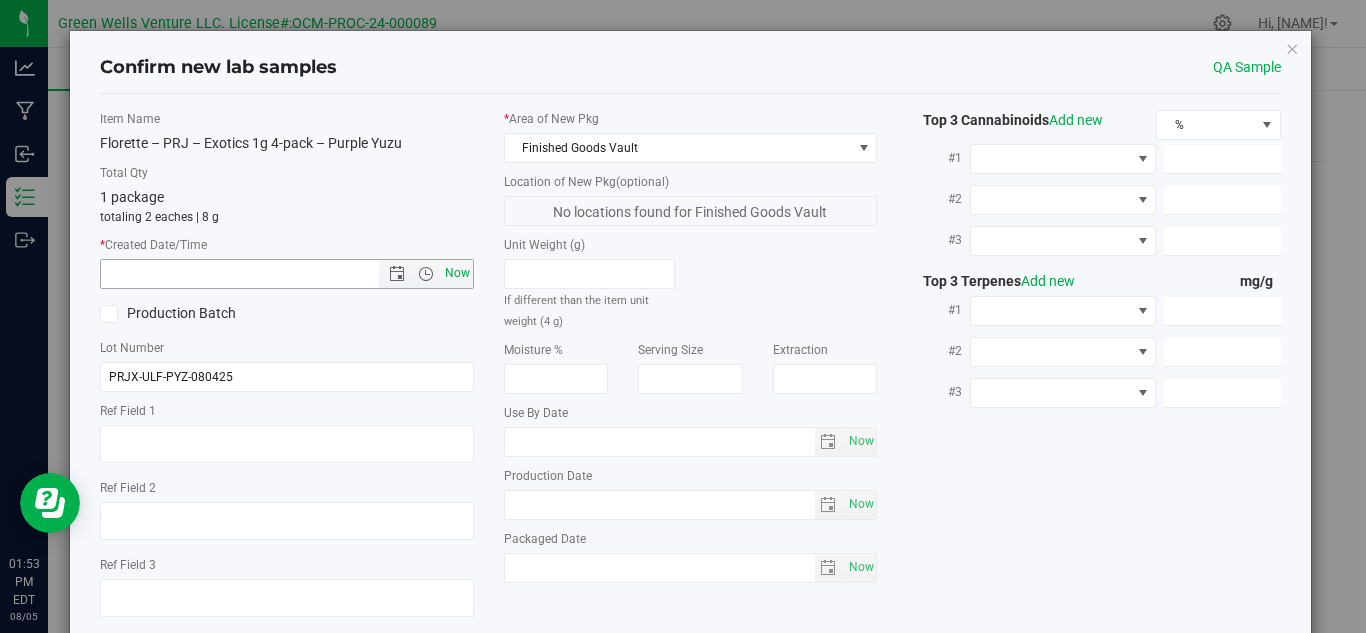 click on "Now" at bounding box center [457, 273] 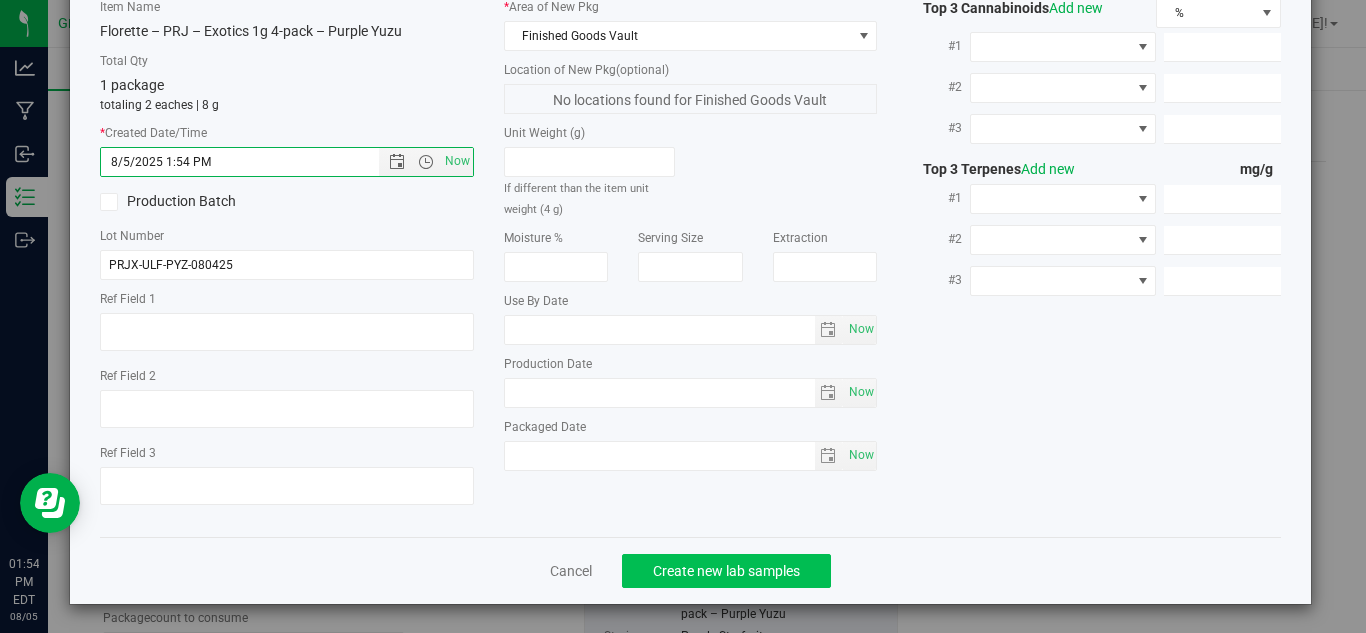 scroll, scrollTop: 114, scrollLeft: 0, axis: vertical 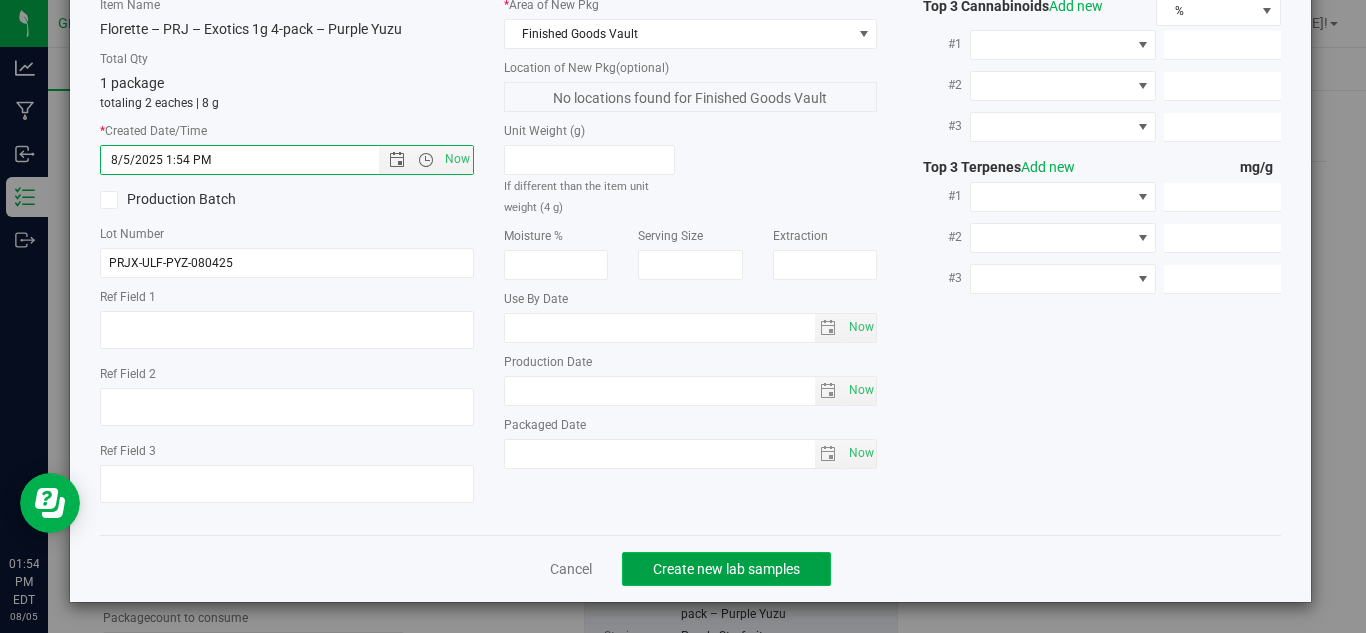 click on "Create new lab samples" 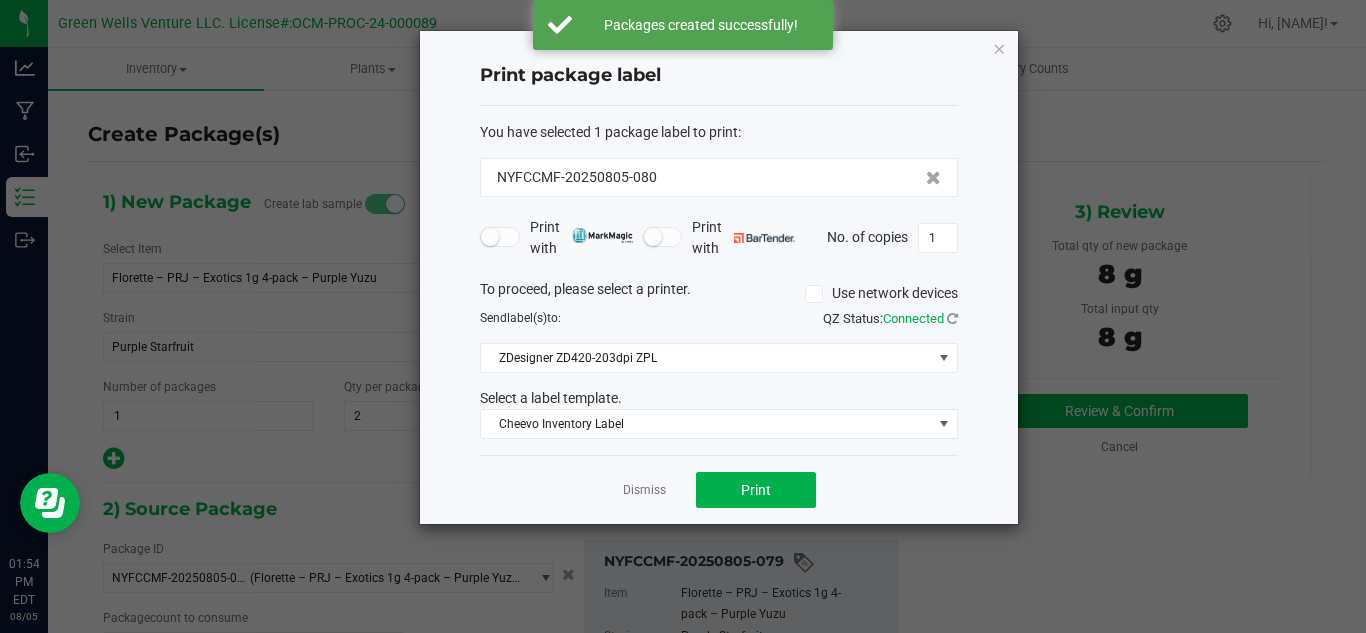 drag, startPoint x: 660, startPoint y: 173, endPoint x: 389, endPoint y: 193, distance: 271.737 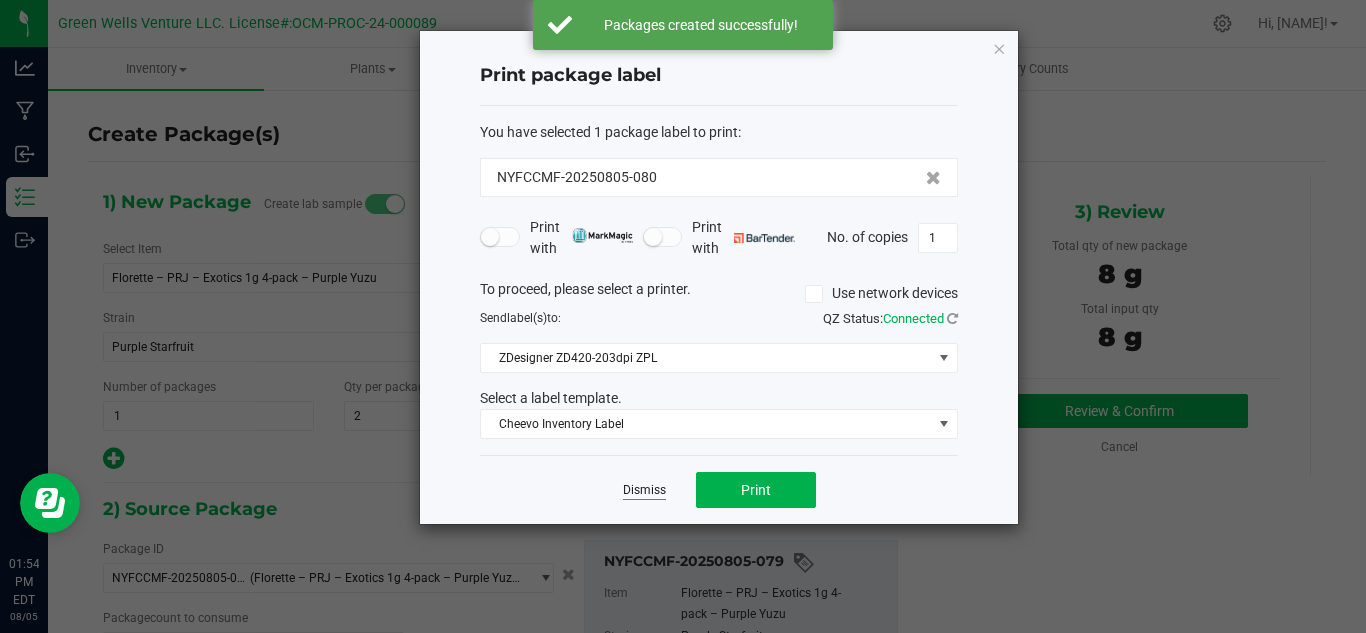 click on "Dismiss" 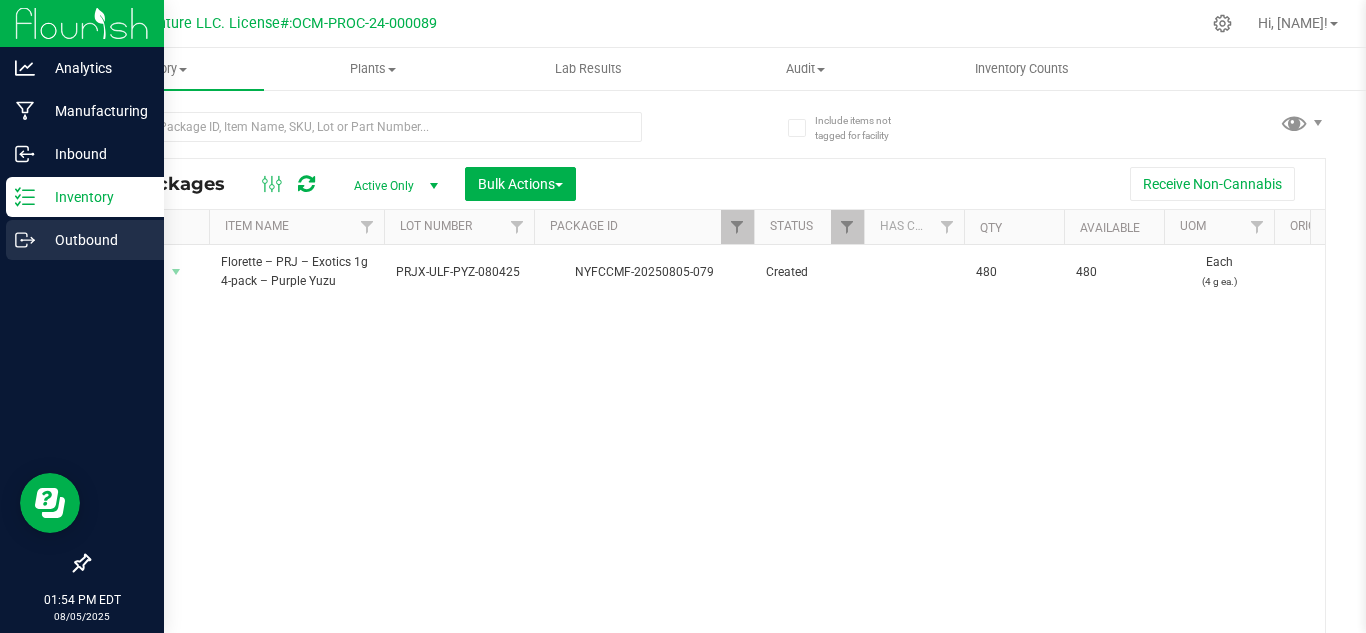 click on "Outbound" at bounding box center [95, 240] 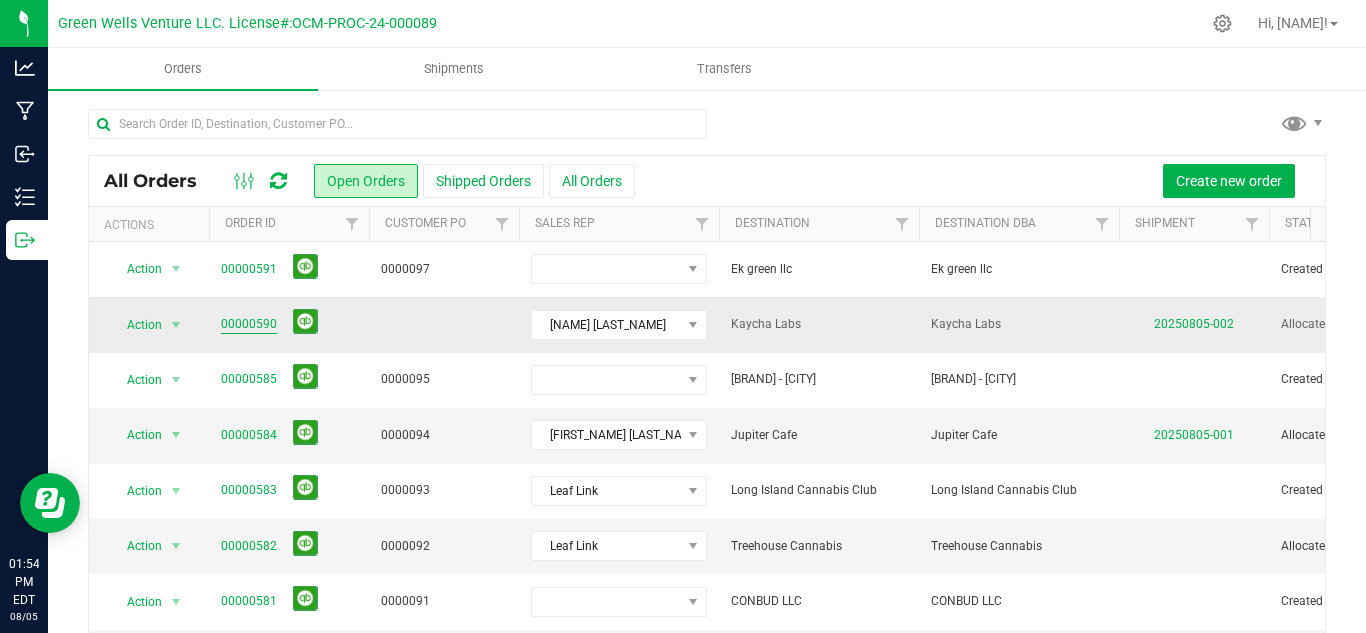 click on "00000590" at bounding box center [249, 324] 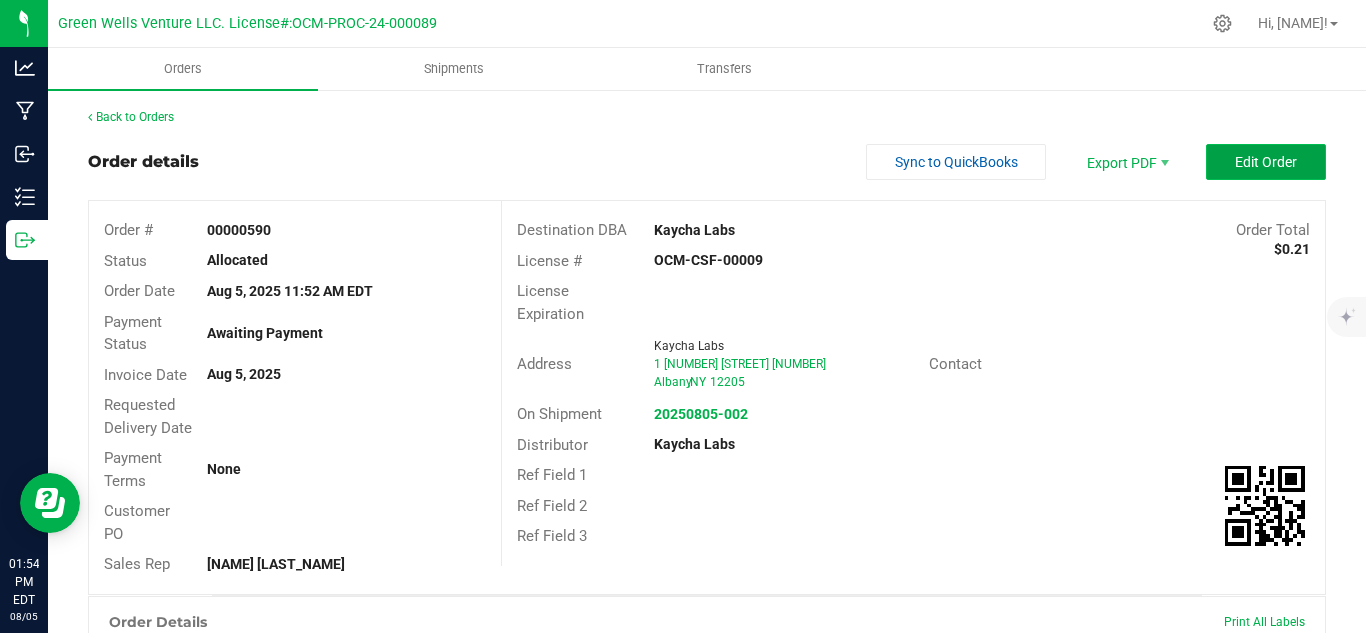 click on "Edit Order" at bounding box center (1266, 162) 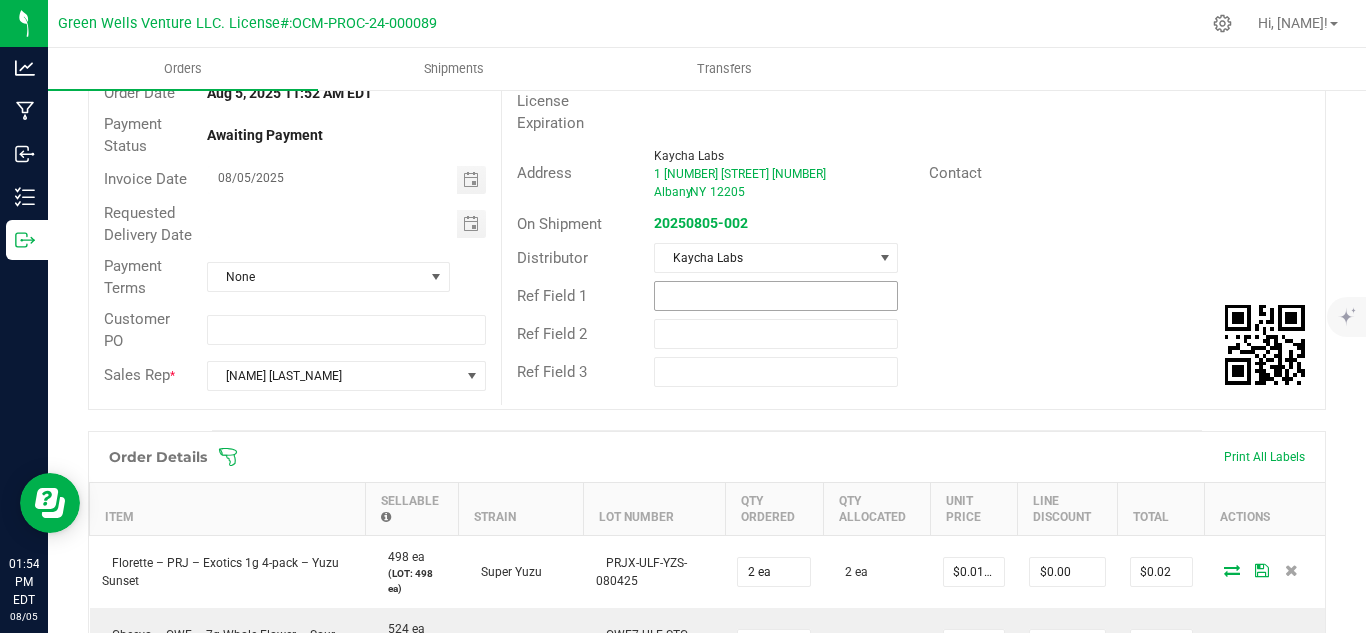 scroll, scrollTop: 600, scrollLeft: 0, axis: vertical 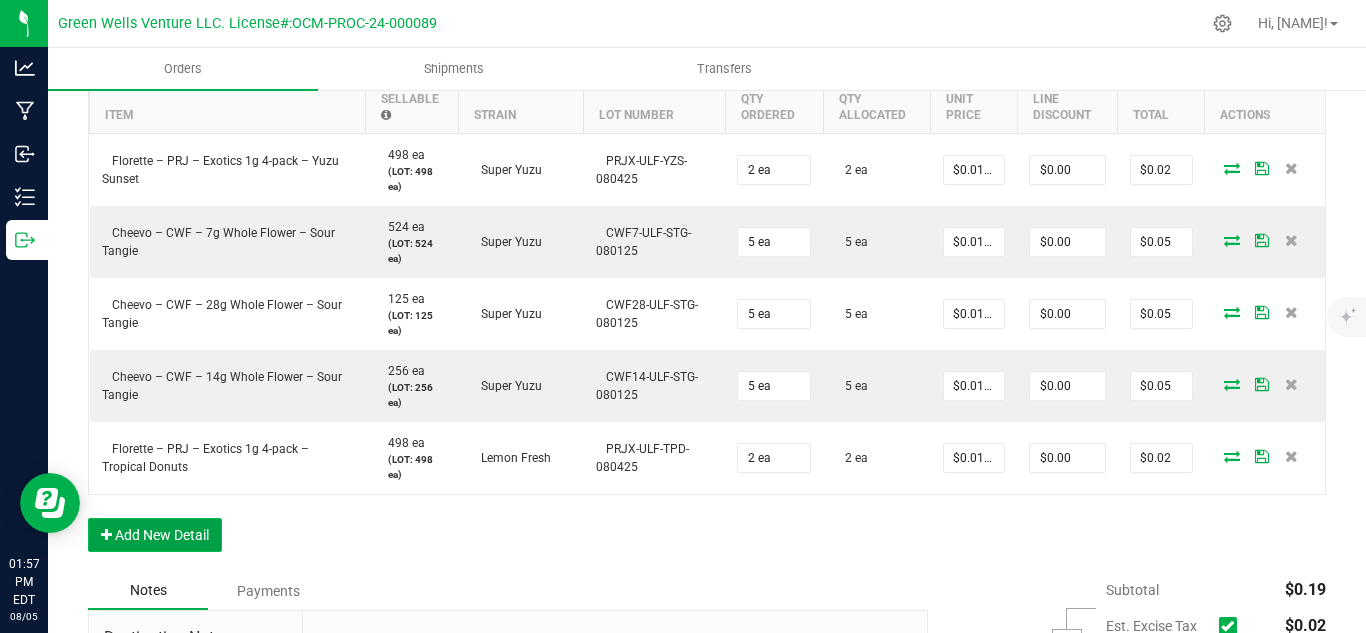 click on "Add New Detail" at bounding box center [155, 535] 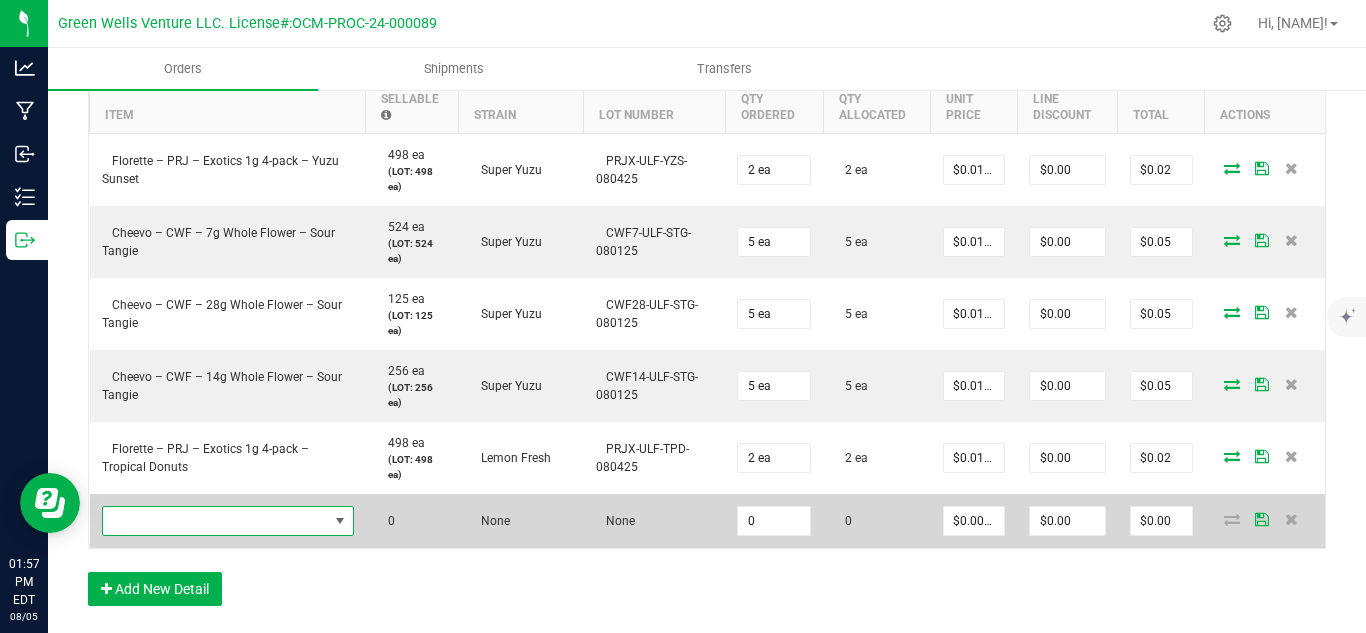 click at bounding box center [215, 521] 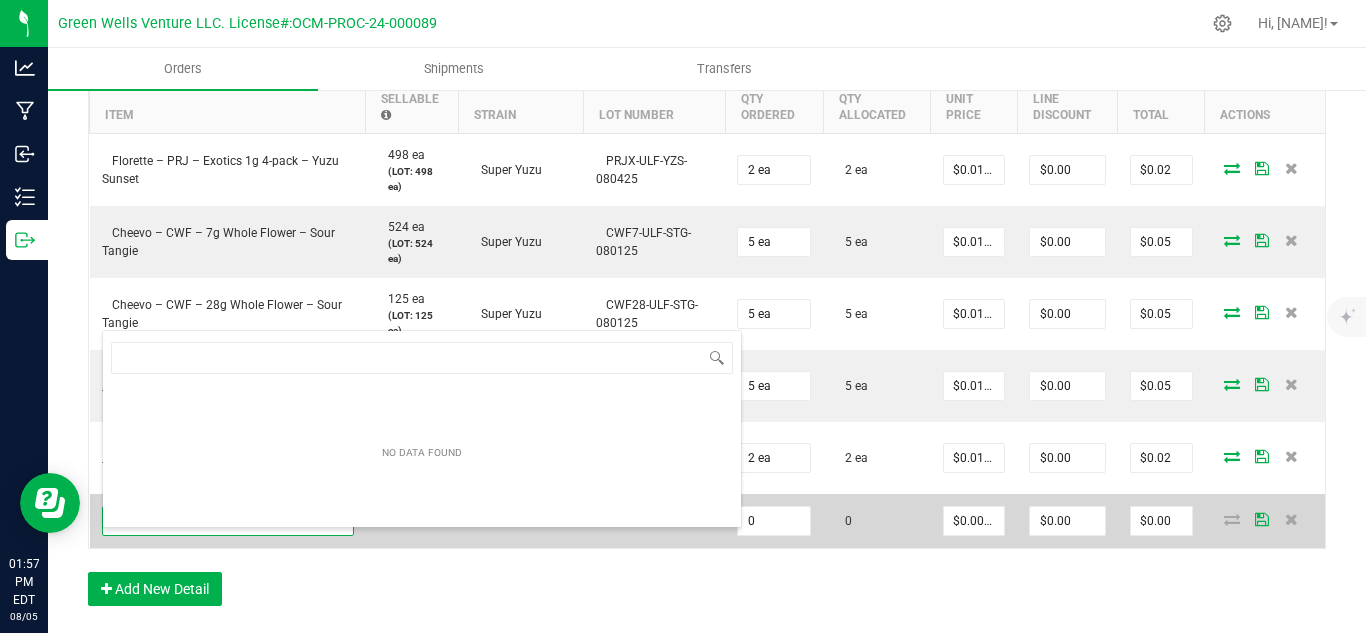 scroll, scrollTop: 99970, scrollLeft: 99751, axis: both 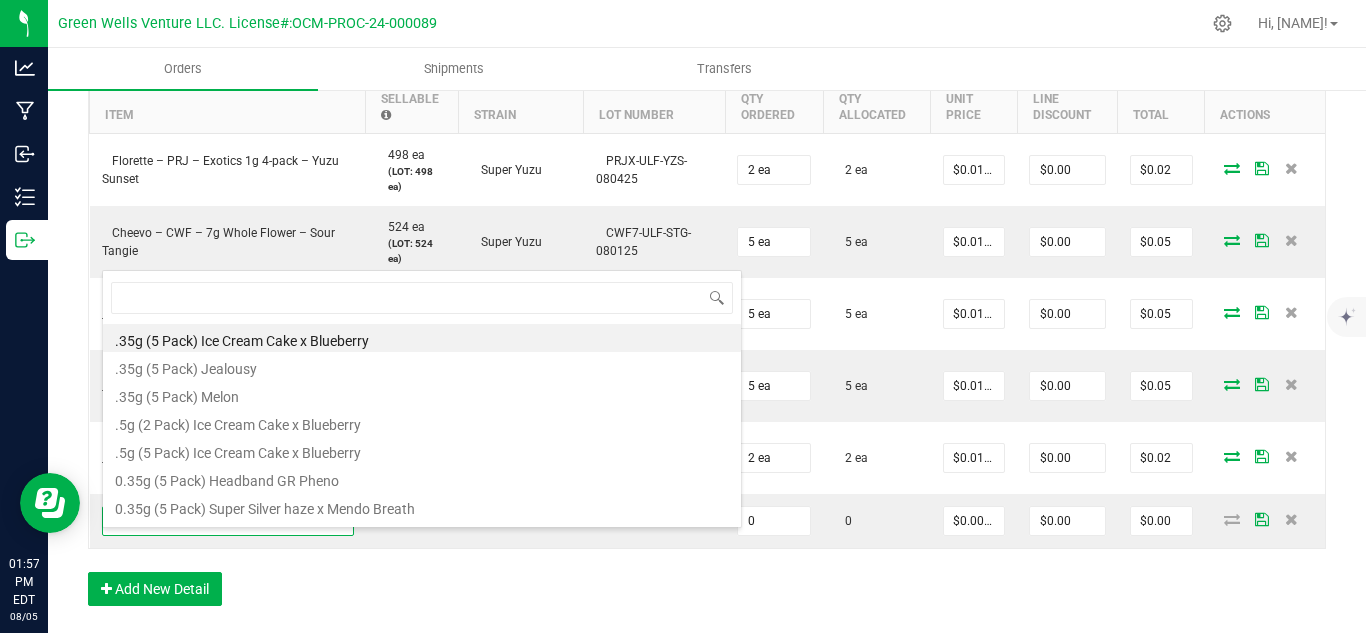 click on "Order Details Print All Labels Item  Sellable  Strain  Lot Number  Qty Ordered Qty Allocated Unit Price Line Discount Total Actions  Florette – PRJ – Exotics 1g 4-pack – Yuzu Sunset   498 ea   (LOT: 498 ea)   Super Yuzu   PRJX-ULF-YZS-080425  2 ea  2 ea  $0.01000 $0.00 $0.02  Cheevo – CWF – 7g Whole Flower – Sour Tangie   524 ea   (LOT: 524 ea)   Super Yuzu   CWF7-ULF-STG-080125  5 ea  5 ea  $0.01000 $0.00 $0.05  Cheevo – CWF – 28g Whole Flower – Sour Tangie   125 ea   (LOT: 125 ea)   Super Yuzu   CWF28-ULF-STG-080125  5 ea  5 ea  $0.01000 $0.00 $0.05  Cheevo – CWF – 14g Whole Flower – Sour Tangie   256 ea   (LOT: 256 ea)   Super Yuzu   CWF14-ULF-STG-080125  5 ea  5 ea  $0.01000 $0.00 $0.05  Florette – PRJ – Exotics 1g 4-pack – Tropical Donuts   498 ea   (LOT: 498 ea)   Lemon Fresh   PRJX-ULF-TPD-080425  2 ea  2 ea  $0.01000 $0.00 $0.02  0    None   None  0  0   $0.00000 $0.00 $0.00" at bounding box center [707, 327] 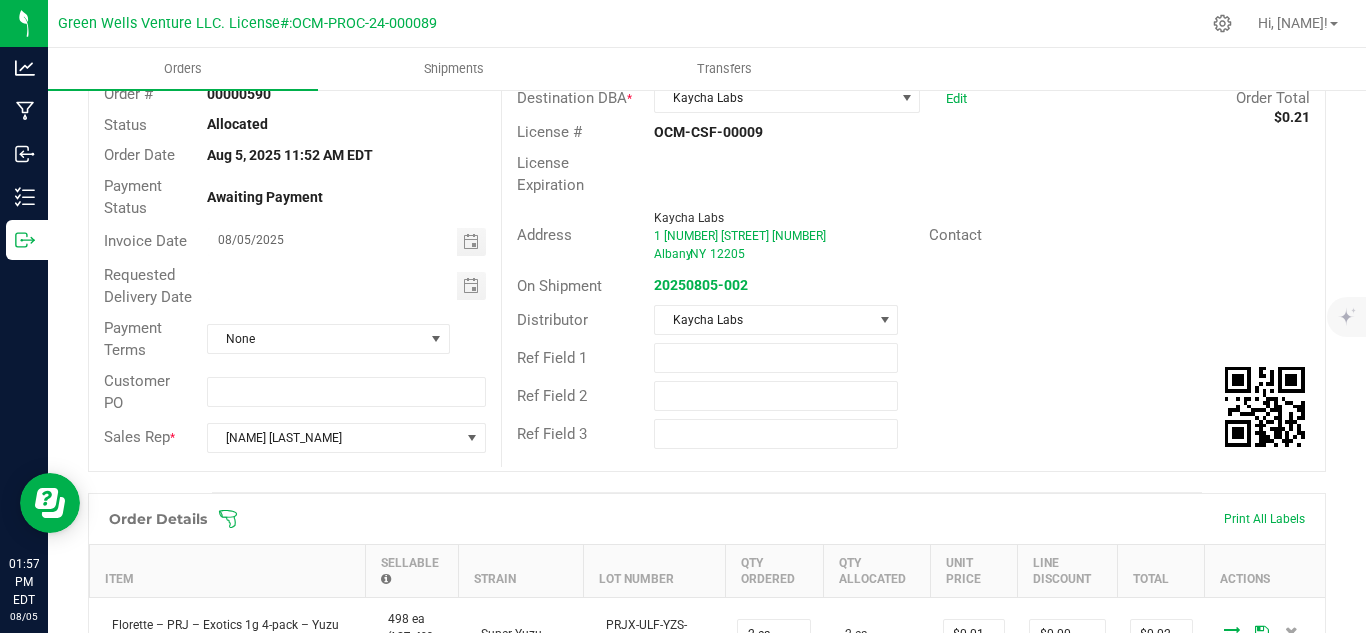 scroll, scrollTop: 100, scrollLeft: 0, axis: vertical 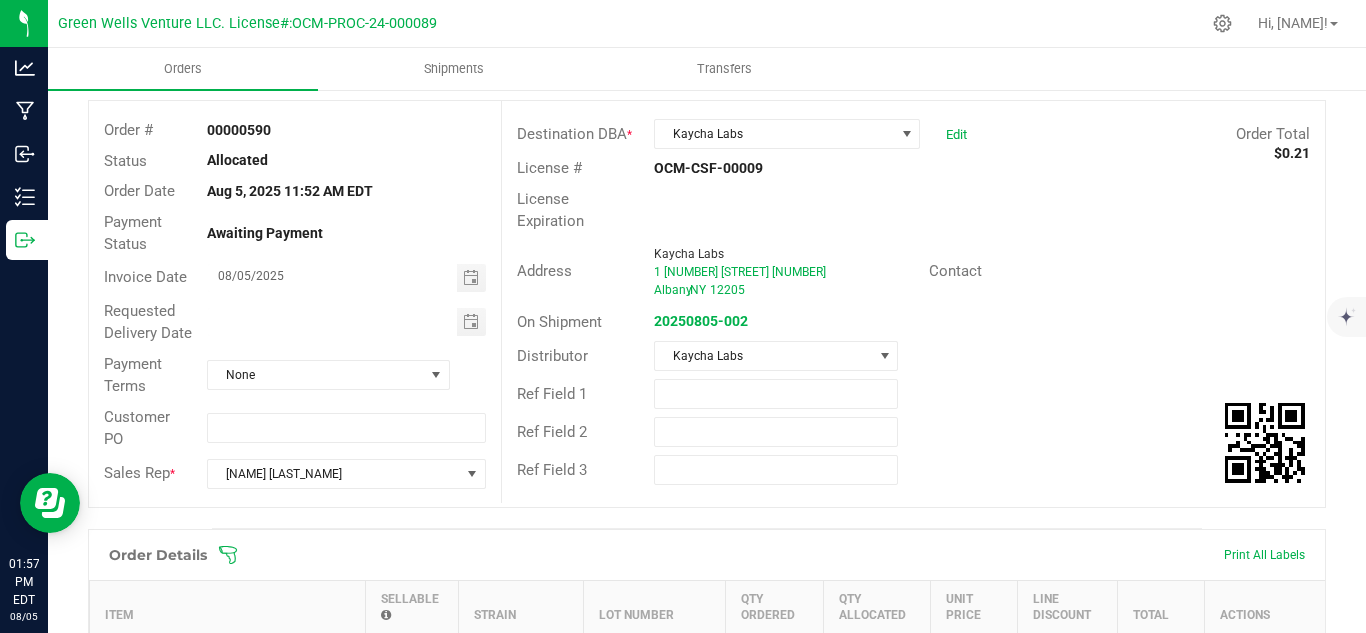 click on "Order Details Print All Labels" at bounding box center [707, 555] 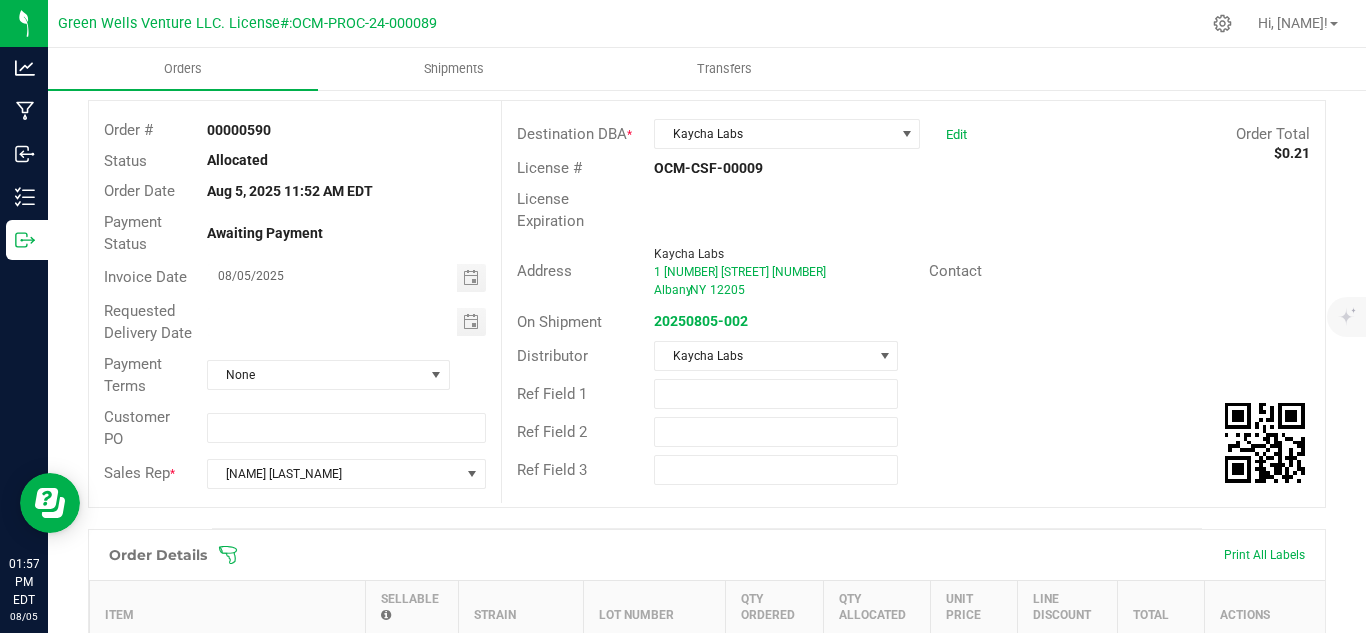 click 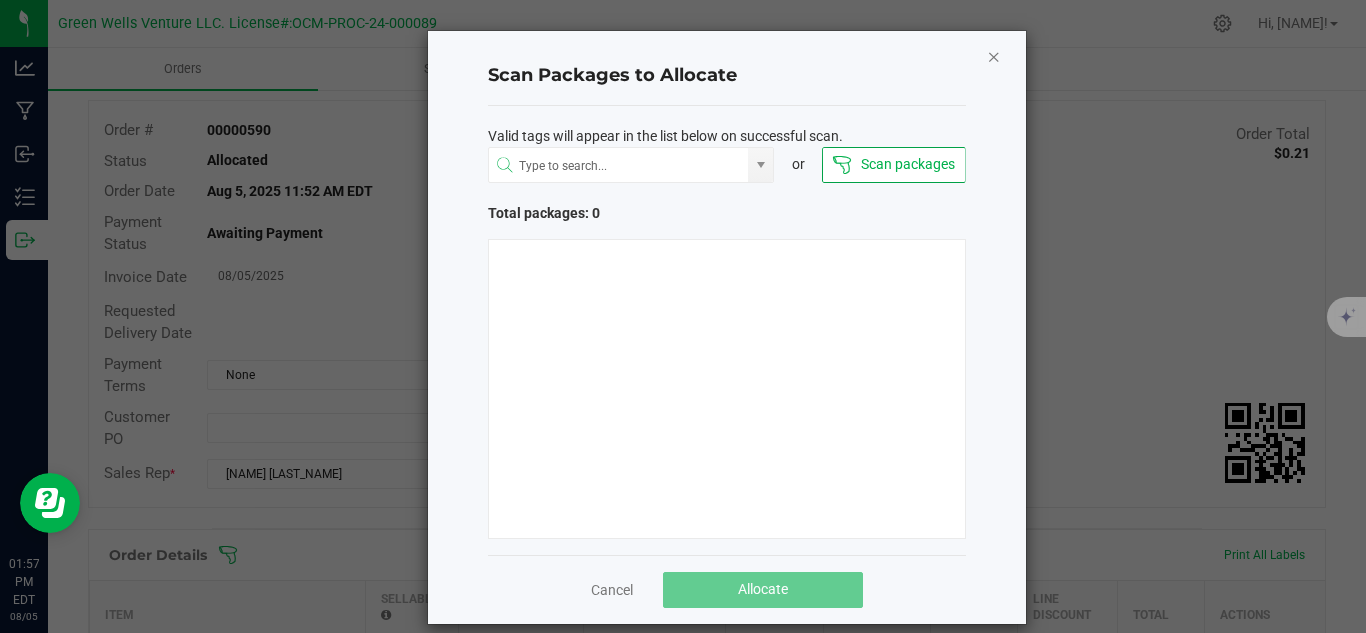 click 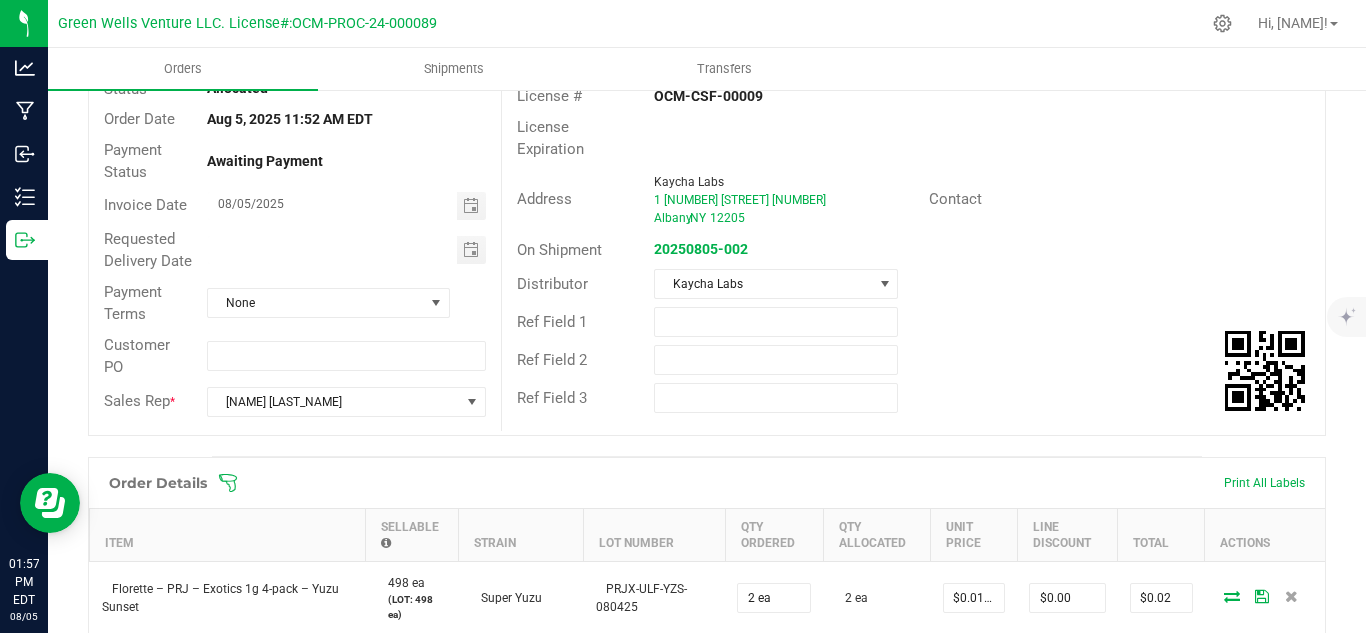scroll, scrollTop: 0, scrollLeft: 0, axis: both 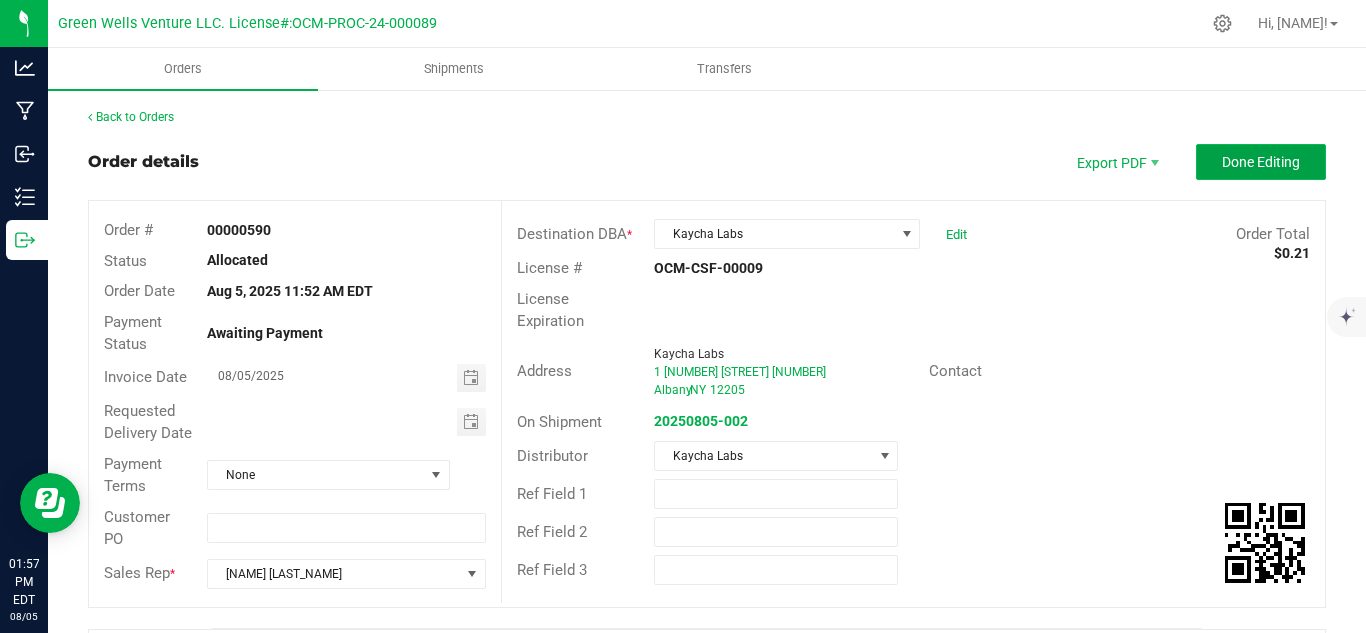 click on "Done Editing" at bounding box center [1261, 162] 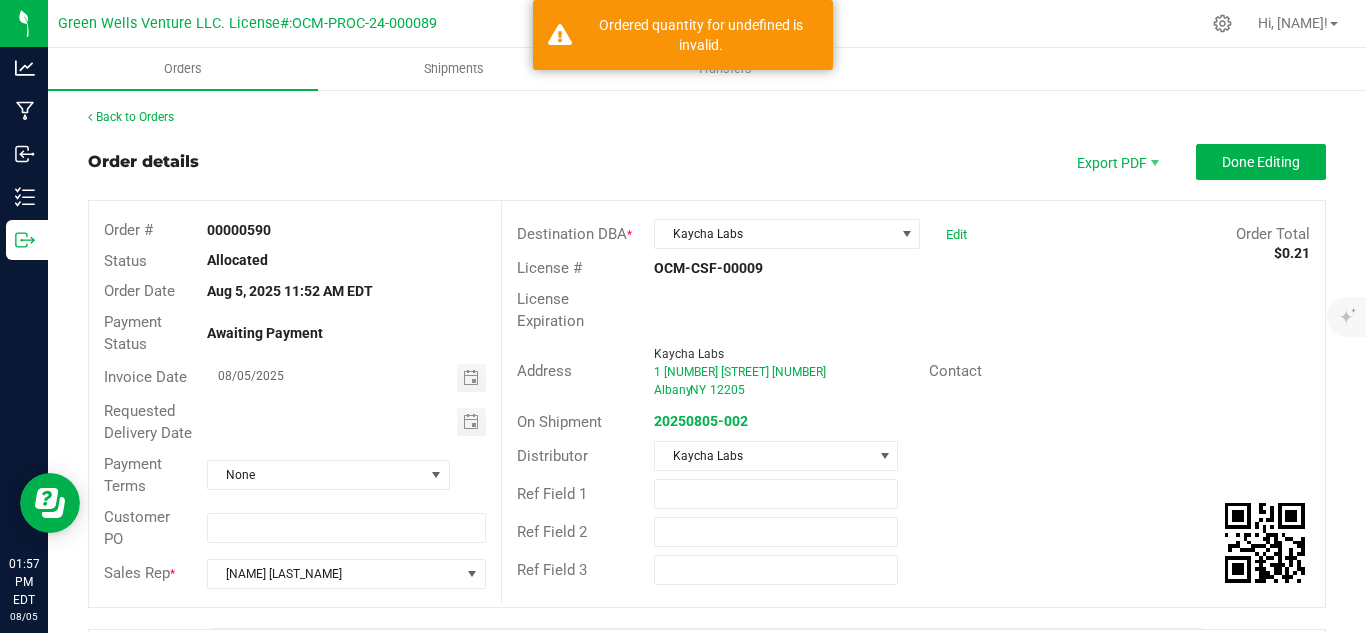 click on "Order details   Export PDF   Done Editing" at bounding box center (707, 162) 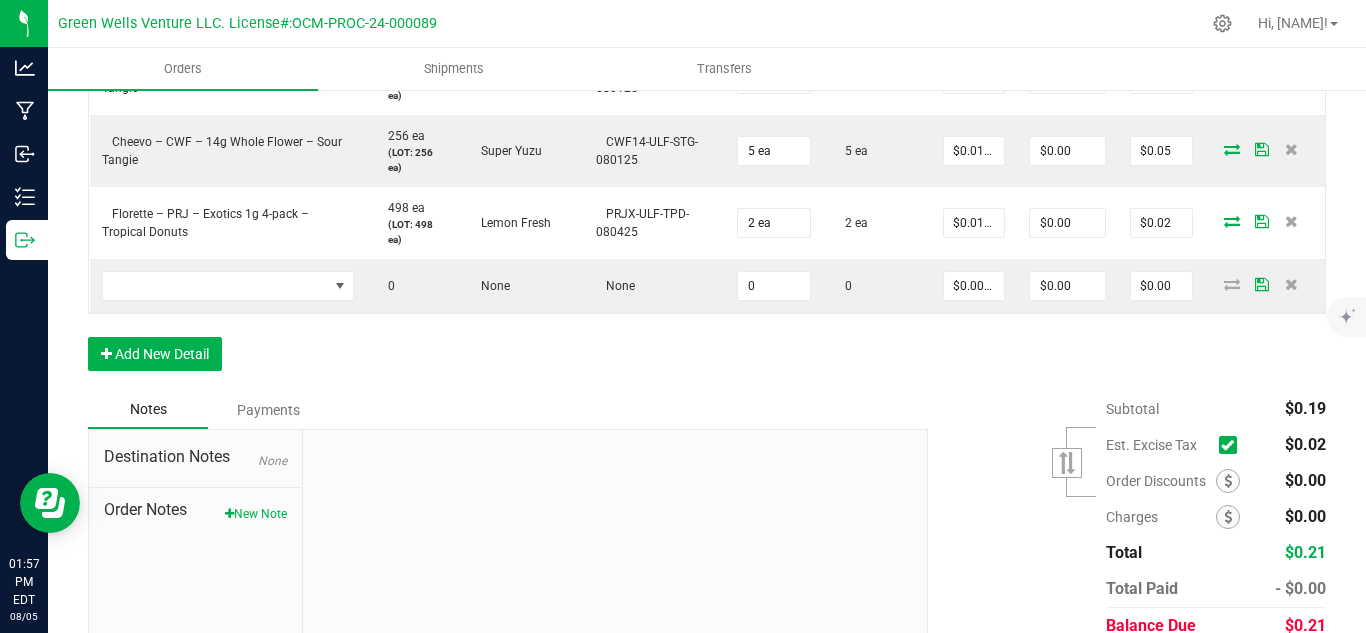 scroll, scrollTop: 843, scrollLeft: 0, axis: vertical 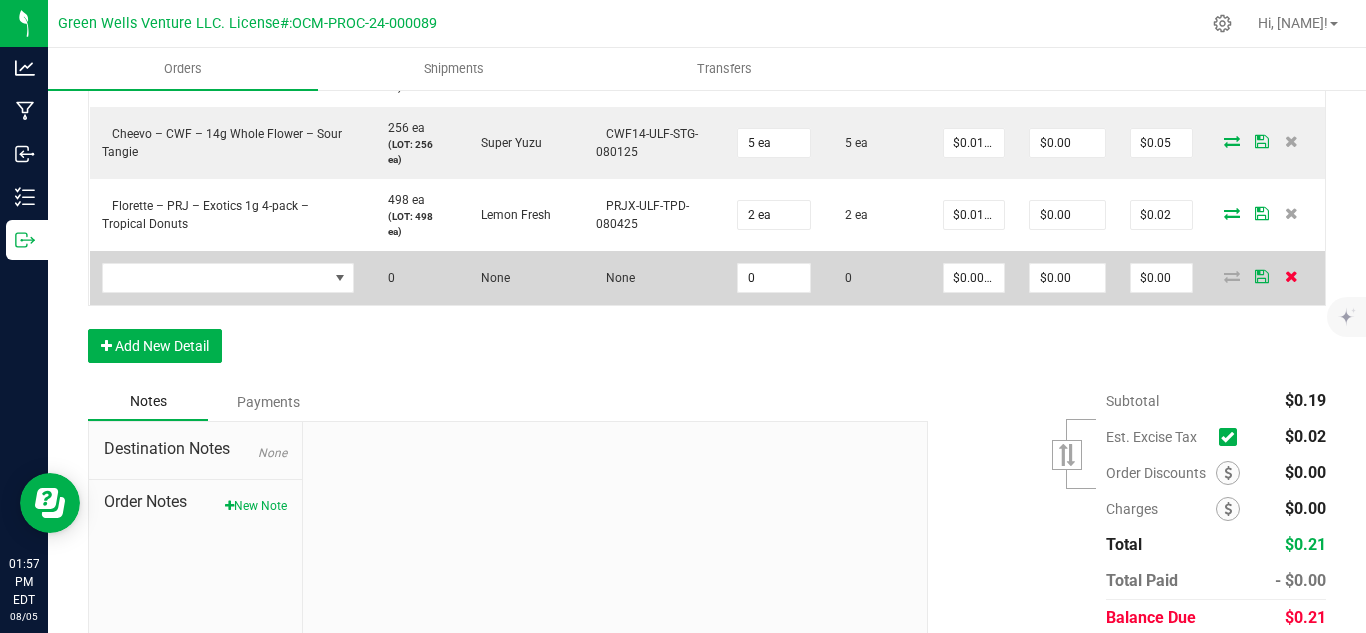click at bounding box center [1291, 276] 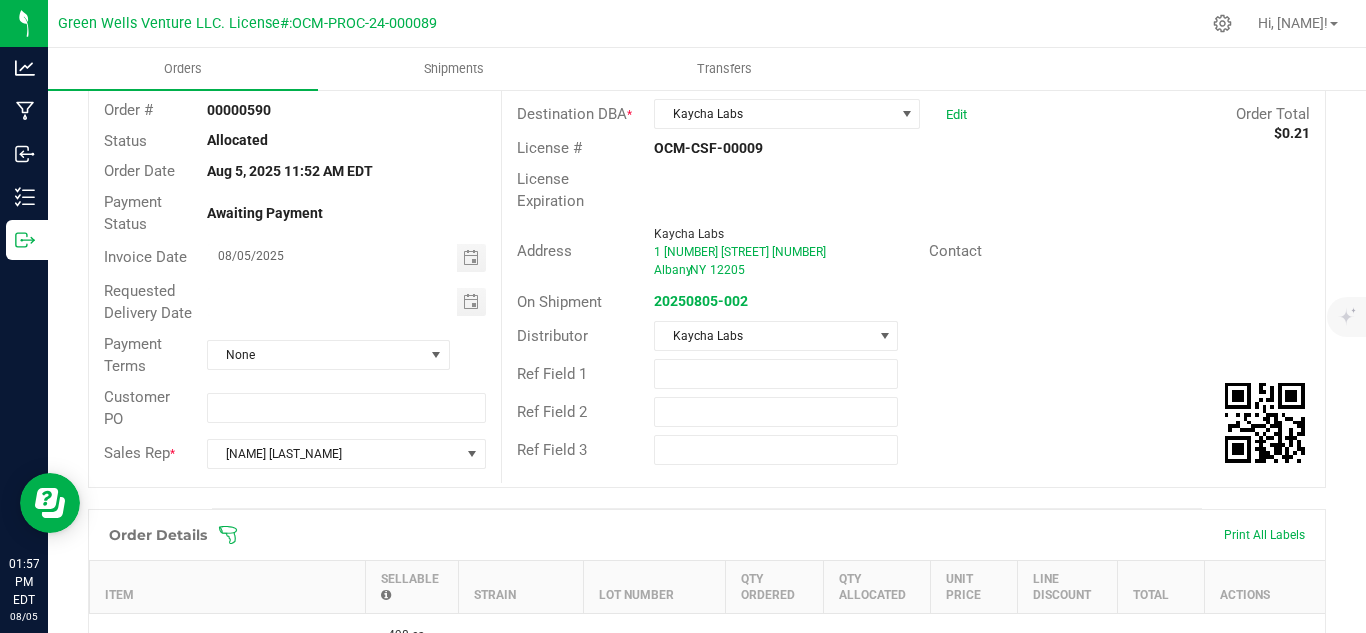 scroll, scrollTop: 0, scrollLeft: 0, axis: both 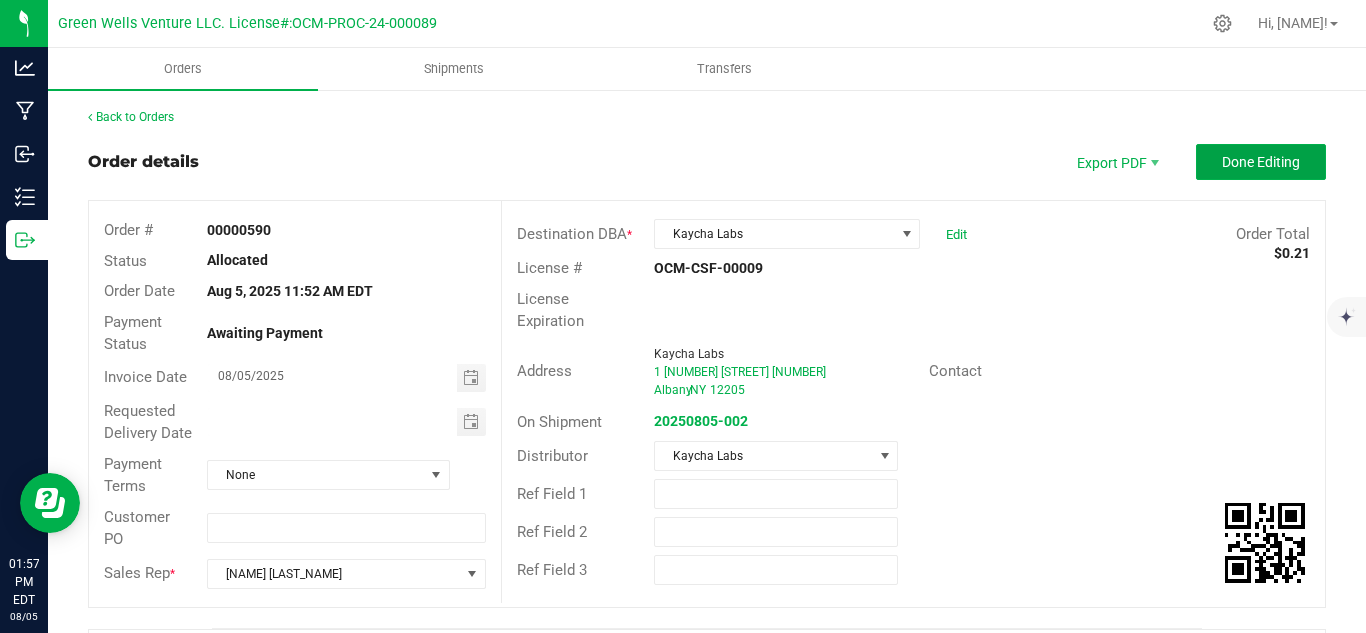 drag, startPoint x: 1226, startPoint y: 164, endPoint x: 429, endPoint y: 222, distance: 799.1076 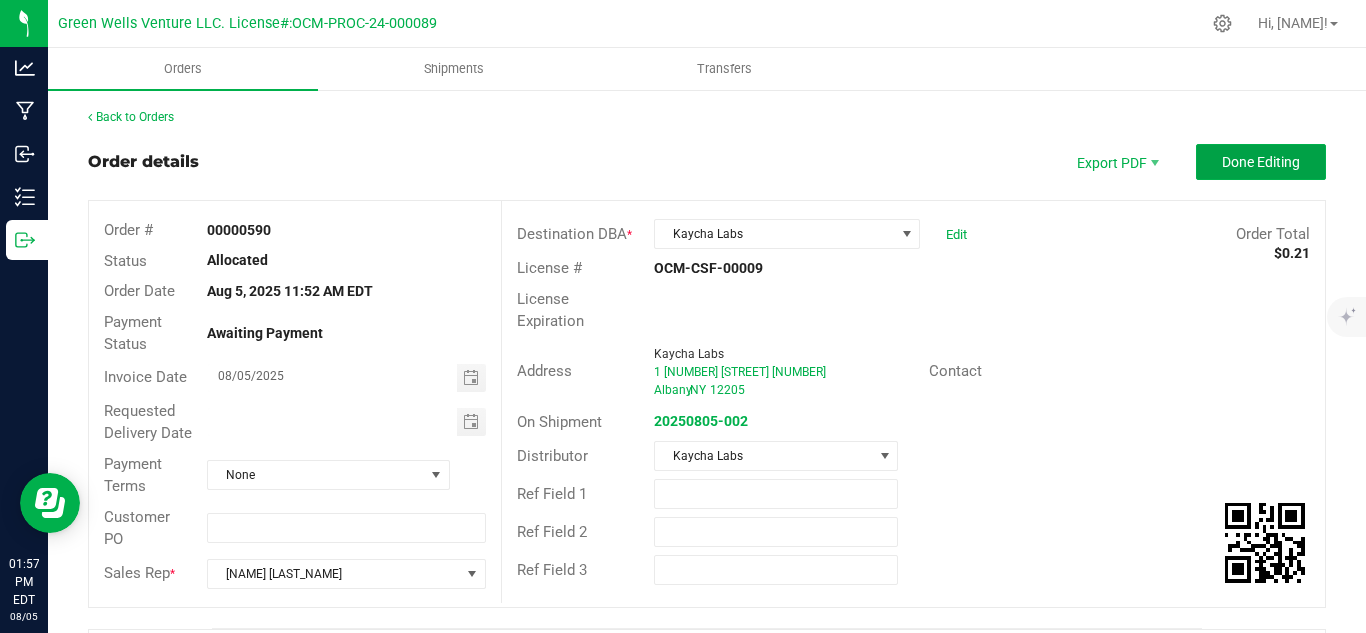 click on "Done Editing" at bounding box center [1261, 162] 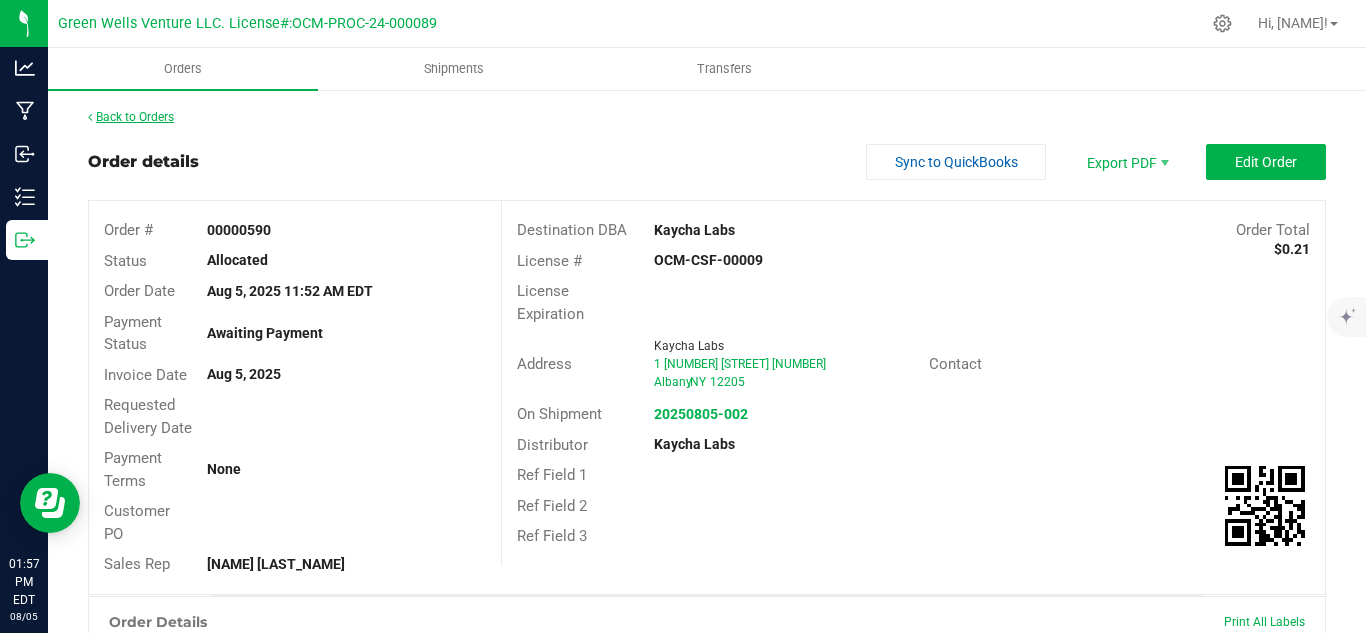 click on "Back to Orders" at bounding box center (131, 117) 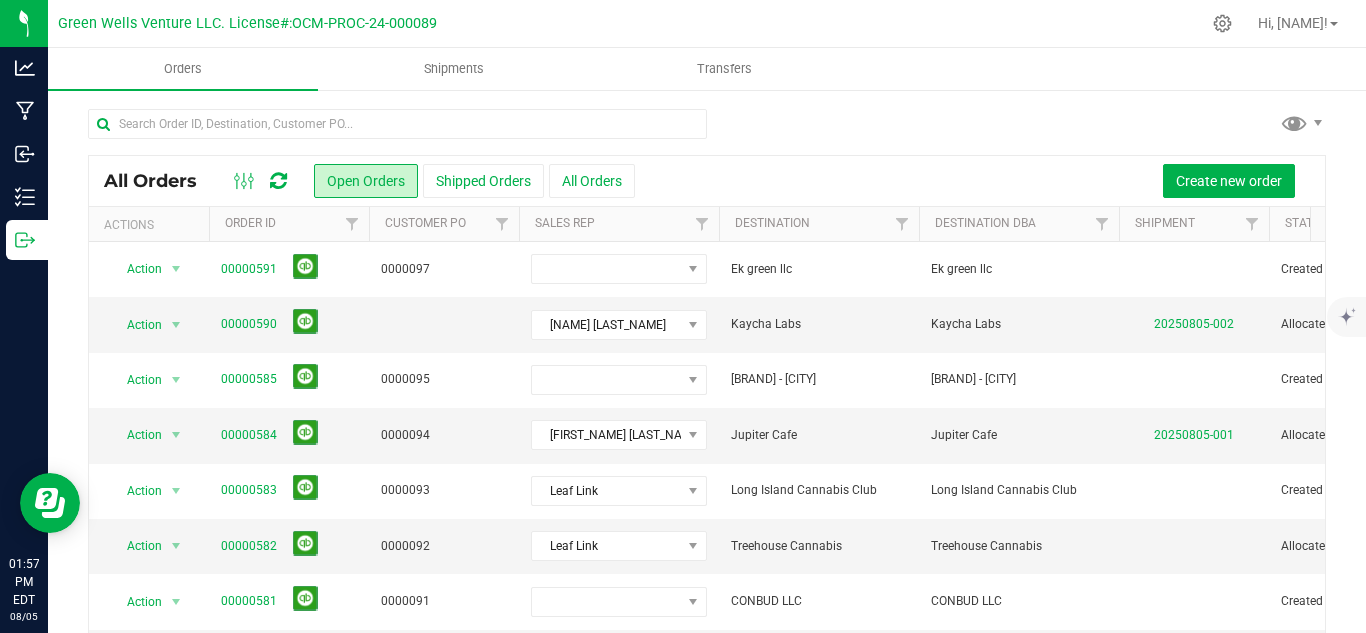 scroll, scrollTop: 0, scrollLeft: 243, axis: horizontal 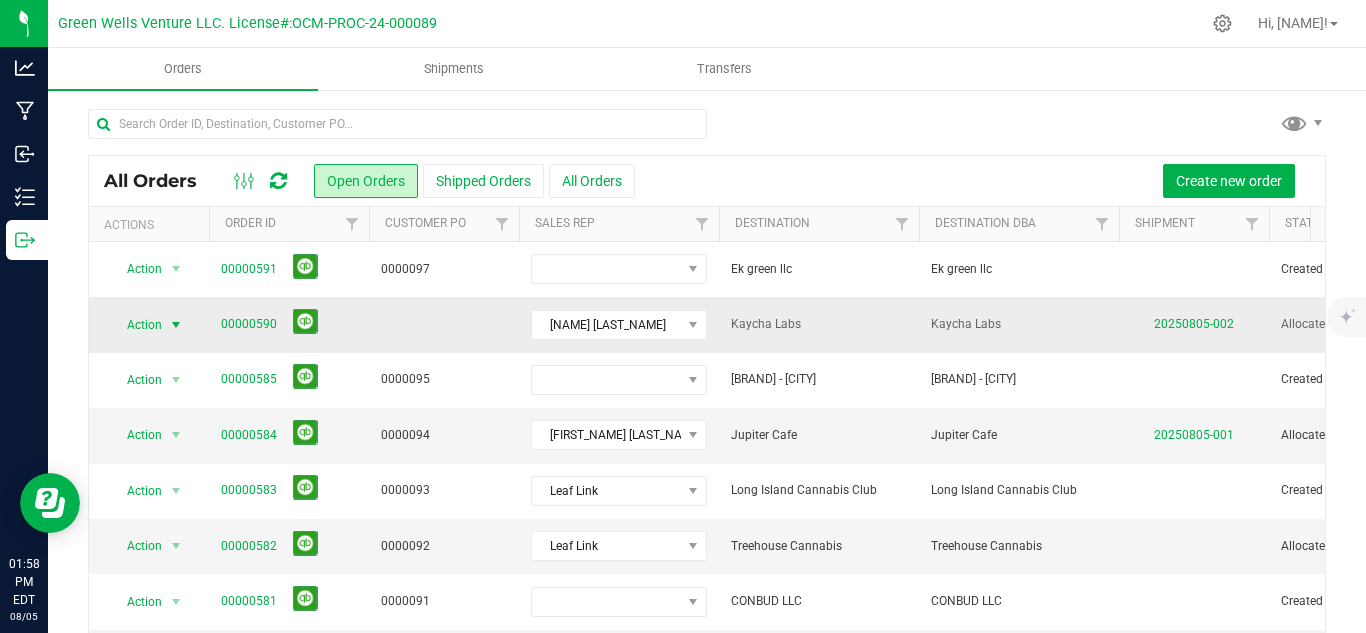 click on "Action" at bounding box center (136, 325) 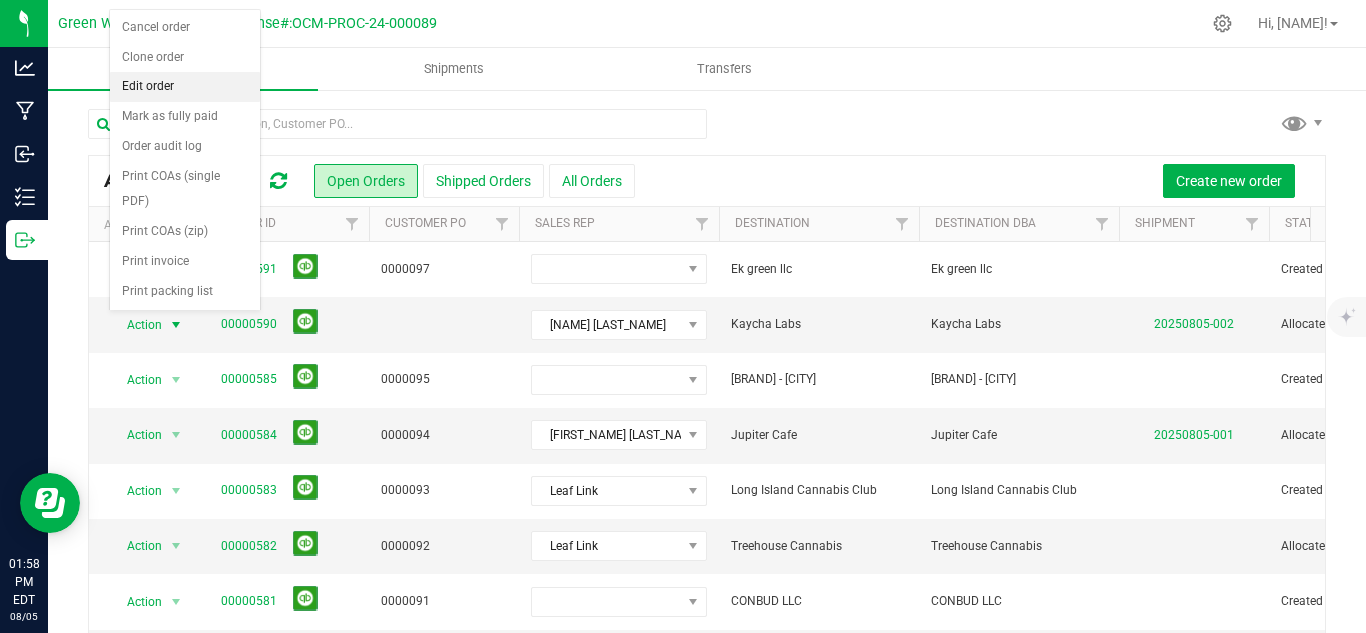 click on "Edit order" at bounding box center (185, 87) 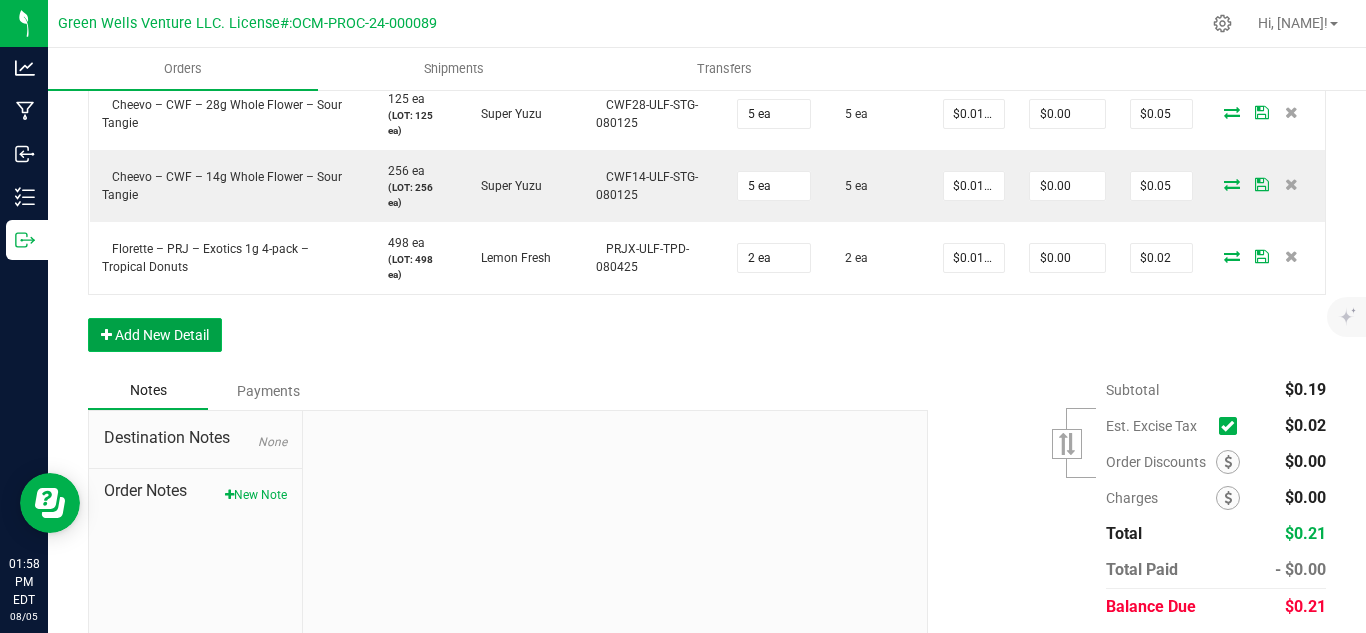 click on "Add New Detail" at bounding box center [155, 335] 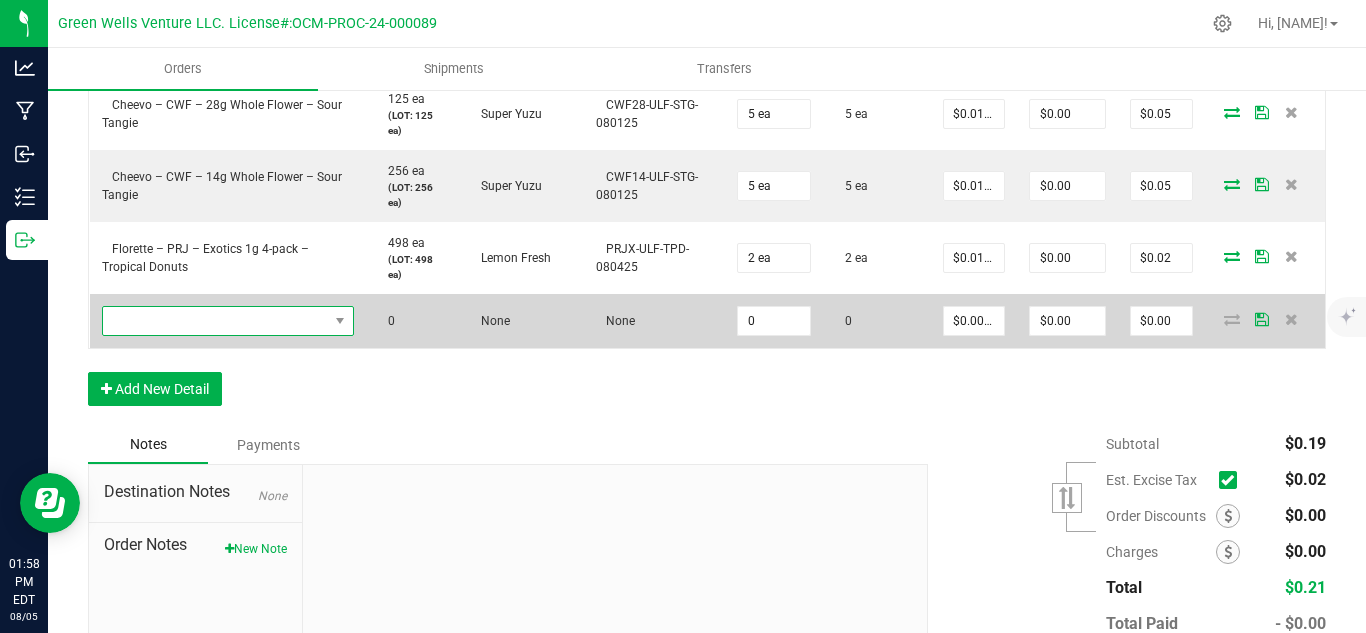 click at bounding box center [215, 321] 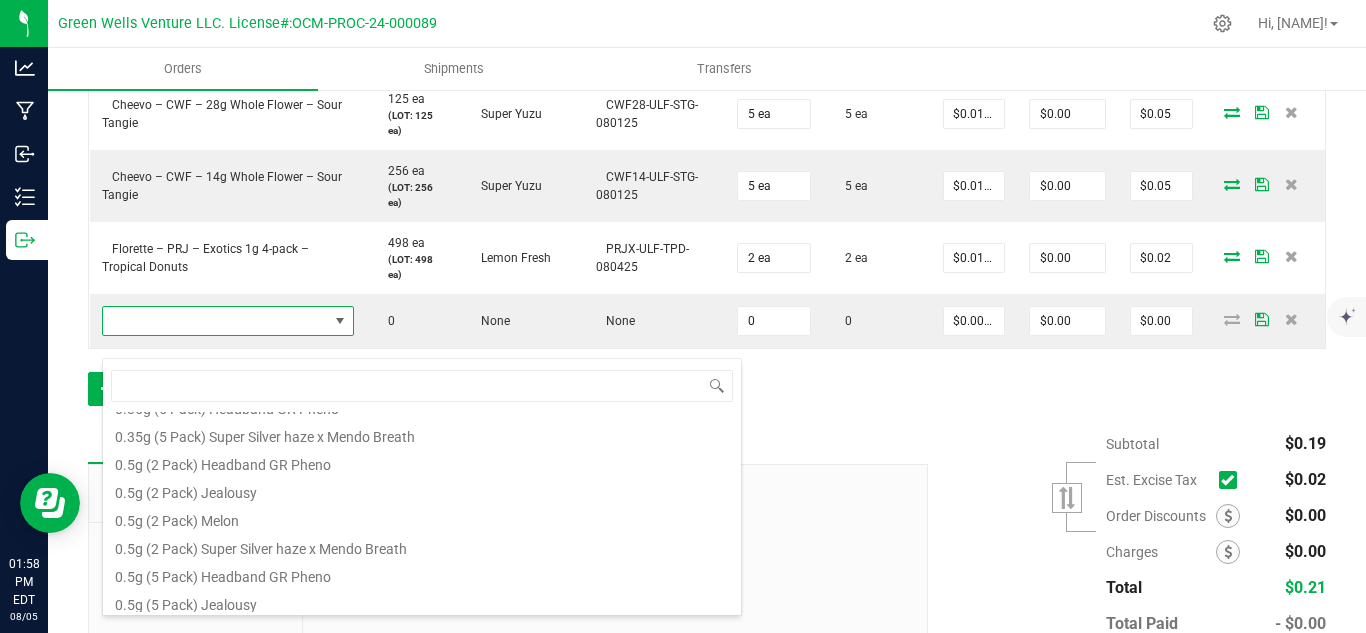 click on "Order Details Print All Labels Item  Sellable  Strain  Lot Number  Qty Ordered Qty Allocated Unit Price Line Discount Total Actions  Florette – PRJ – Exotics 1g 4-pack – Yuzu Sunset   498 ea   (LOT: 498 ea)   Super Yuzu   PRJX-ULF-YZS-080425  2 ea  2 ea  $0.01000 $0.00 $0.02  Cheevo – CWF – 7g Whole Flower – Sour Tangie   524 ea   (LOT: 524 ea)   Super Yuzu   CWF7-ULF-STG-080125  5 ea  5 ea  $0.01000 $0.00 $0.05  Cheevo – CWF – 28g Whole Flower – Sour Tangie   125 ea   (LOT: 125 ea)   Super Yuzu   CWF28-ULF-STG-080125  5 ea  5 ea  $0.01000 $0.00 $0.05  Cheevo – CWF – 14g Whole Flower – Sour Tangie   256 ea   (LOT: 256 ea)   Super Yuzu   CWF14-ULF-STG-080125  5 ea  5 ea  $0.01000 $0.00 $0.05  Florette – PRJ – Exotics 1g 4-pack – Tropical Donuts   498 ea   (LOT: 498 ea)   Lemon Fresh   PRJX-ULF-TPD-080425  2 ea  2 ea  $0.01000 $0.00 $0.02  0    None   None  0  0   $0.00000 $0.00 $0.00" at bounding box center [707, 127] 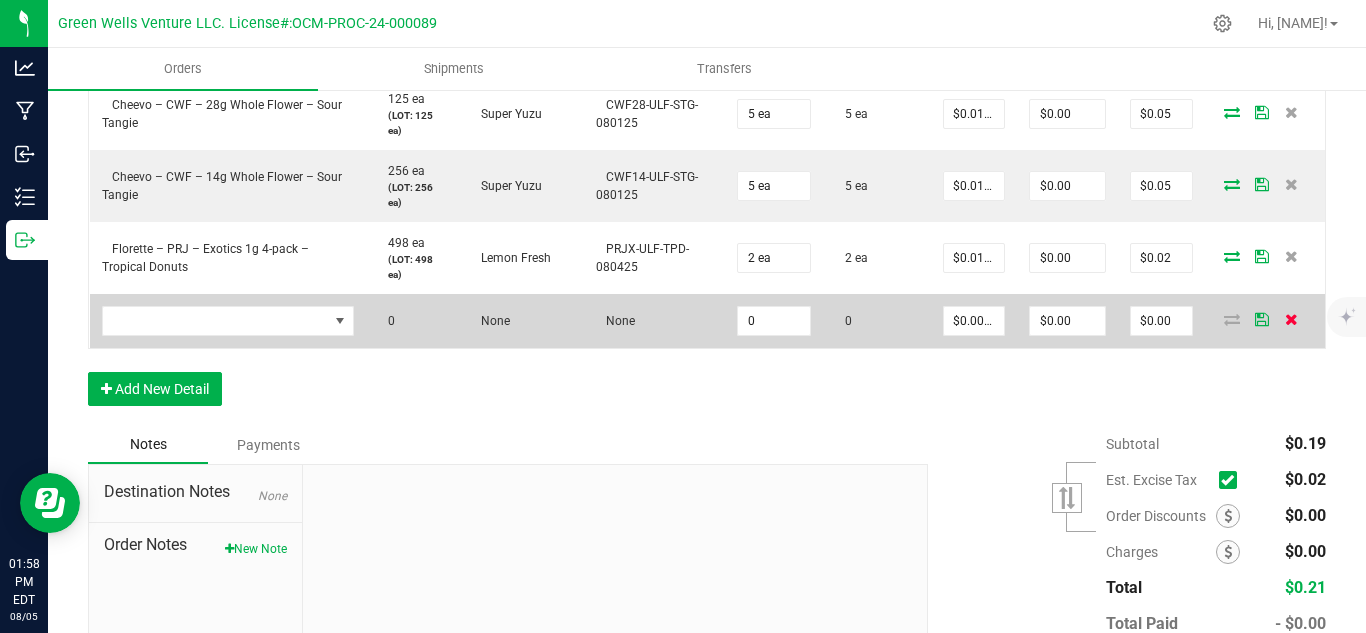click at bounding box center [1291, 319] 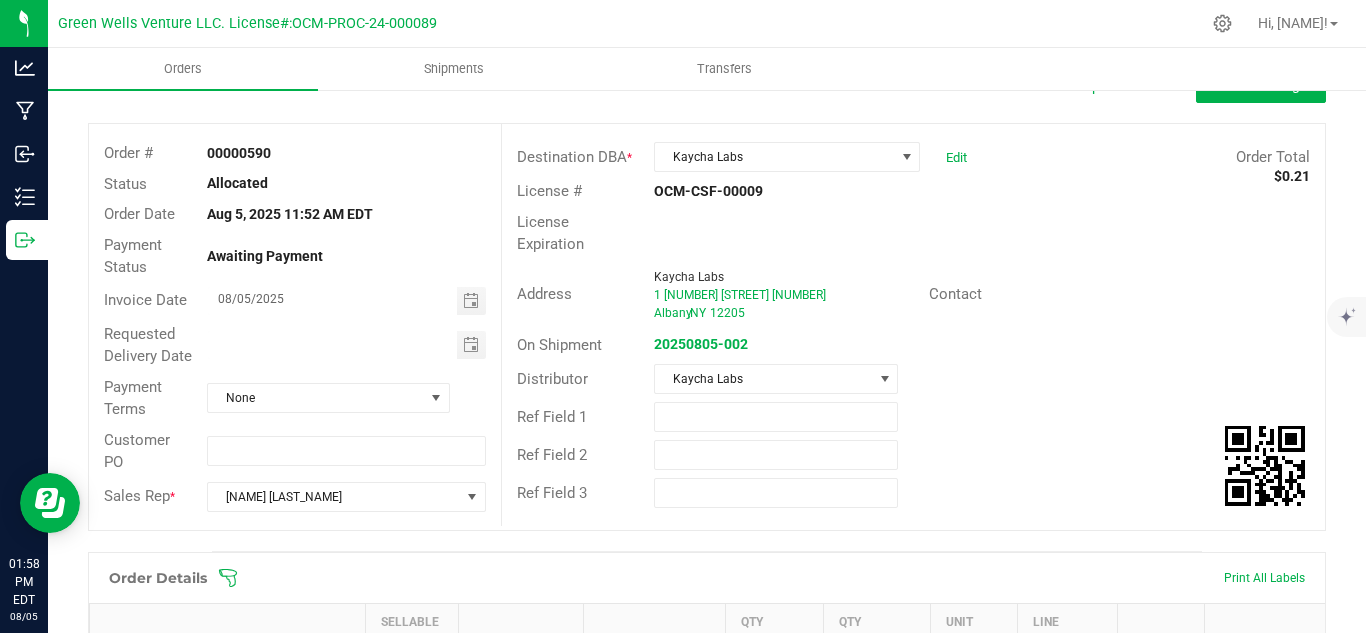 scroll, scrollTop: 0, scrollLeft: 0, axis: both 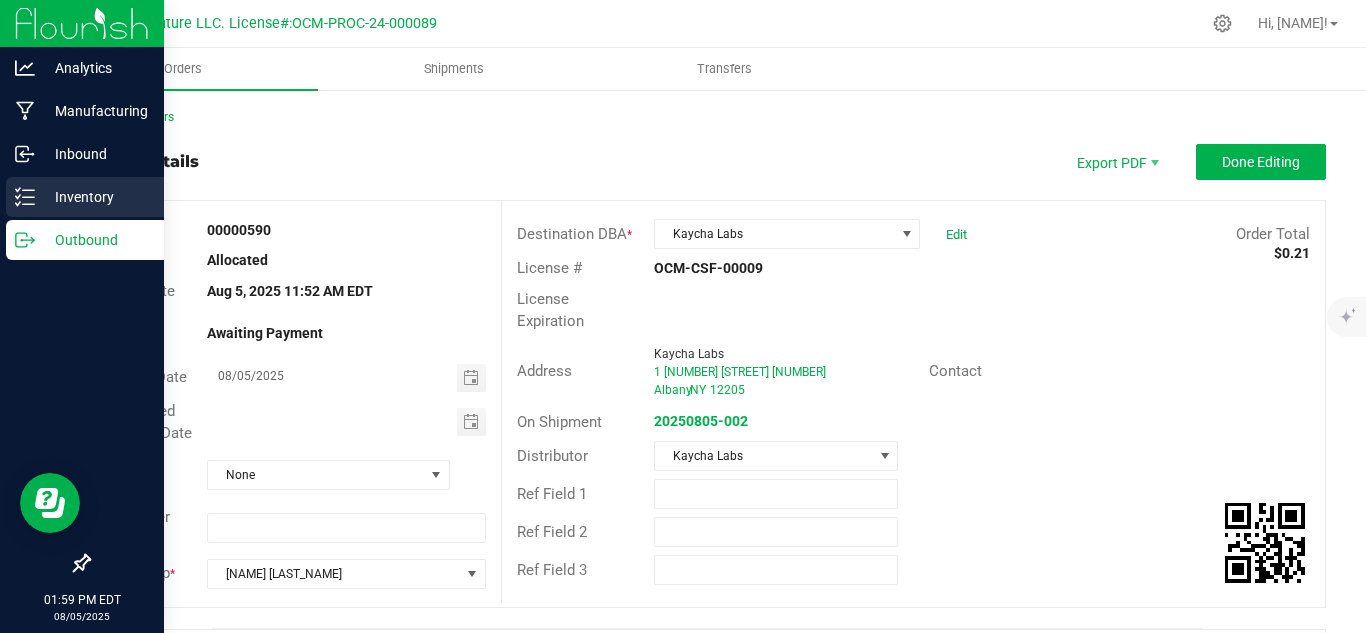 click on "Inventory" at bounding box center [95, 197] 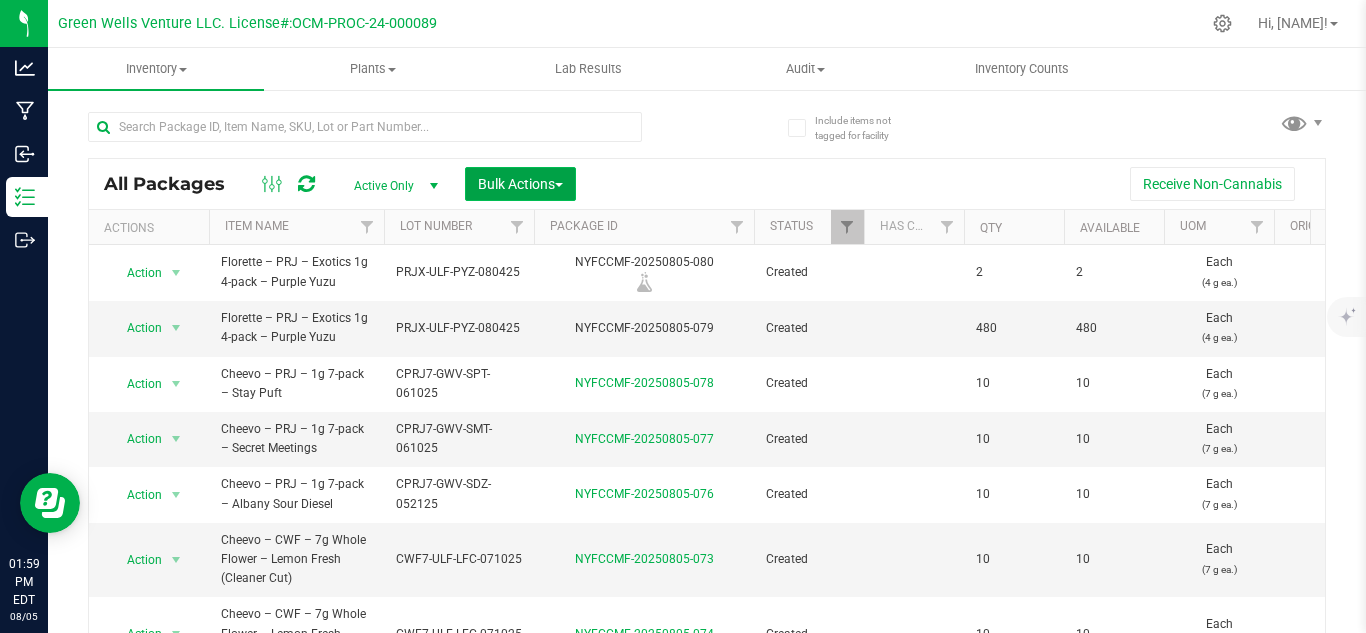click at bounding box center (559, 185) 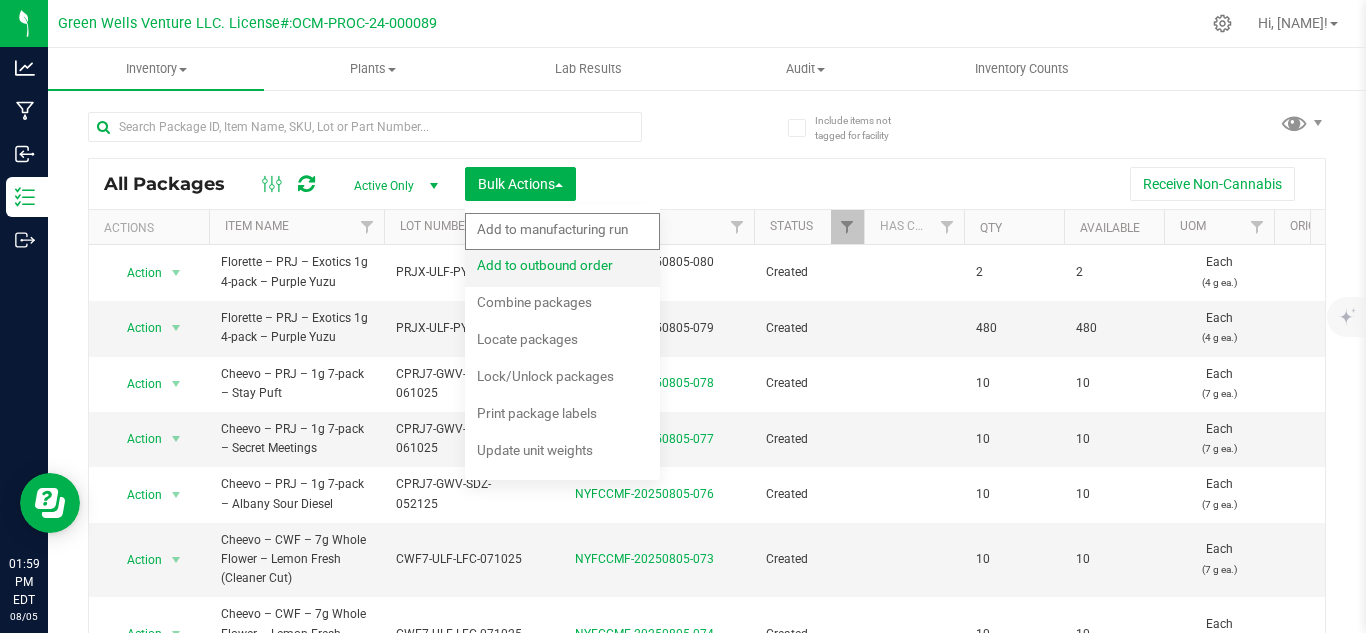 click on "Add to outbound order" at bounding box center (558, 268) 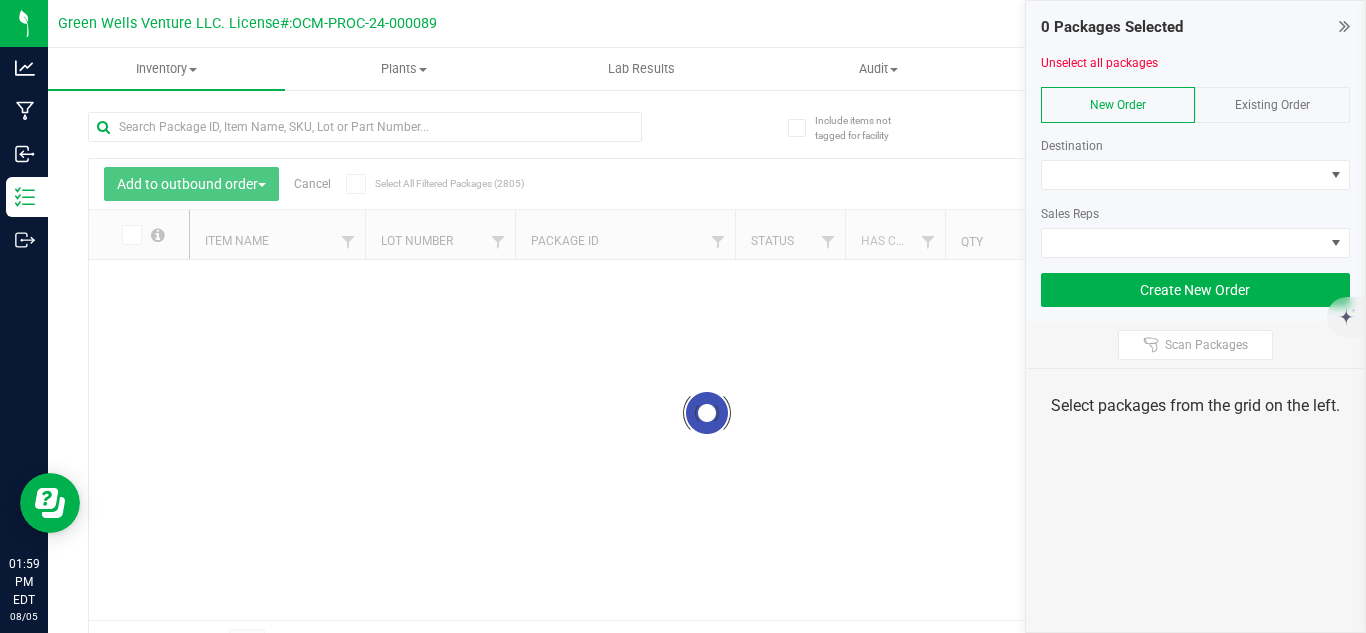 click on "Existing Order" at bounding box center [1272, 105] 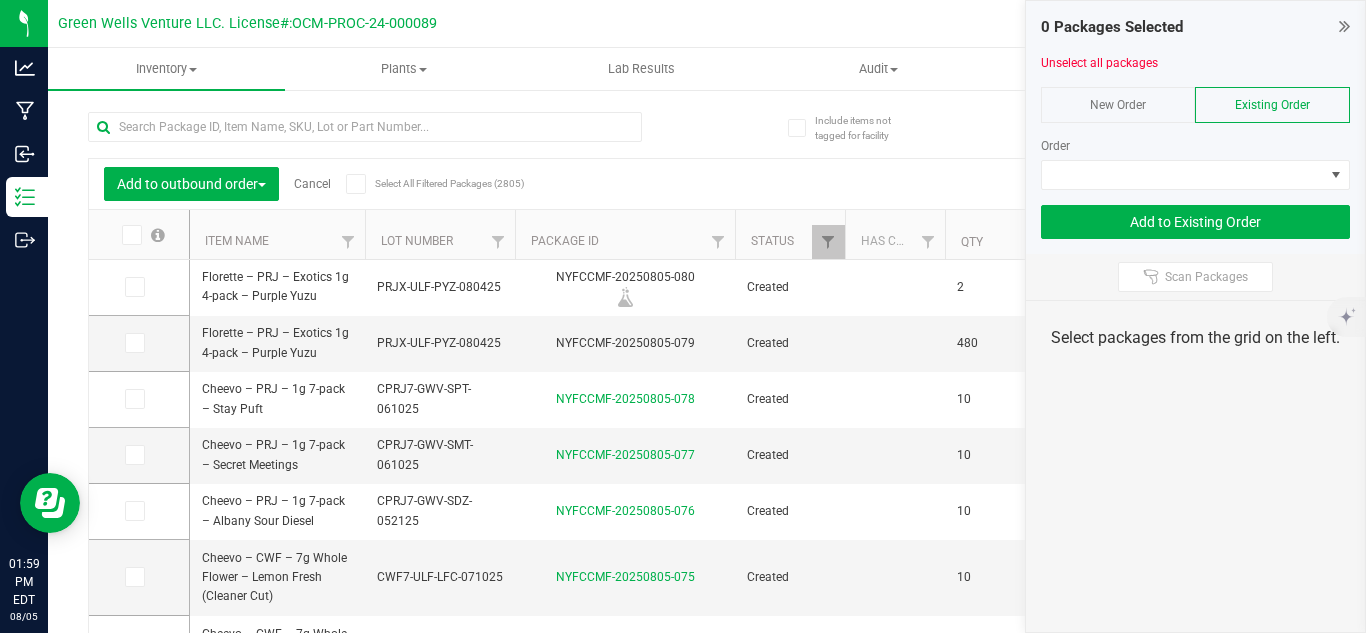 click on "Existing Order" at bounding box center (1272, 105) 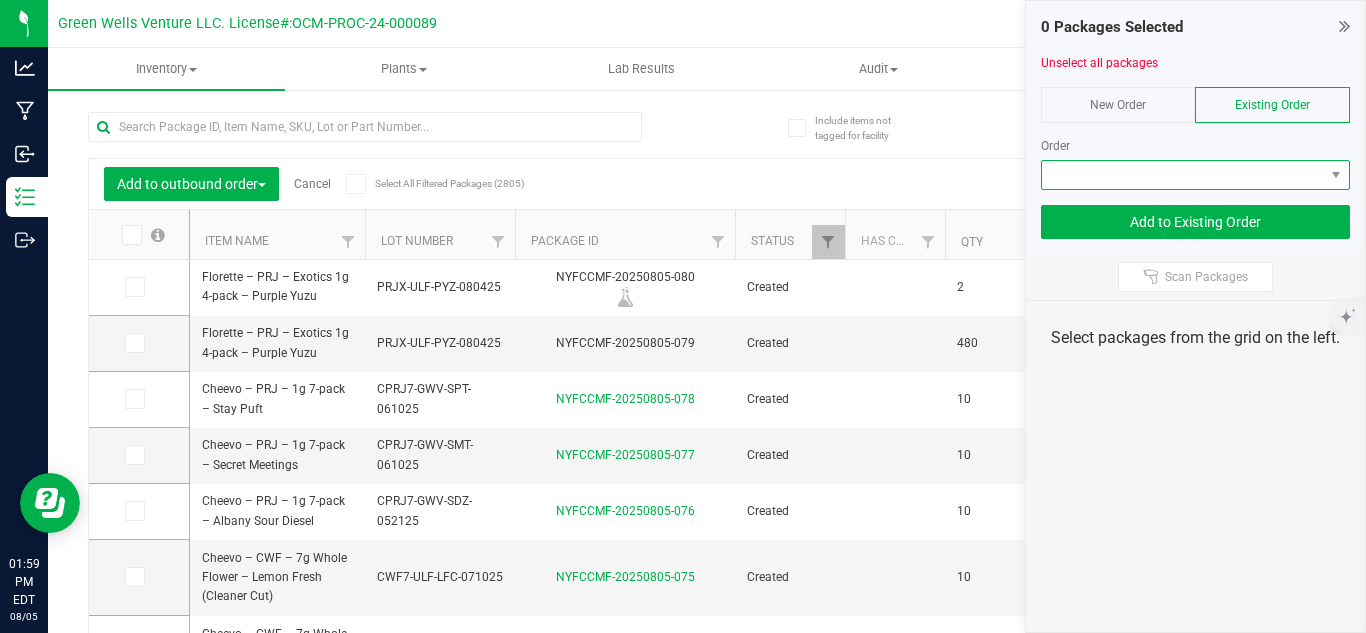 click at bounding box center (1183, 175) 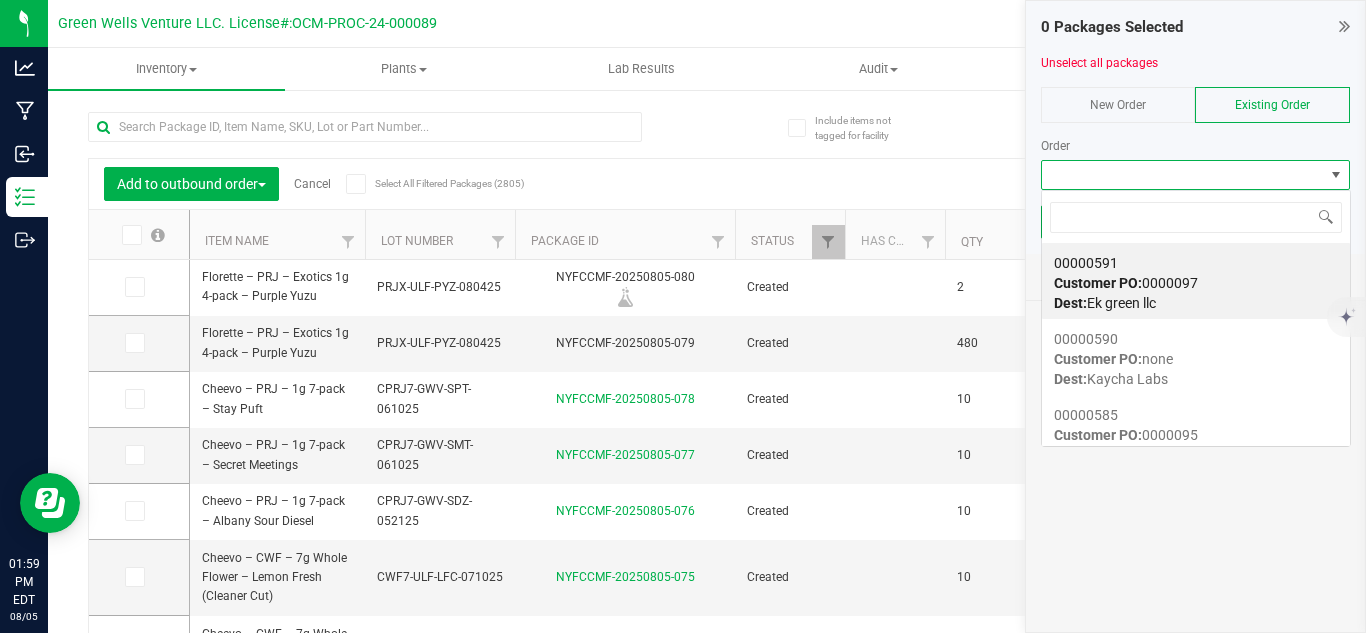 scroll, scrollTop: 99970, scrollLeft: 99690, axis: both 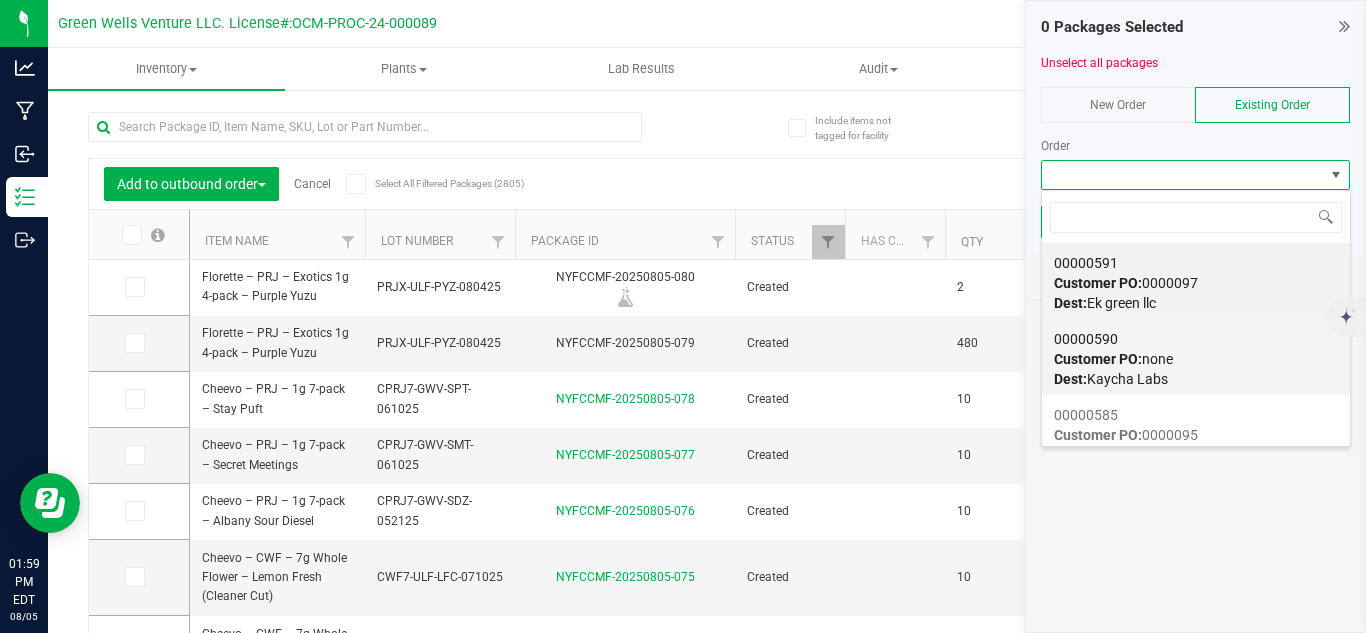 click on "Customer PO:  none" at bounding box center [1113, 359] 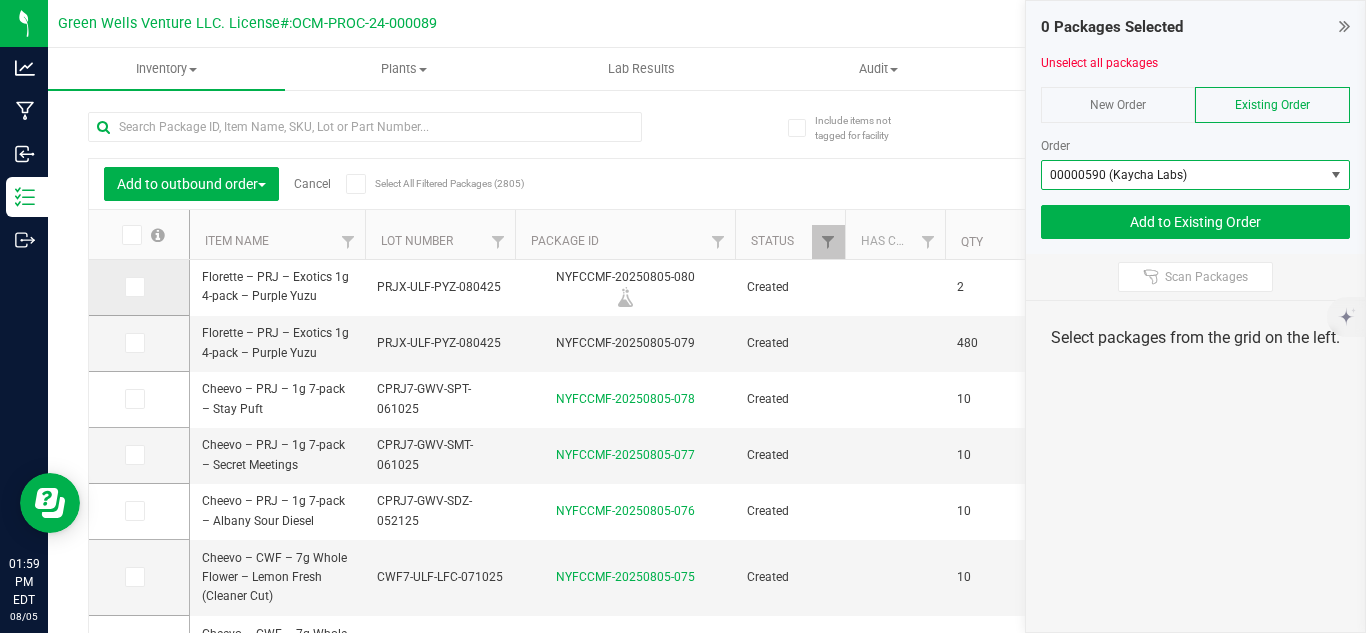 click at bounding box center [135, 287] 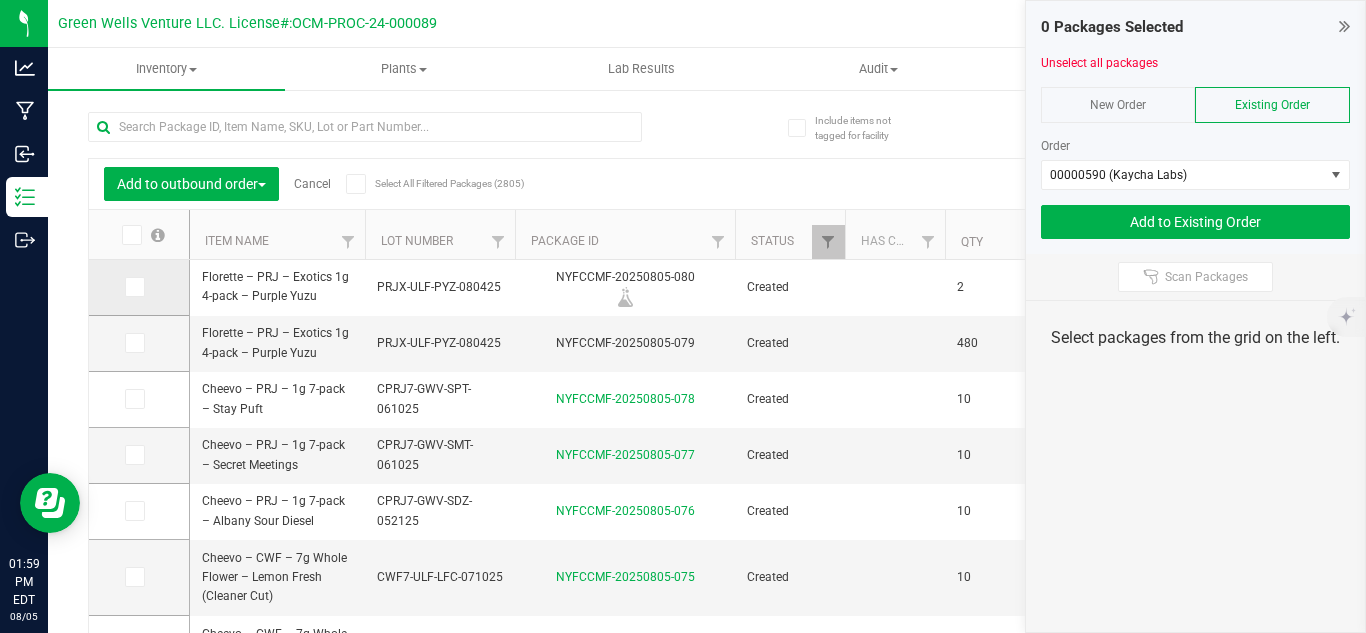 click at bounding box center (135, 287) 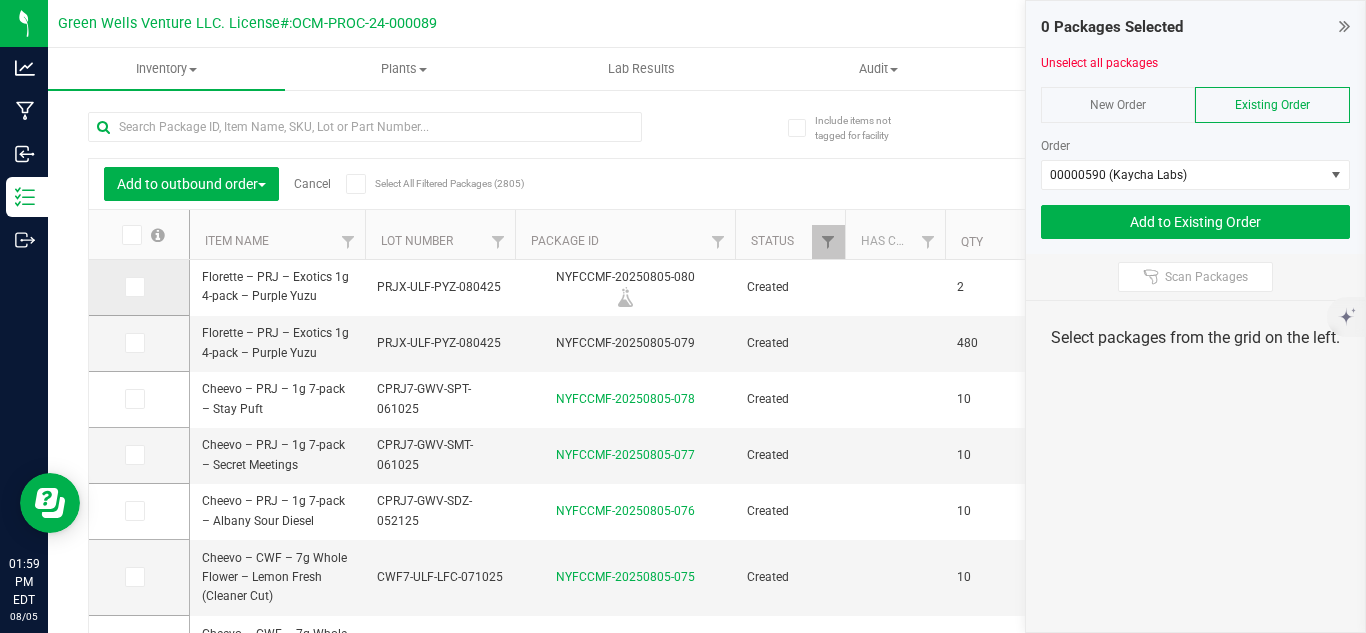 click at bounding box center (0, 0) 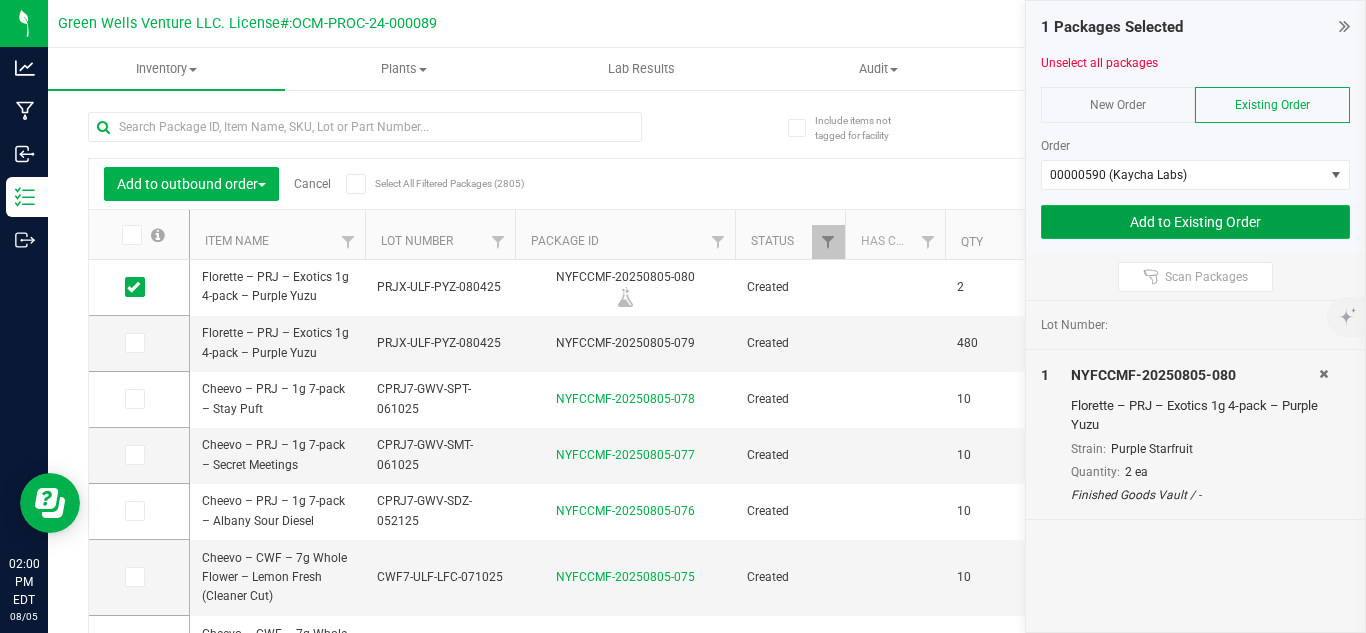 click on "Add to Existing Order" at bounding box center (1196, 222) 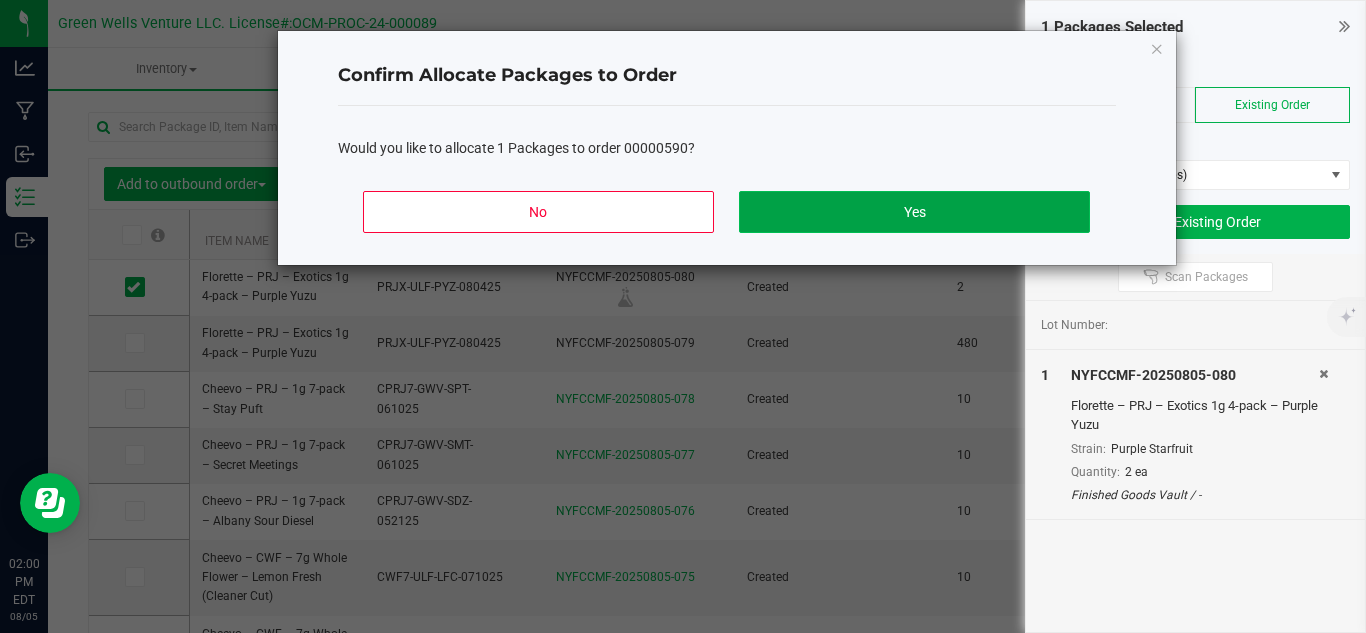 click on "Yes" 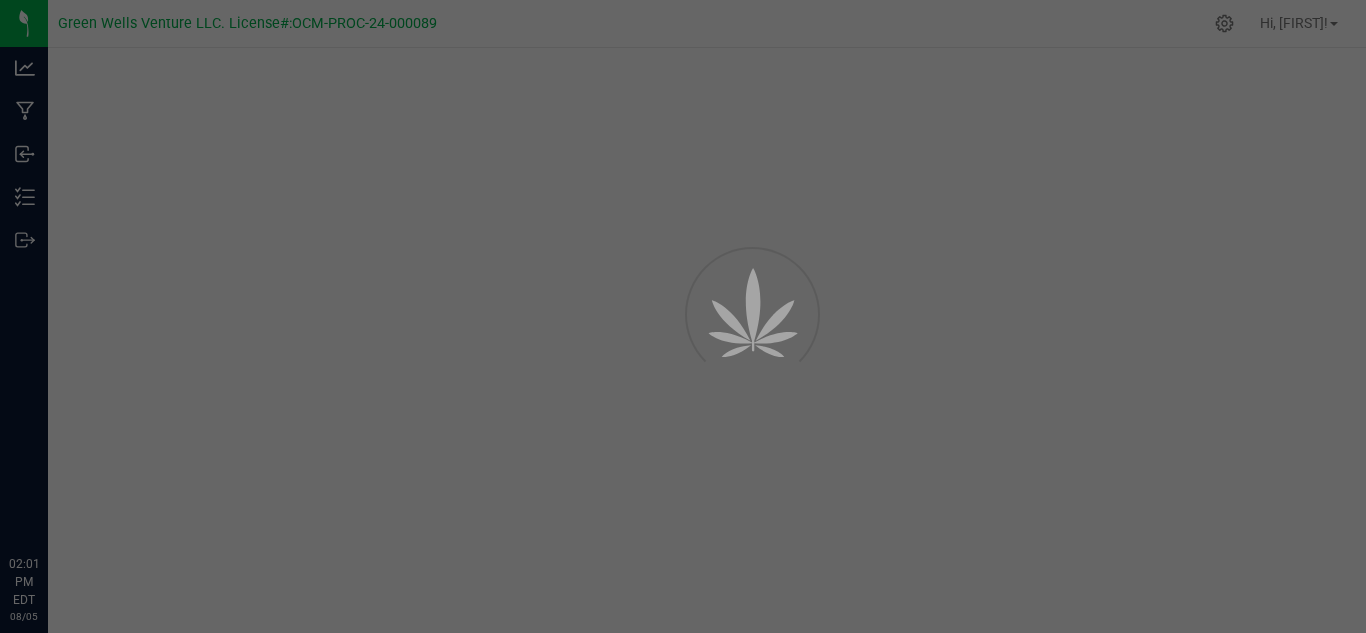 scroll, scrollTop: 0, scrollLeft: 0, axis: both 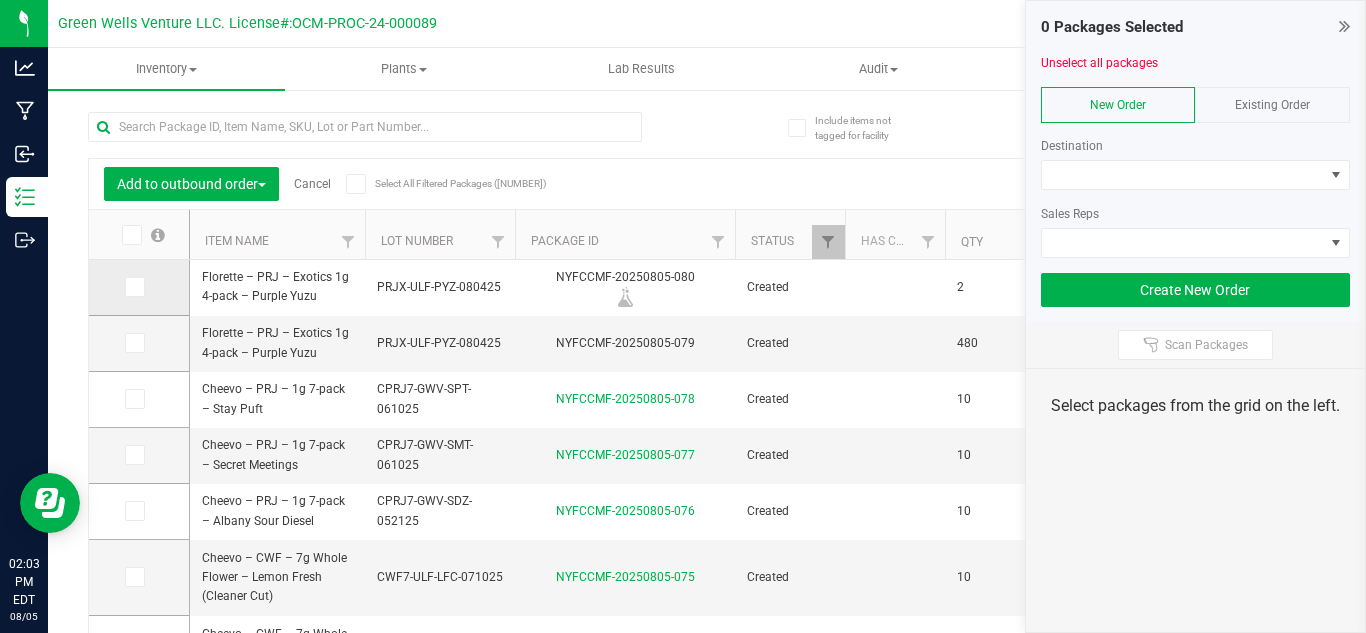 click at bounding box center (135, 287) 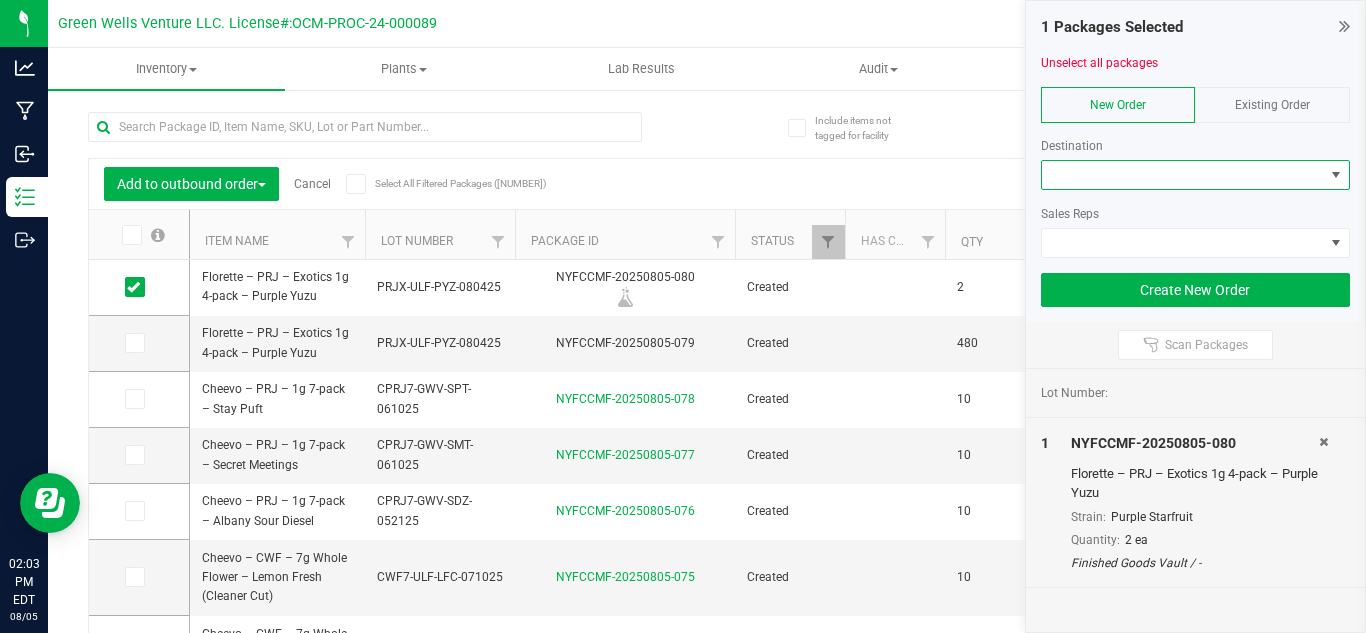 click at bounding box center [1183, 175] 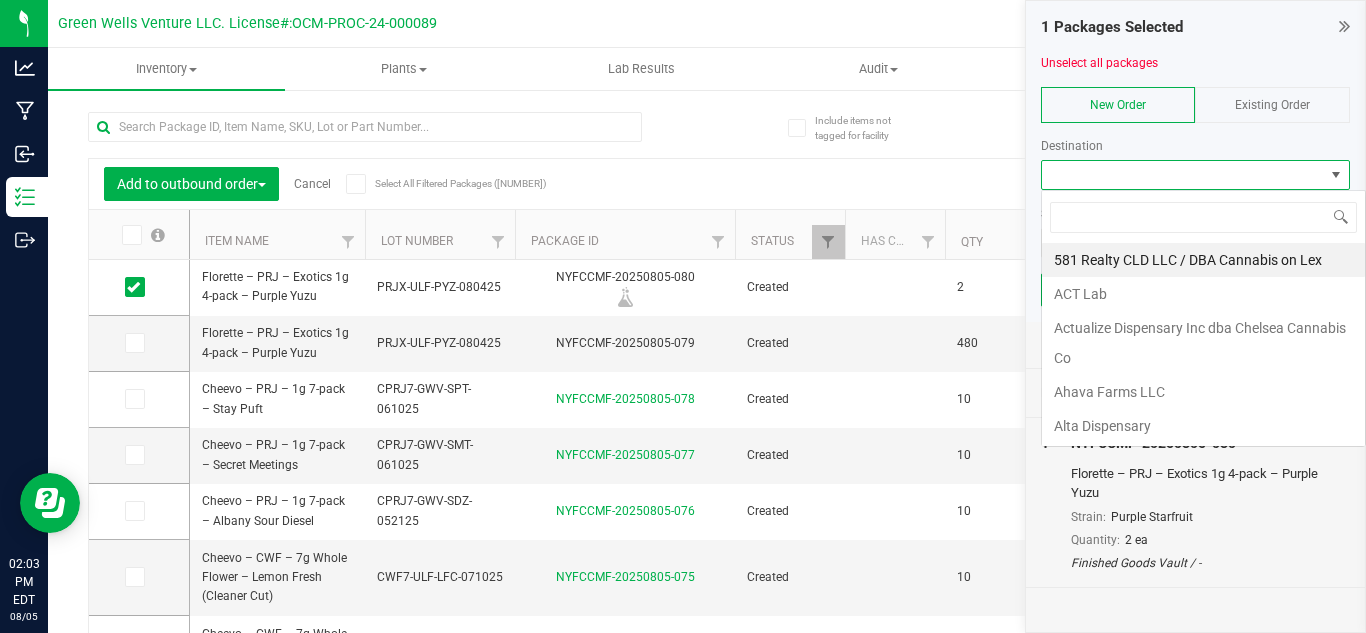 scroll, scrollTop: 99970, scrollLeft: 99690, axis: both 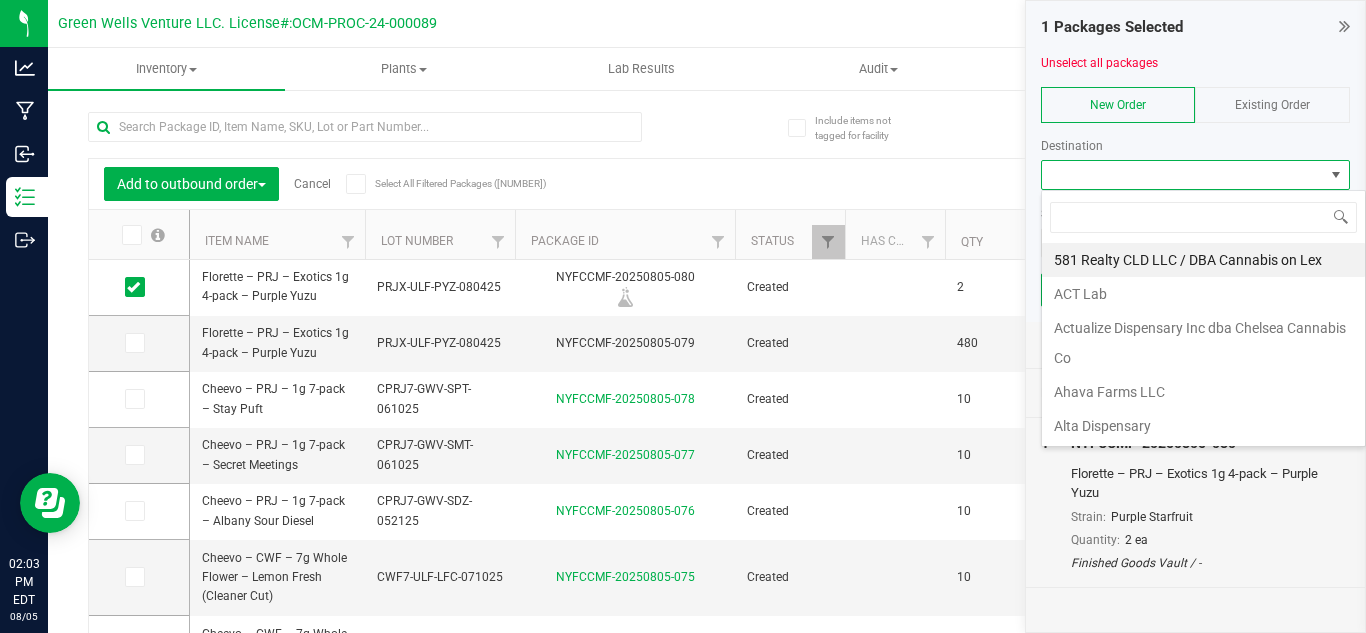 click on "Existing Order" at bounding box center (1272, 105) 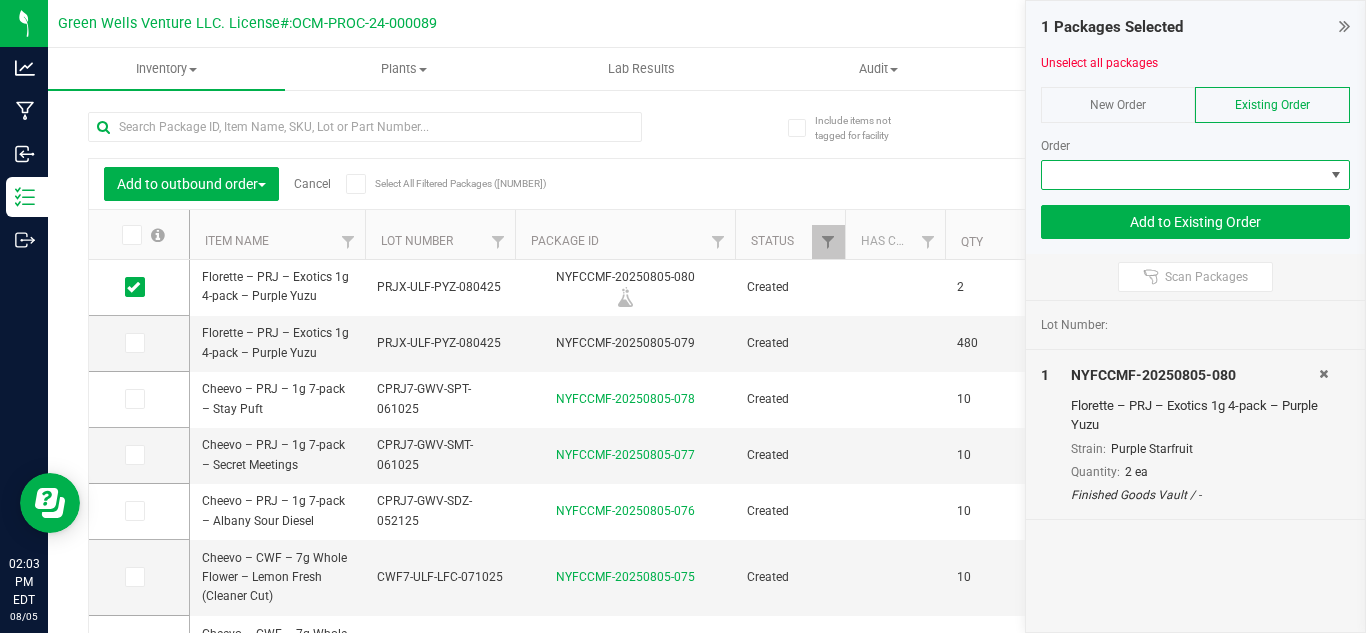 click at bounding box center (1183, 175) 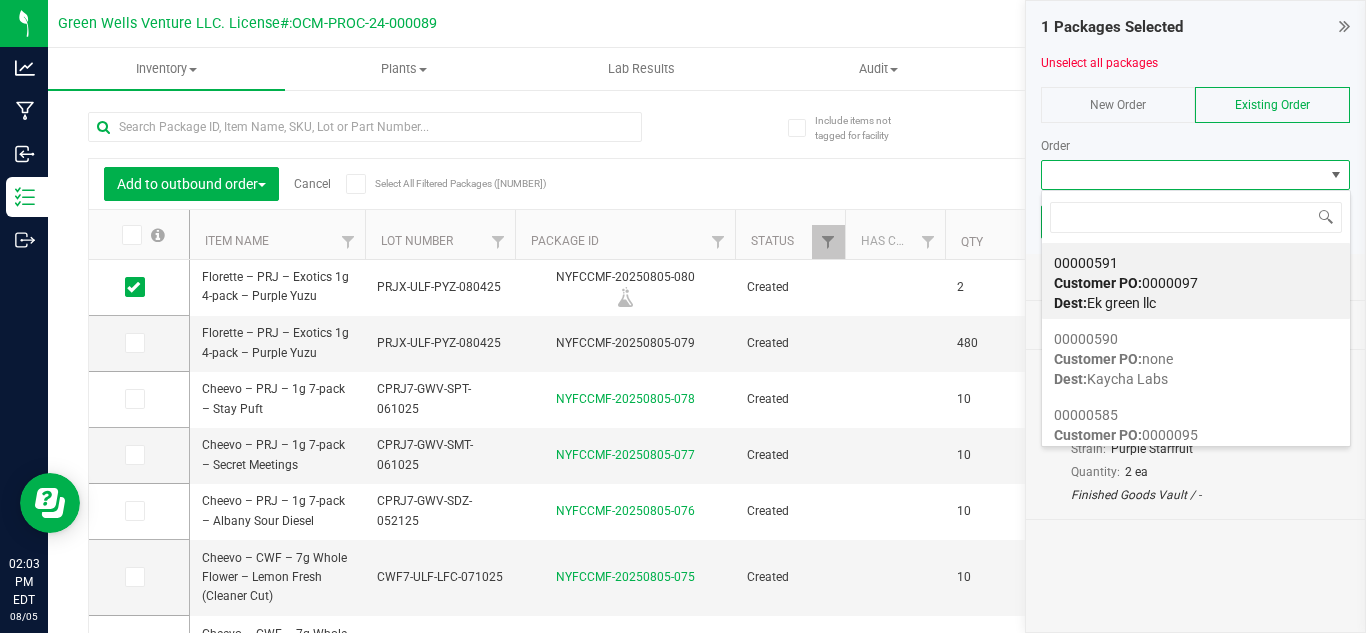 scroll, scrollTop: 99970, scrollLeft: 99690, axis: both 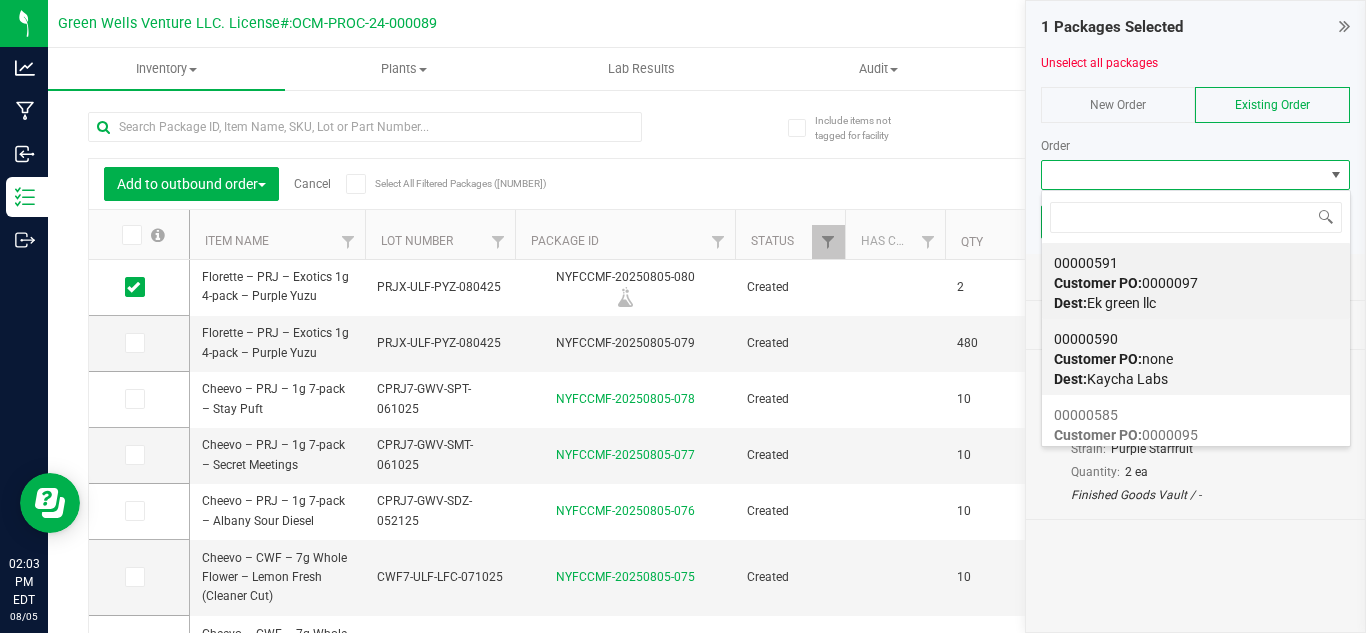 click on "00000590 Customer PO:  none Dest: Kaycha Labs" at bounding box center [1196, 359] 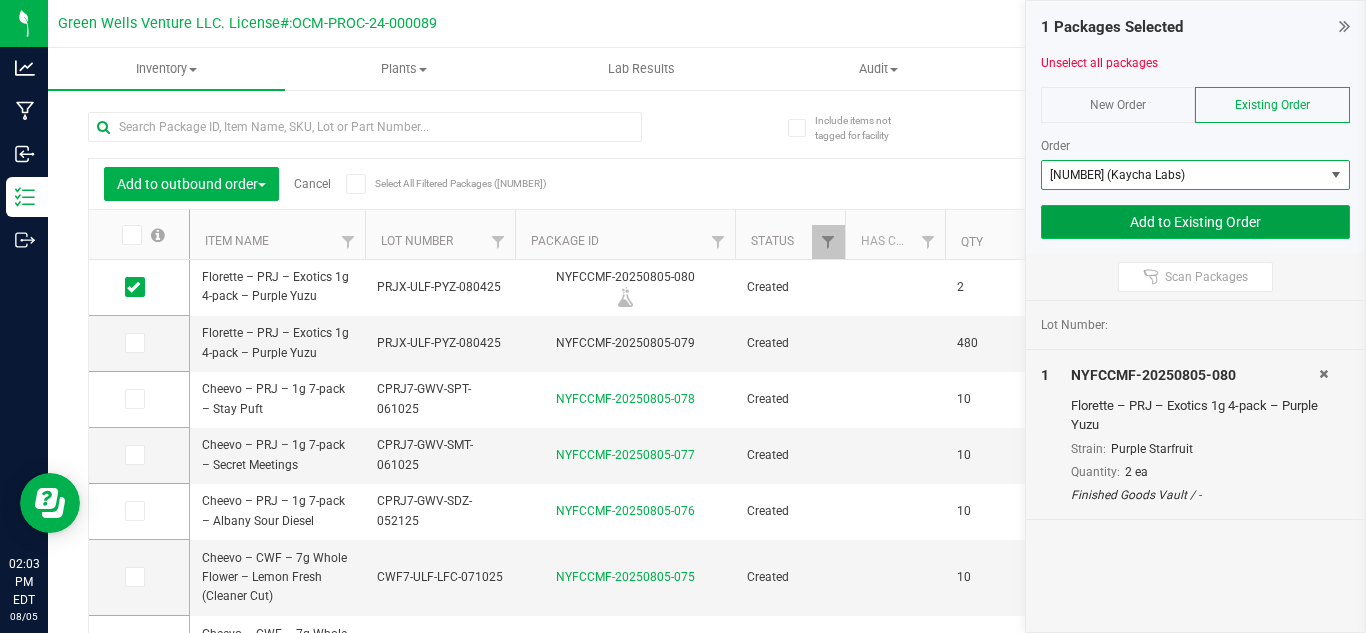 click on "Add to Existing Order" at bounding box center (1196, 222) 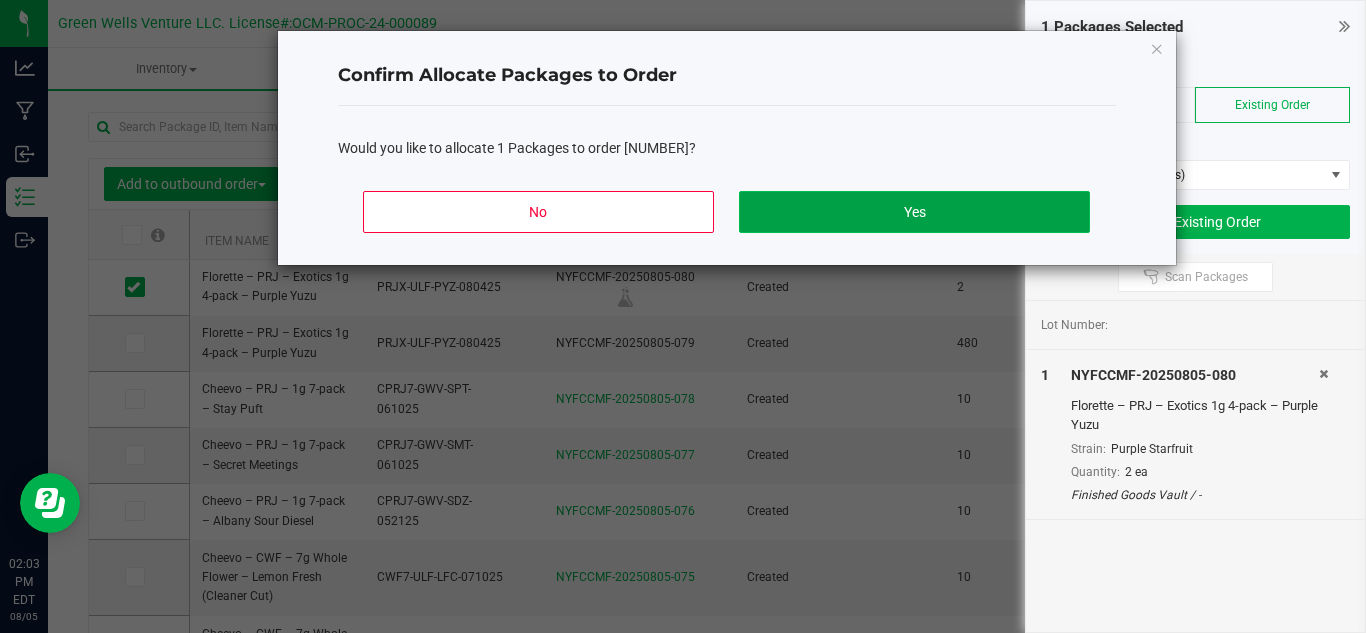 click on "Yes" 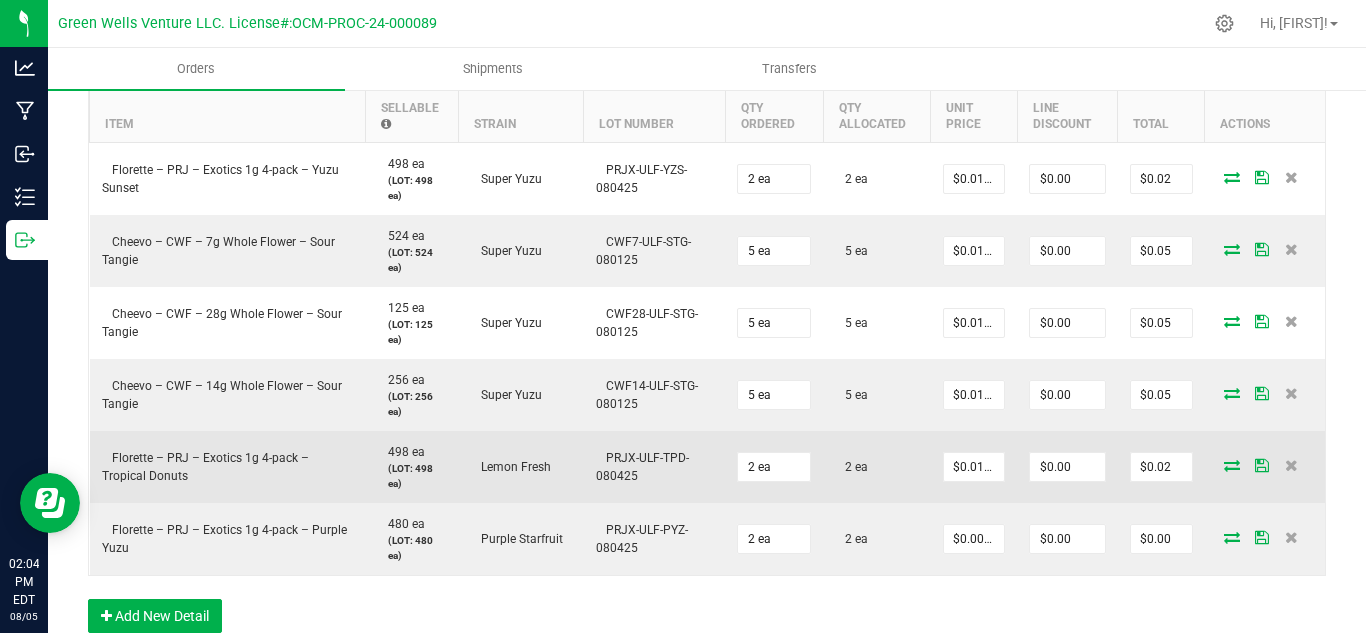 scroll, scrollTop: 700, scrollLeft: 0, axis: vertical 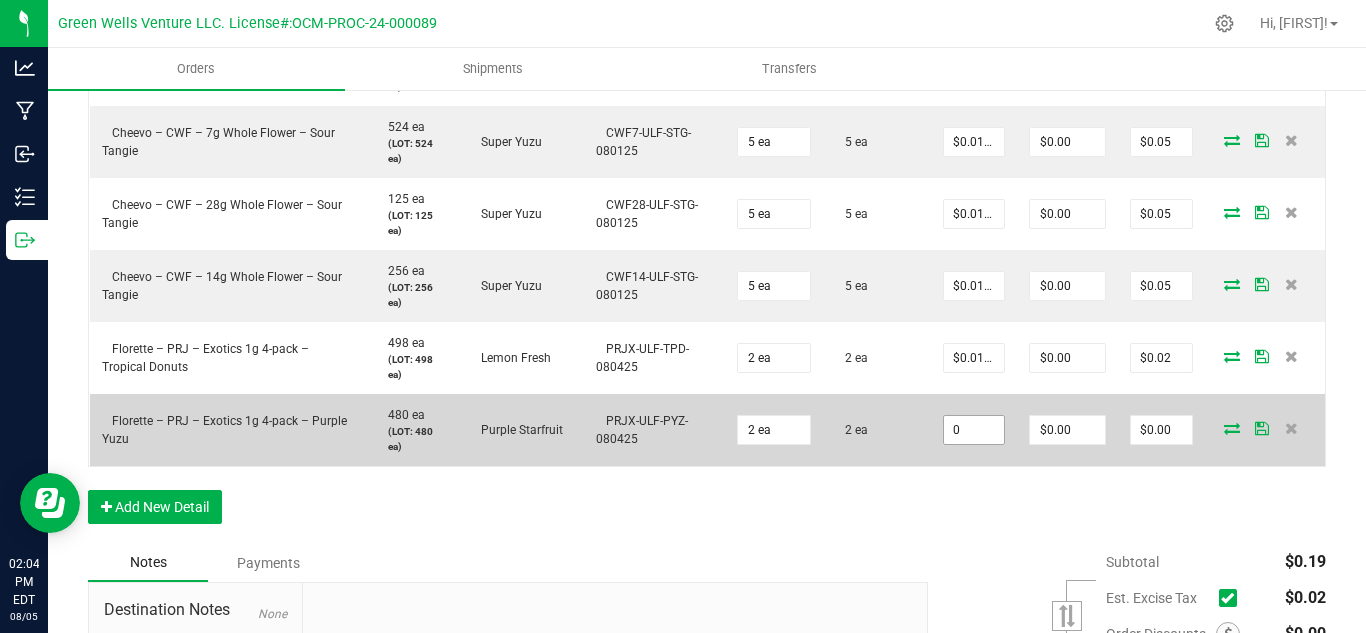 click on "0" at bounding box center [974, 430] 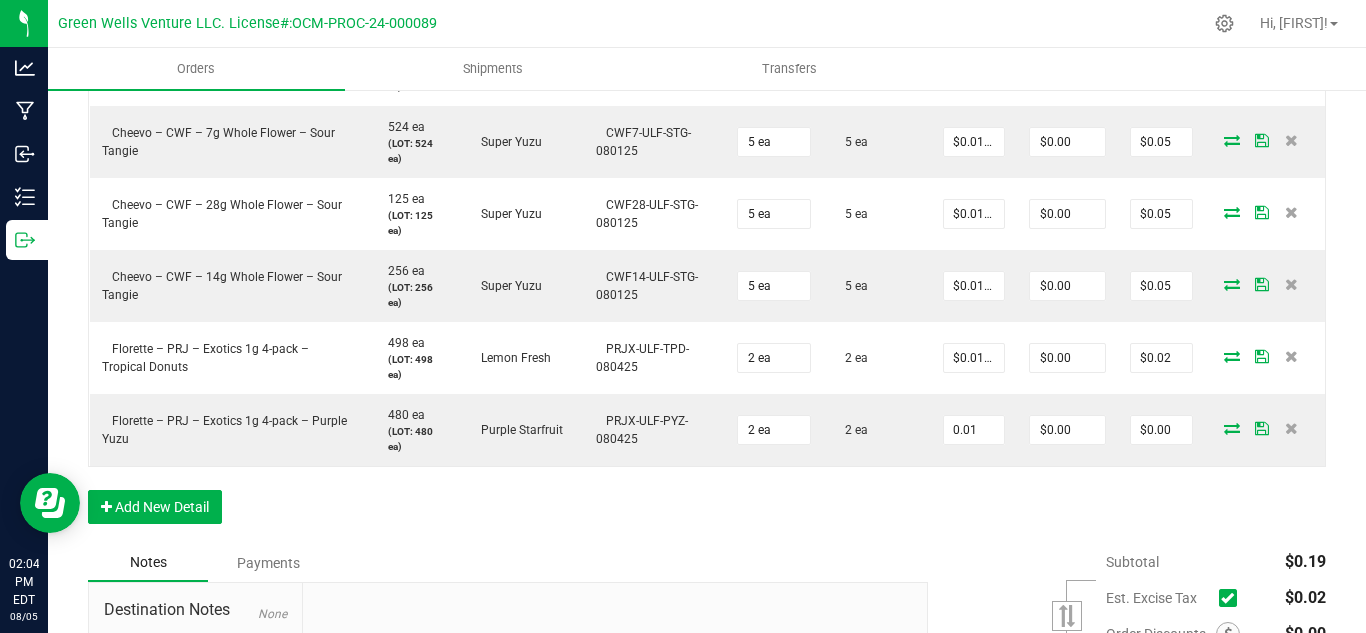 type on "$0.01000" 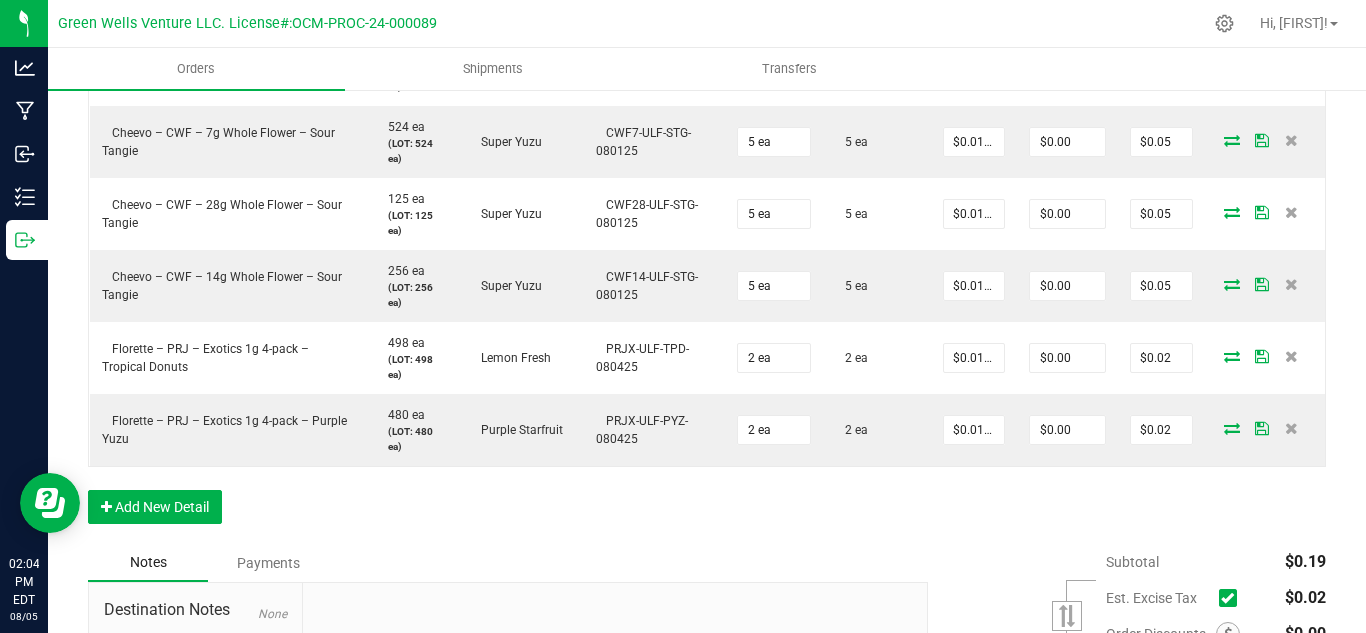 click on "Order Details Print All Labels Item  Sellable  Strain  Lot Number  Qty Ordered Qty Allocated Unit Price Line Discount Total Actions  Florette – PRJ – Exotics 1g 4-pack – Yuzu Sunset   498 ea   (LOT: 498 ea)   Super Yuzu   PRJX-ULF-YZS-080425  2 ea  2 ea  $0.01000 $0.00 $0.02  Cheevo – CWF – 7g Whole Flower – Sour Tangie   524 ea   (LOT: 524 ea)   Super Yuzu   CWF7-ULF-STG-080125  5 ea  5 ea  $0.01000 $0.00 $0.05  Cheevo – CWF – 28g Whole Flower – Sour Tangie   125 ea   (LOT: 125 ea)   Super Yuzu   CWF28-ULF-STG-080125  5 ea  5 ea  $0.01000 $0.00 $0.05  Cheevo – CWF – 14g Whole Flower – Sour Tangie   256 ea   (LOT: 256 ea)   Super Yuzu   CWF14-ULF-STG-080125  5 ea  5 ea  $0.01000 $0.00 $0.05  Florette – PRJ – Exotics 1g 4-pack – Tropical Donuts   498 ea   (LOT: 498 ea)   Lemon Fresh   PRJX-ULF-TPD-080425  2 ea  2 ea  $0.01000 $0.00 $0.02  Florette – PRJ – Exotics 1g 4-pack – Purple Yuzu   480 ea   (LOT: 480 ea)   Purple Starfruit  2 ea $0.00" at bounding box center (707, 236) 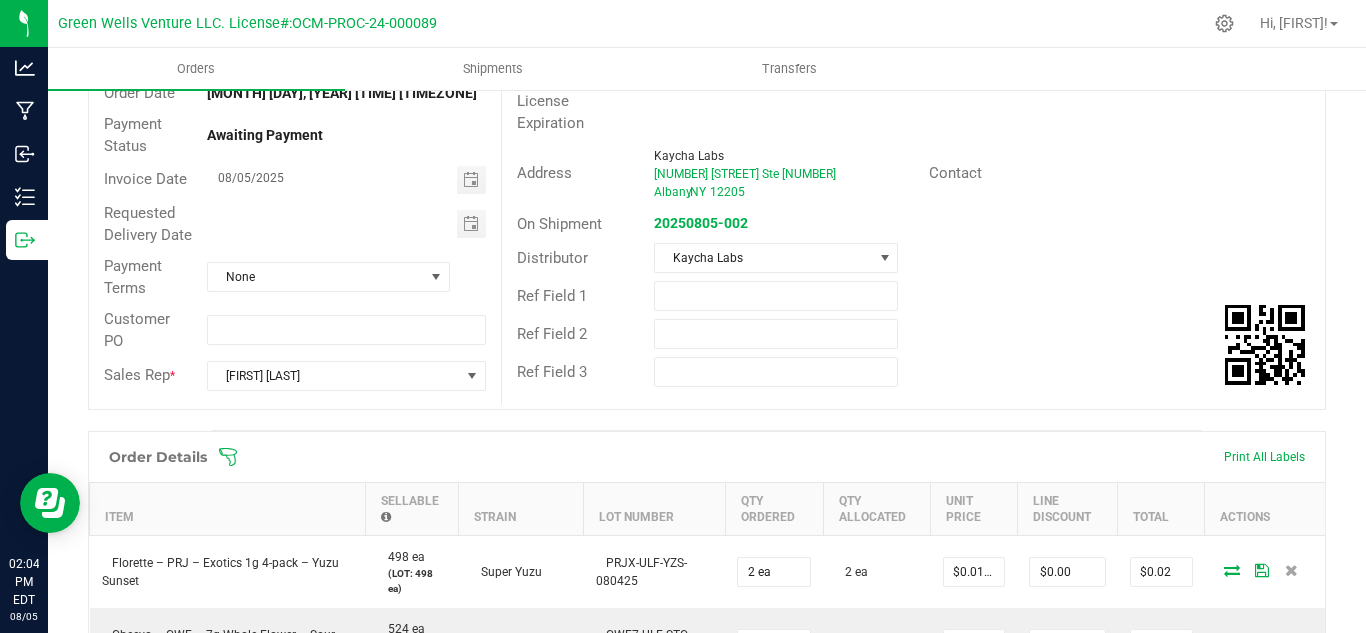 scroll, scrollTop: 0, scrollLeft: 0, axis: both 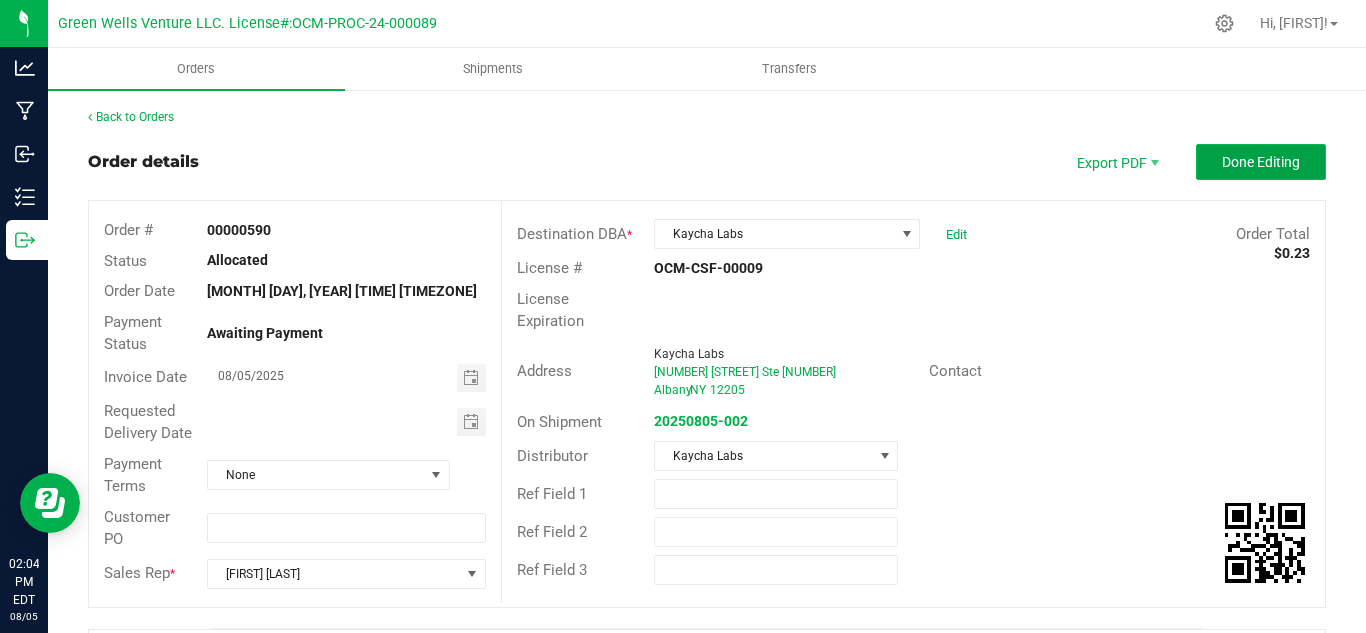 click on "Done Editing" at bounding box center [1261, 162] 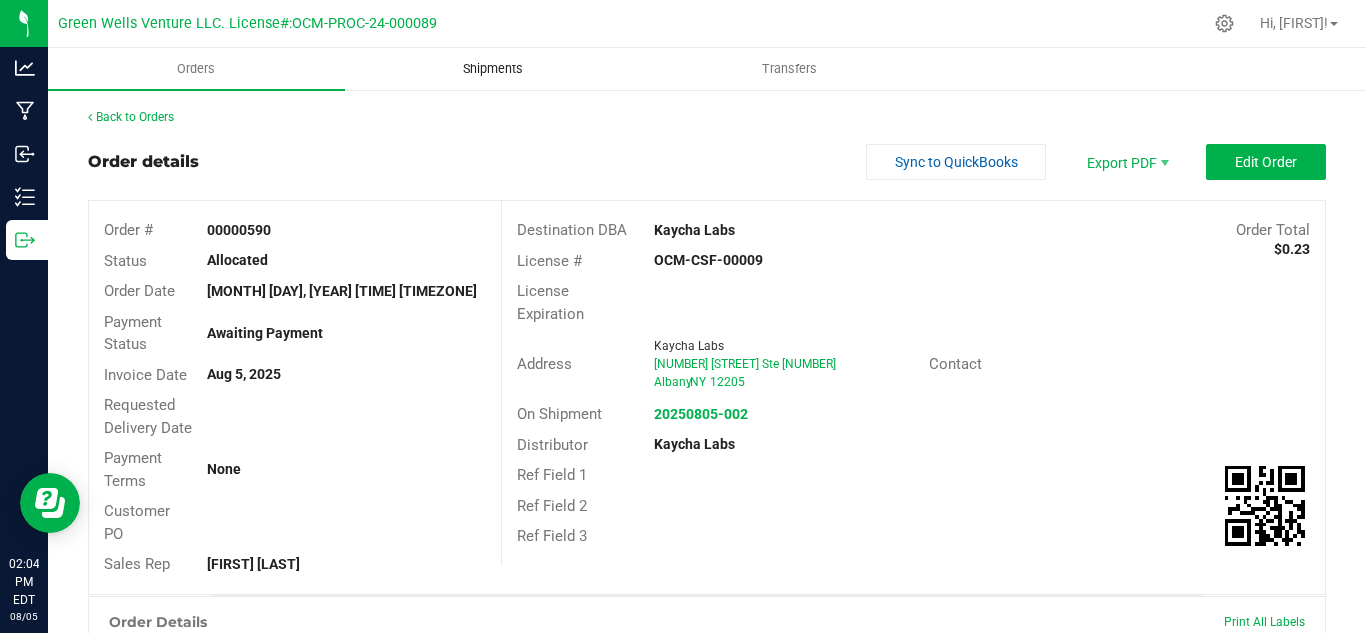 click on "Shipments" at bounding box center [493, 69] 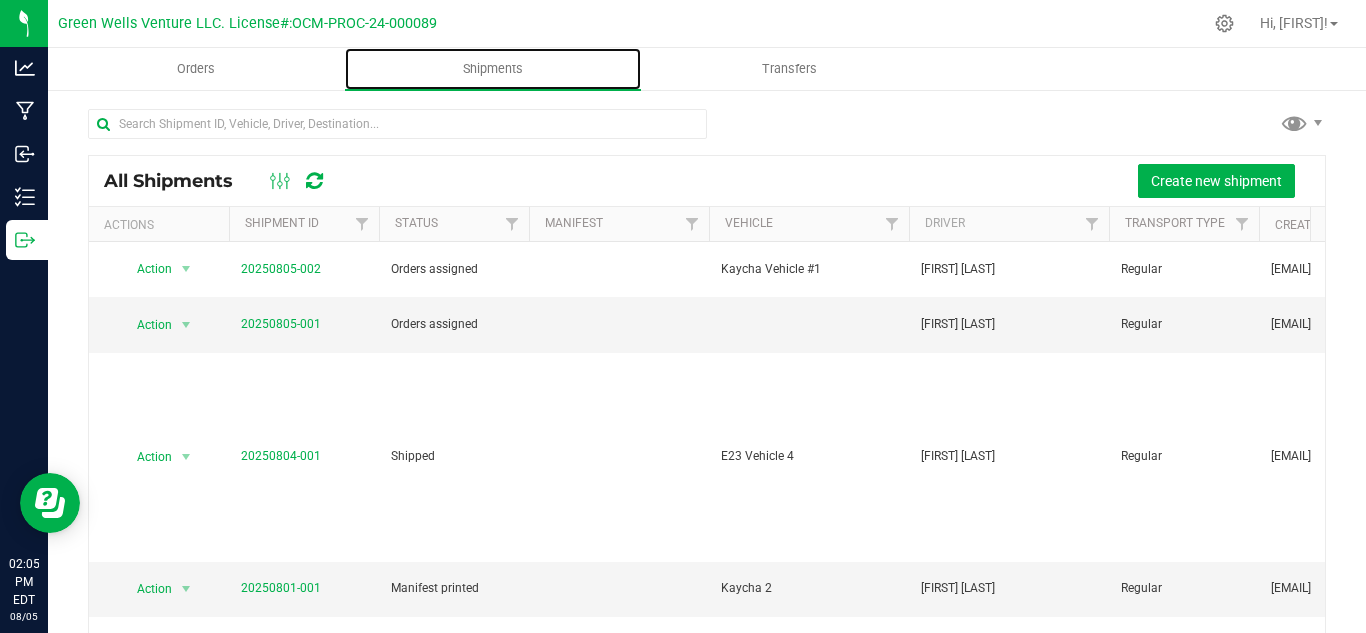 scroll, scrollTop: 0, scrollLeft: 266, axis: horizontal 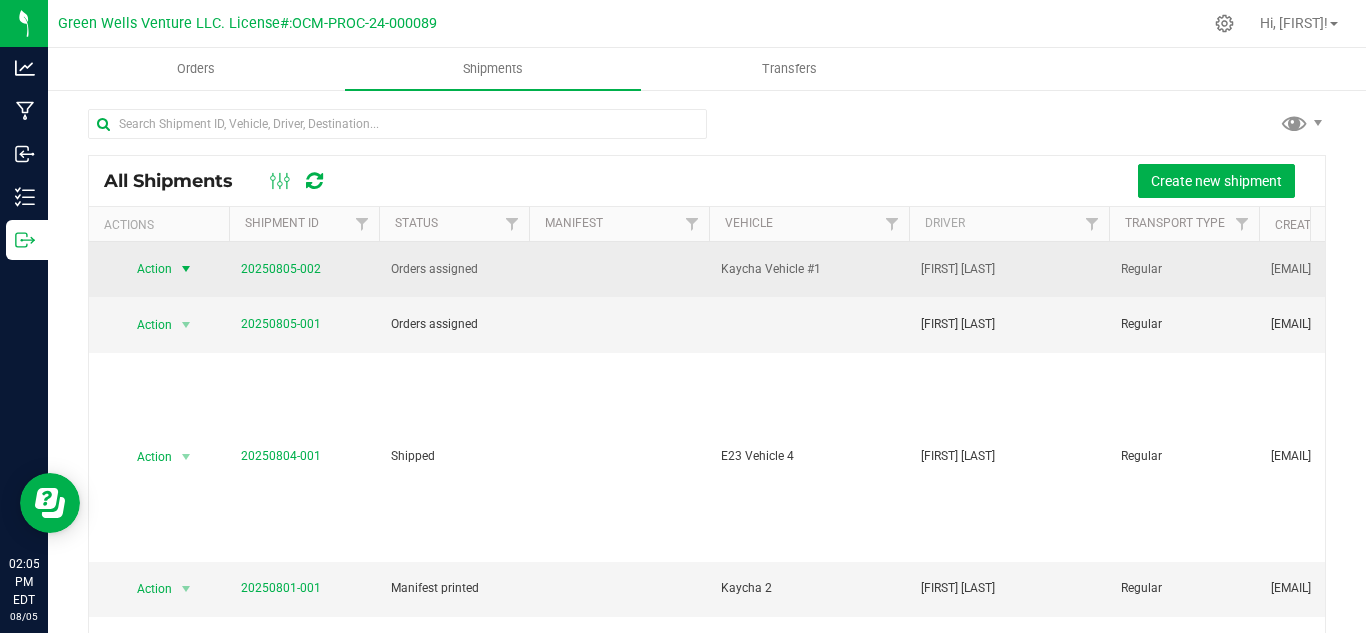 click on "Action" at bounding box center [146, 269] 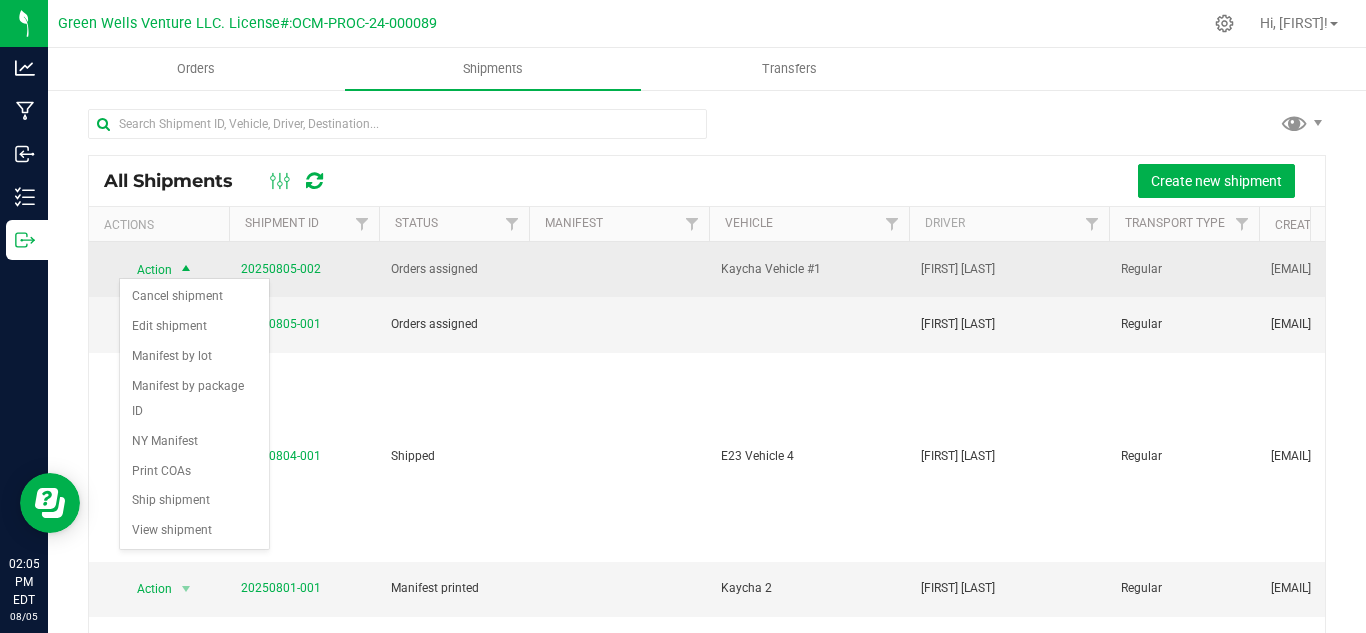 click on "Action" at bounding box center (146, 270) 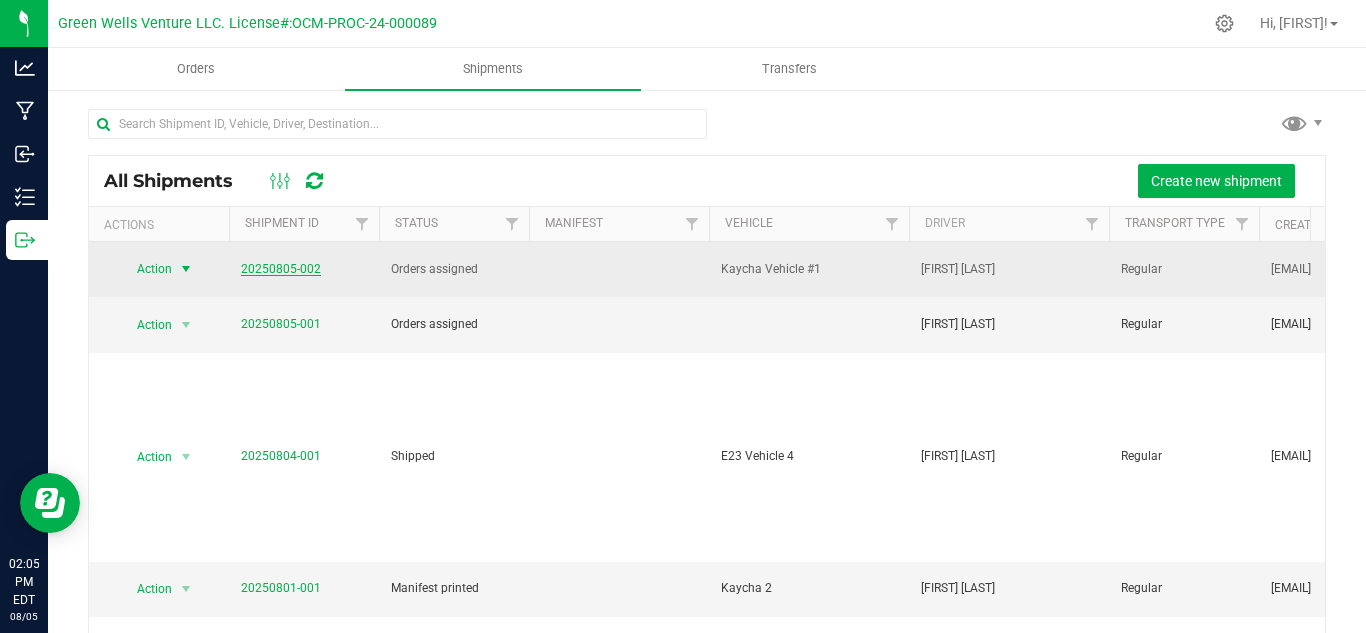 click on "20250805-002" at bounding box center (281, 269) 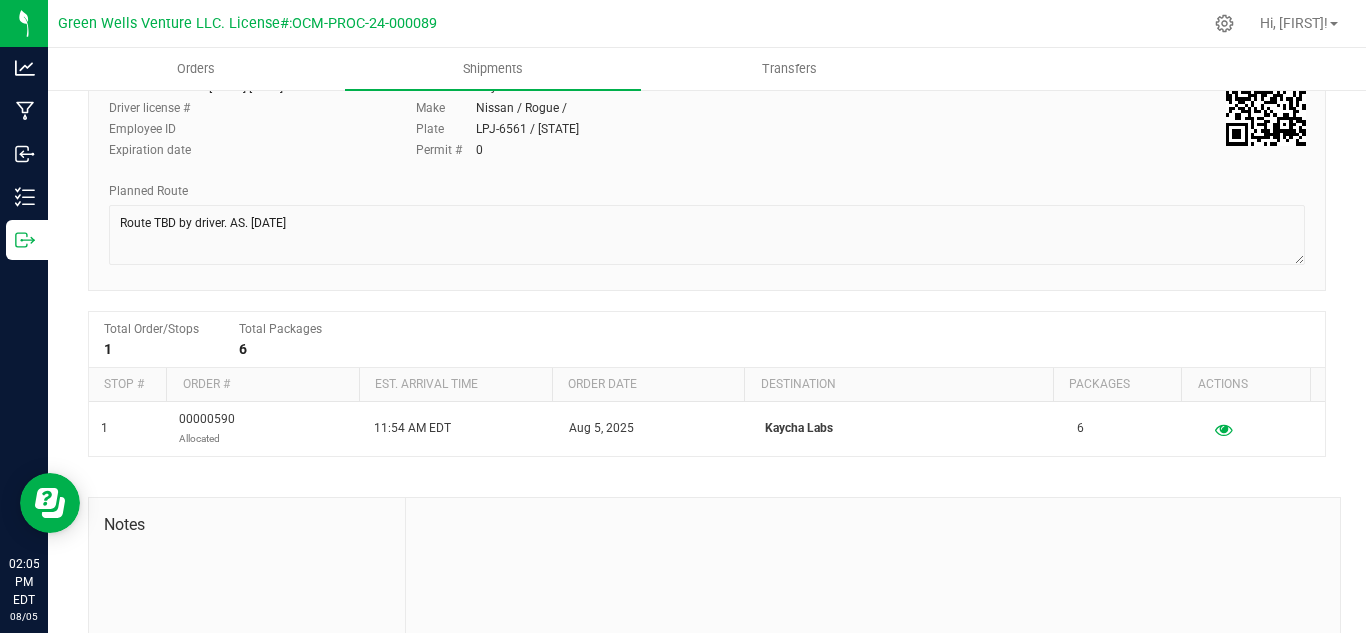 scroll, scrollTop: 0, scrollLeft: 0, axis: both 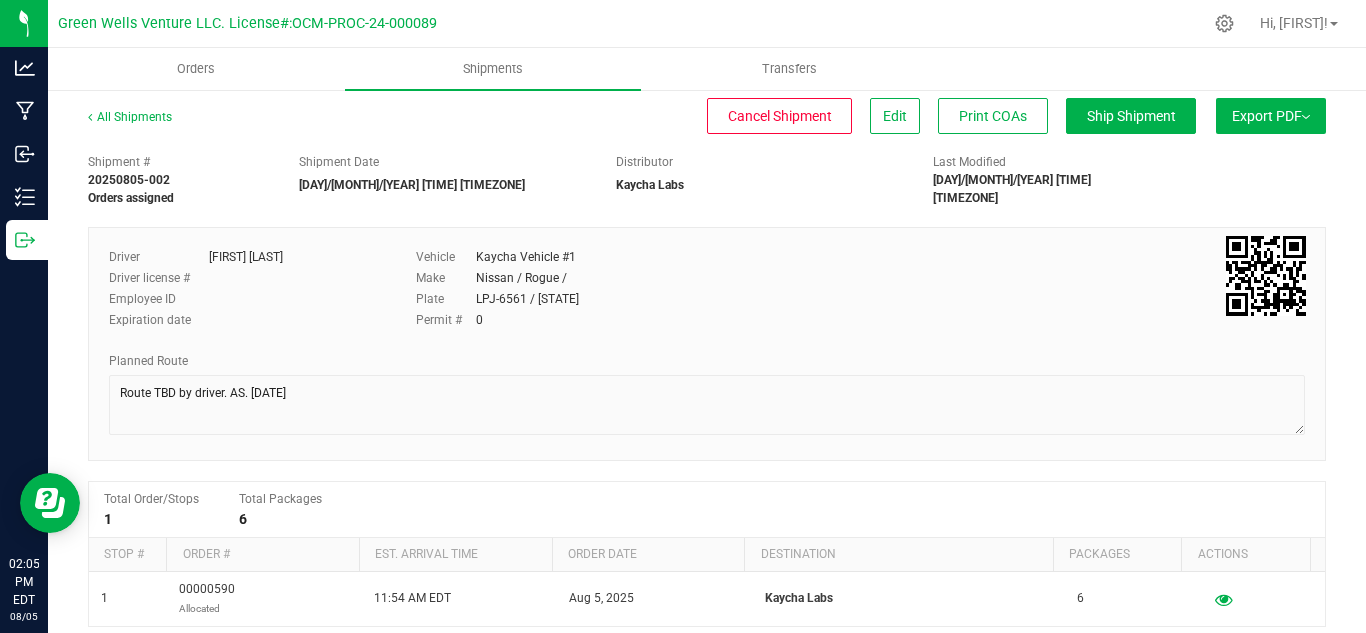 click on "Export PDF" at bounding box center (1271, 116) 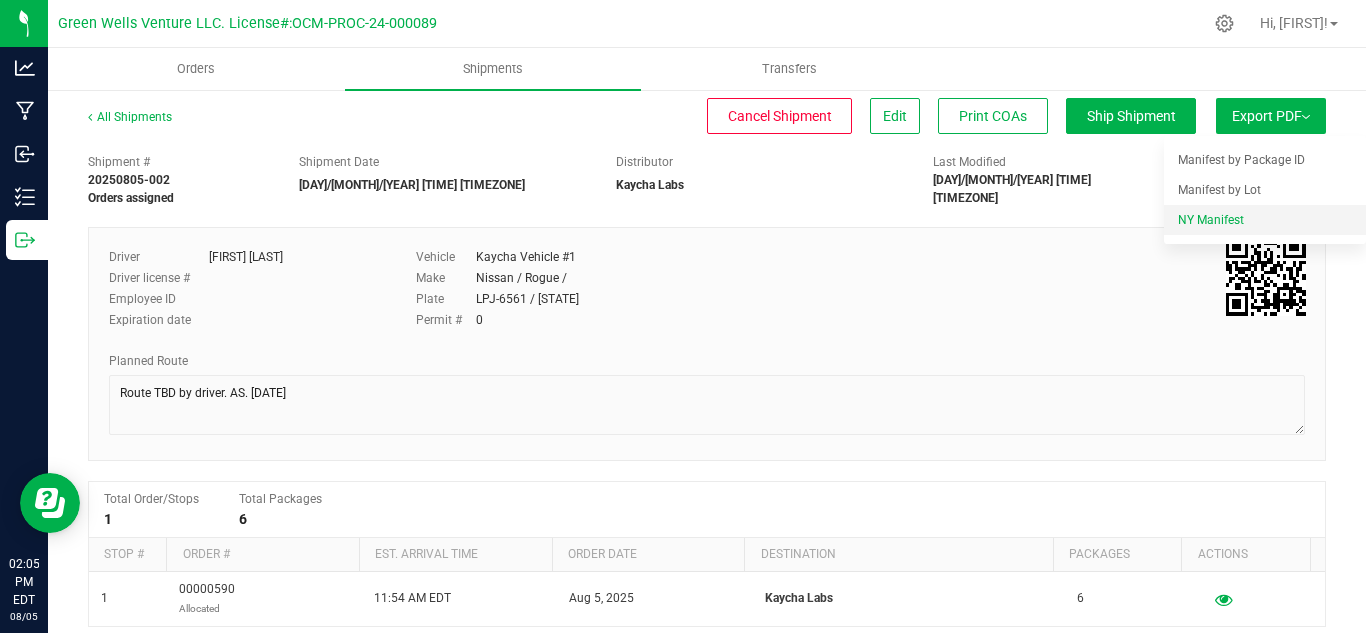 click on "NY Manifest" at bounding box center [1265, 220] 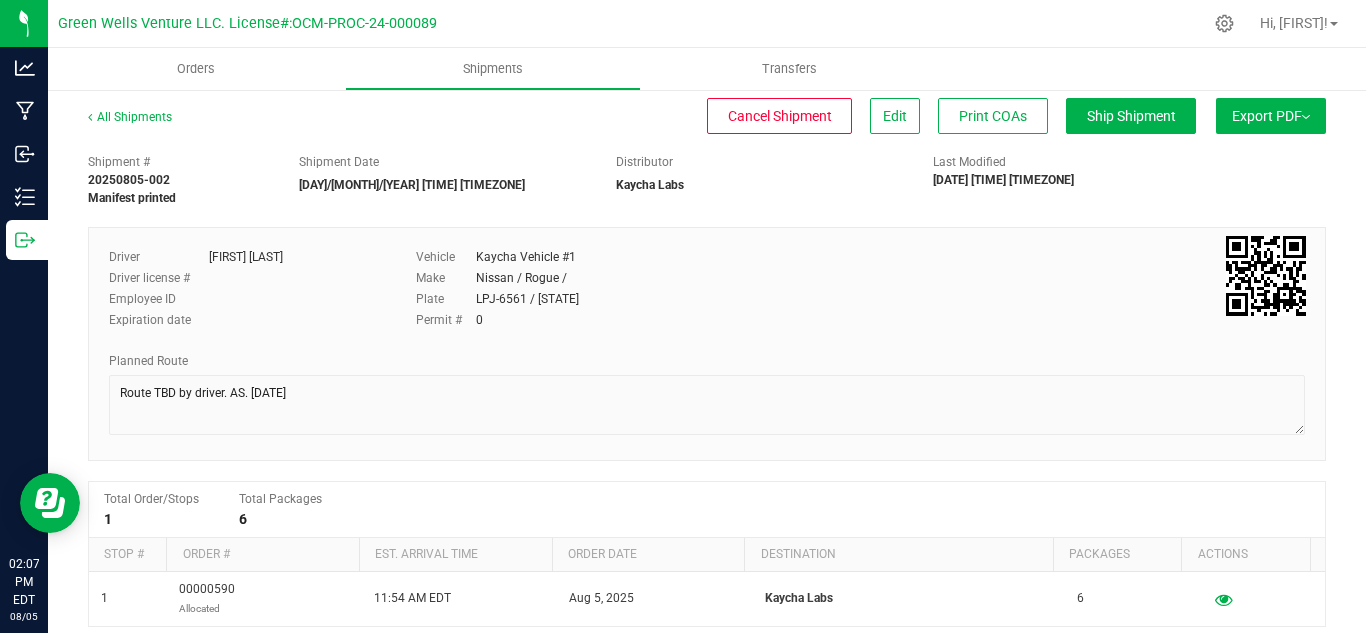 click on "Export PDF" at bounding box center (1271, 116) 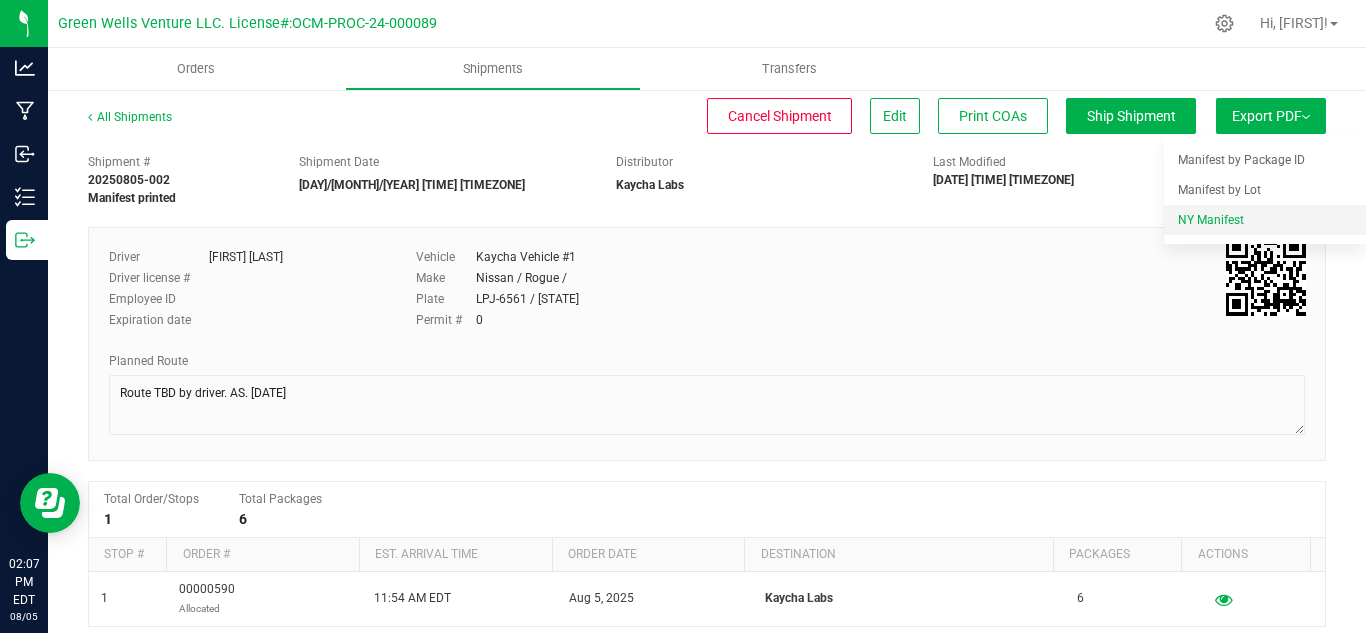 click on "NY Manifest" at bounding box center [1211, 220] 